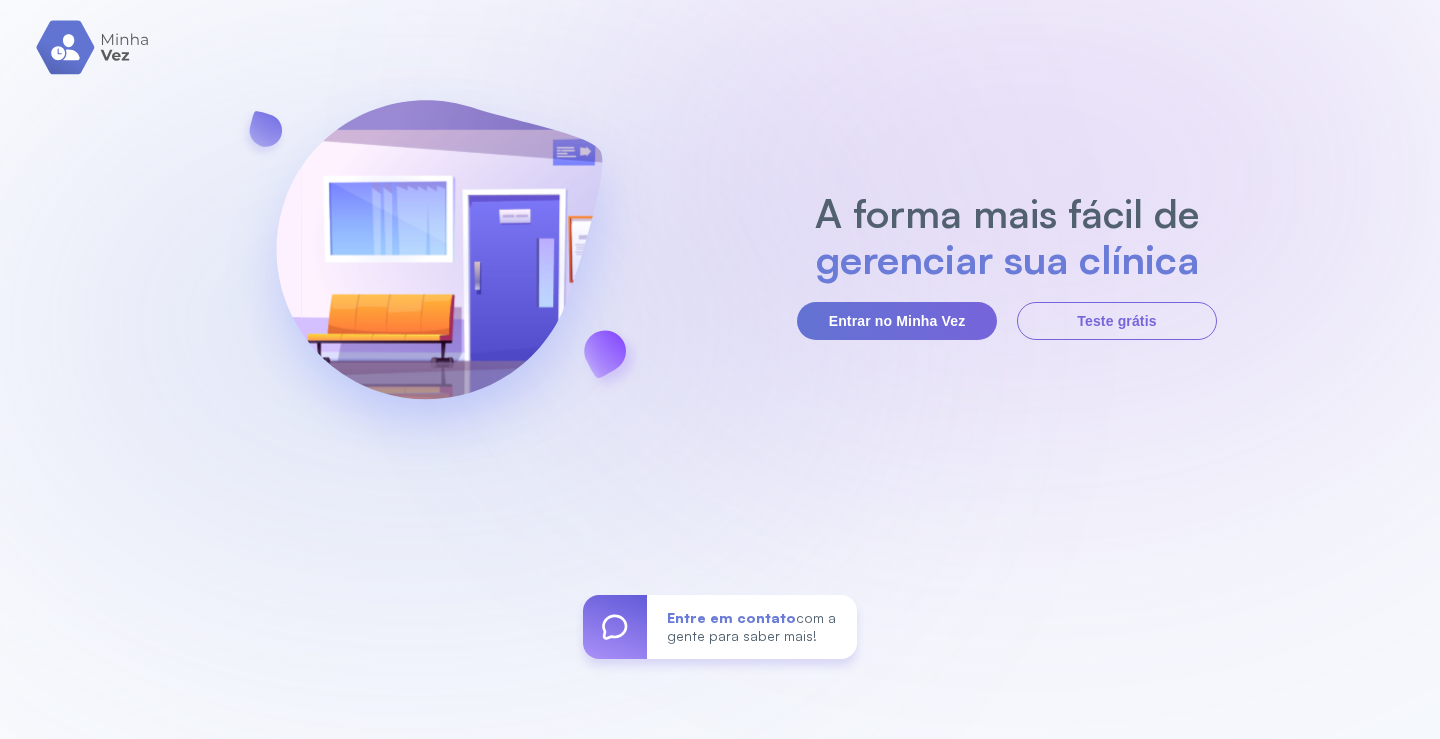 scroll, scrollTop: 0, scrollLeft: 0, axis: both 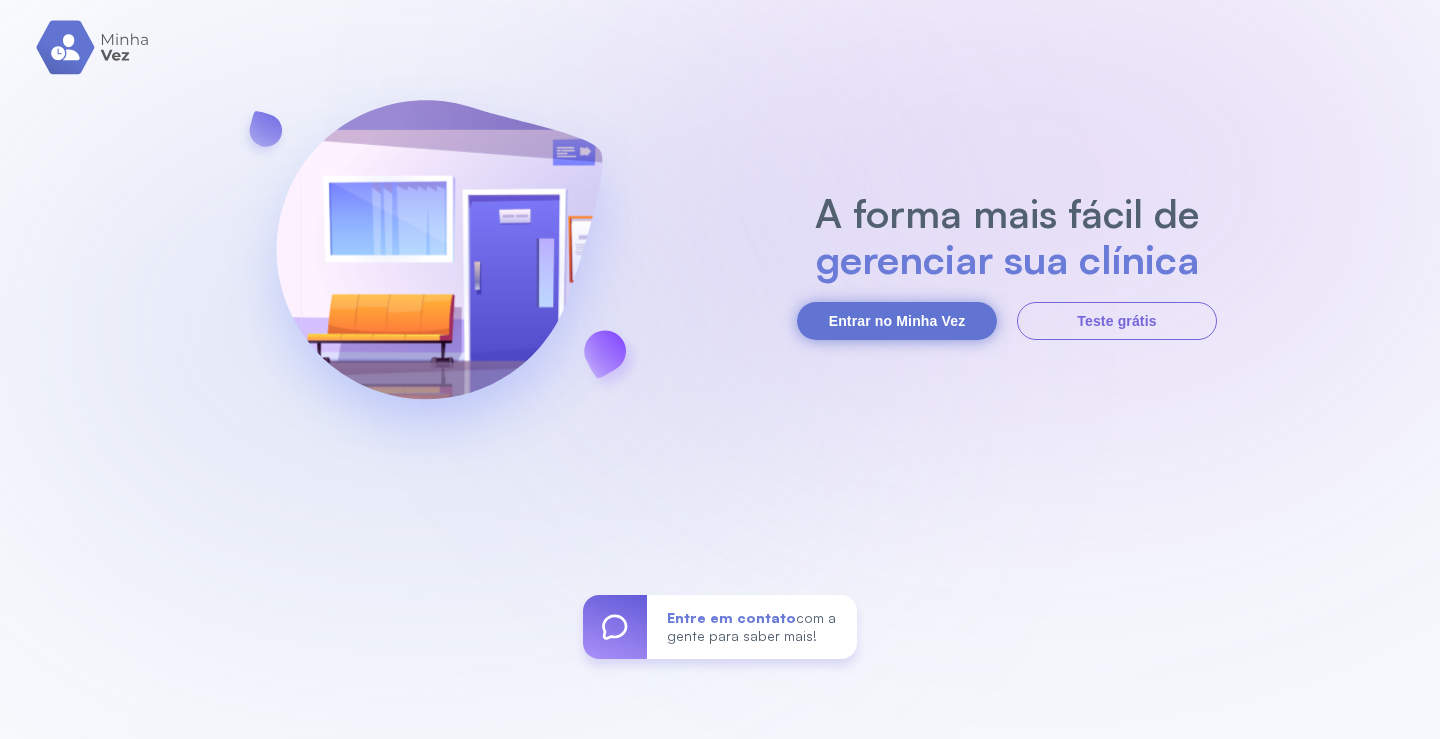 click on "Entrar no Minha Vez" at bounding box center (897, 321) 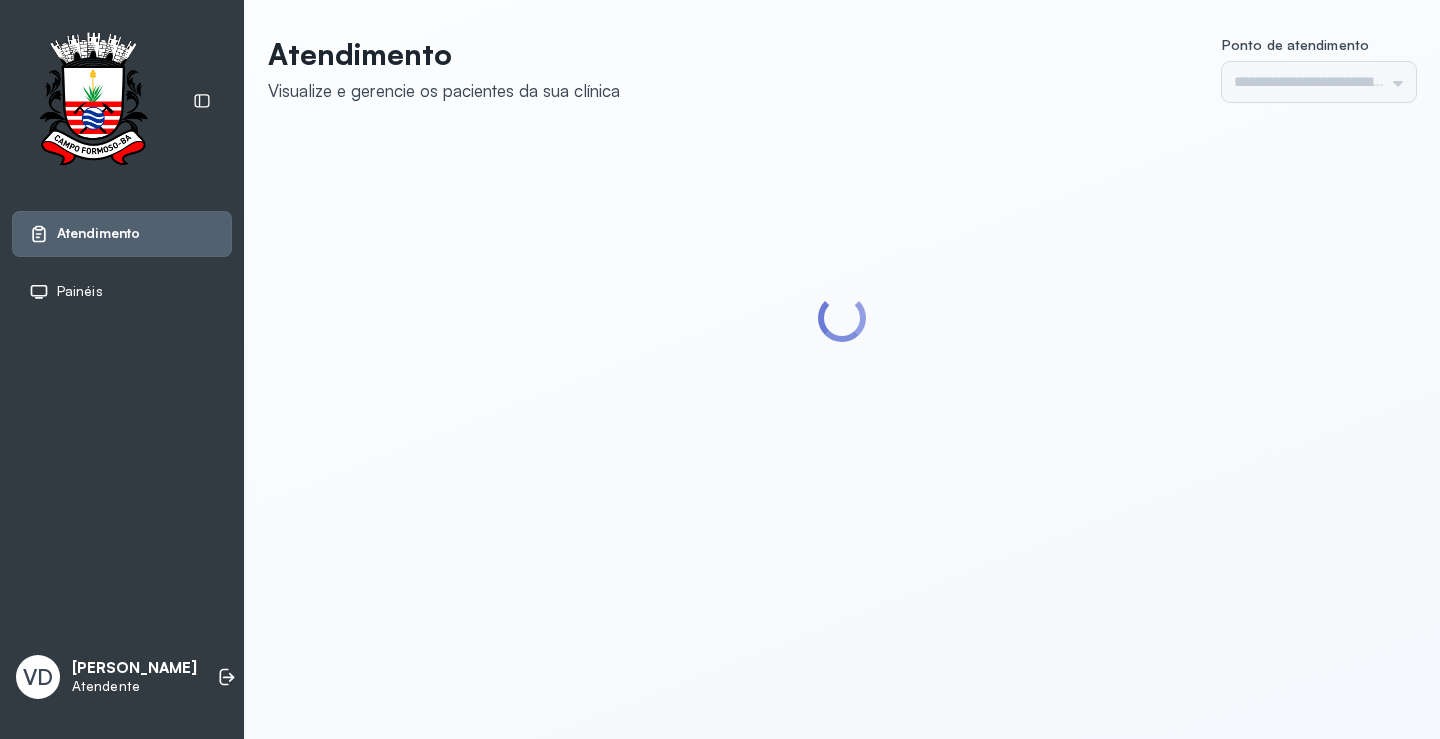 scroll, scrollTop: 0, scrollLeft: 0, axis: both 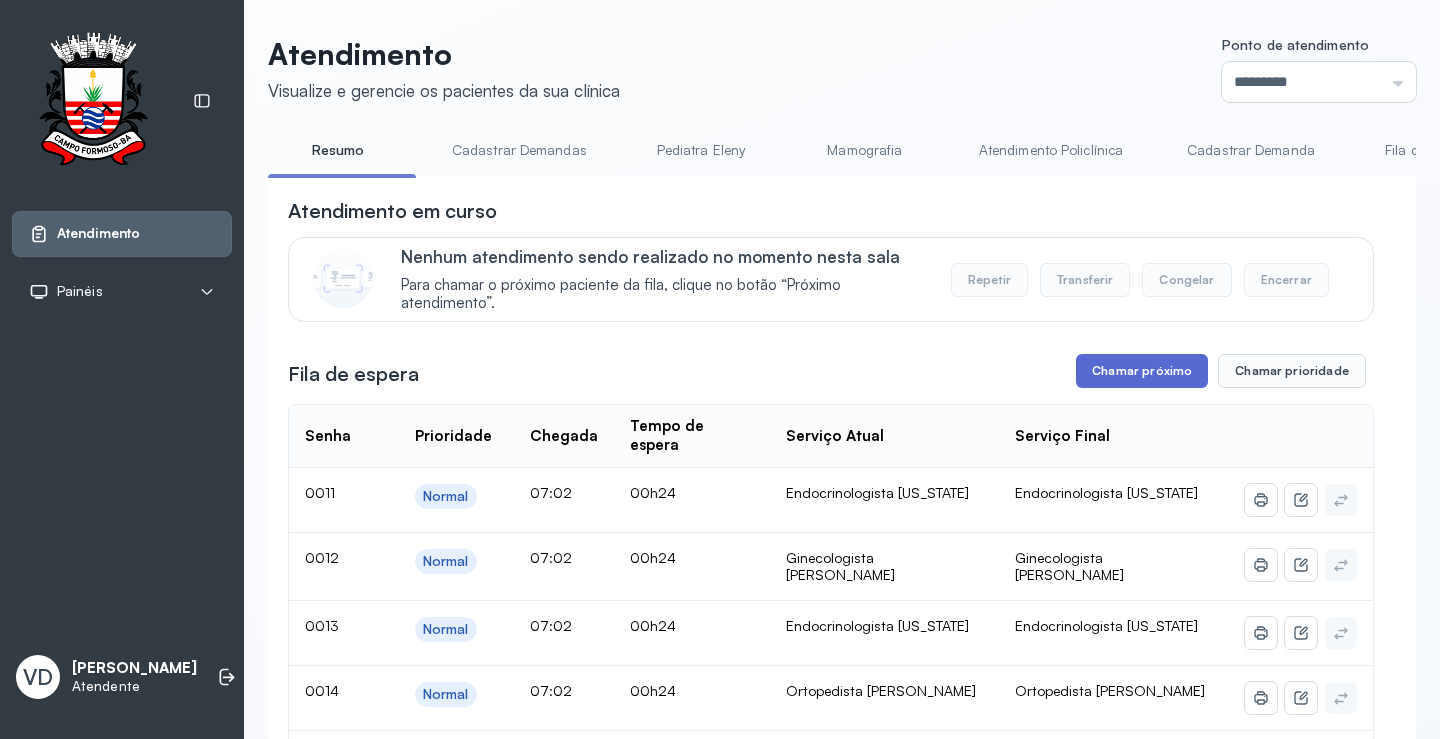 click on "Chamar próximo" at bounding box center (1142, 371) 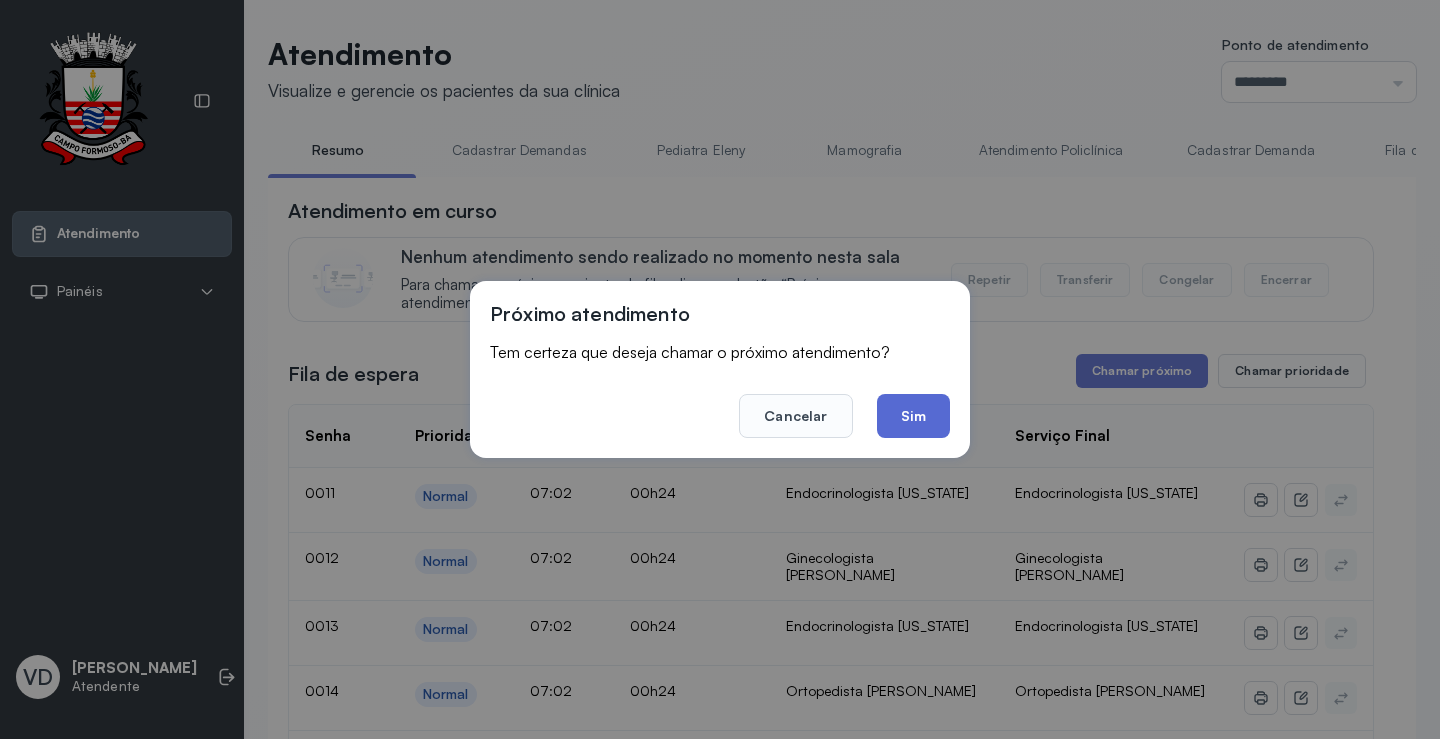 click on "Sim" 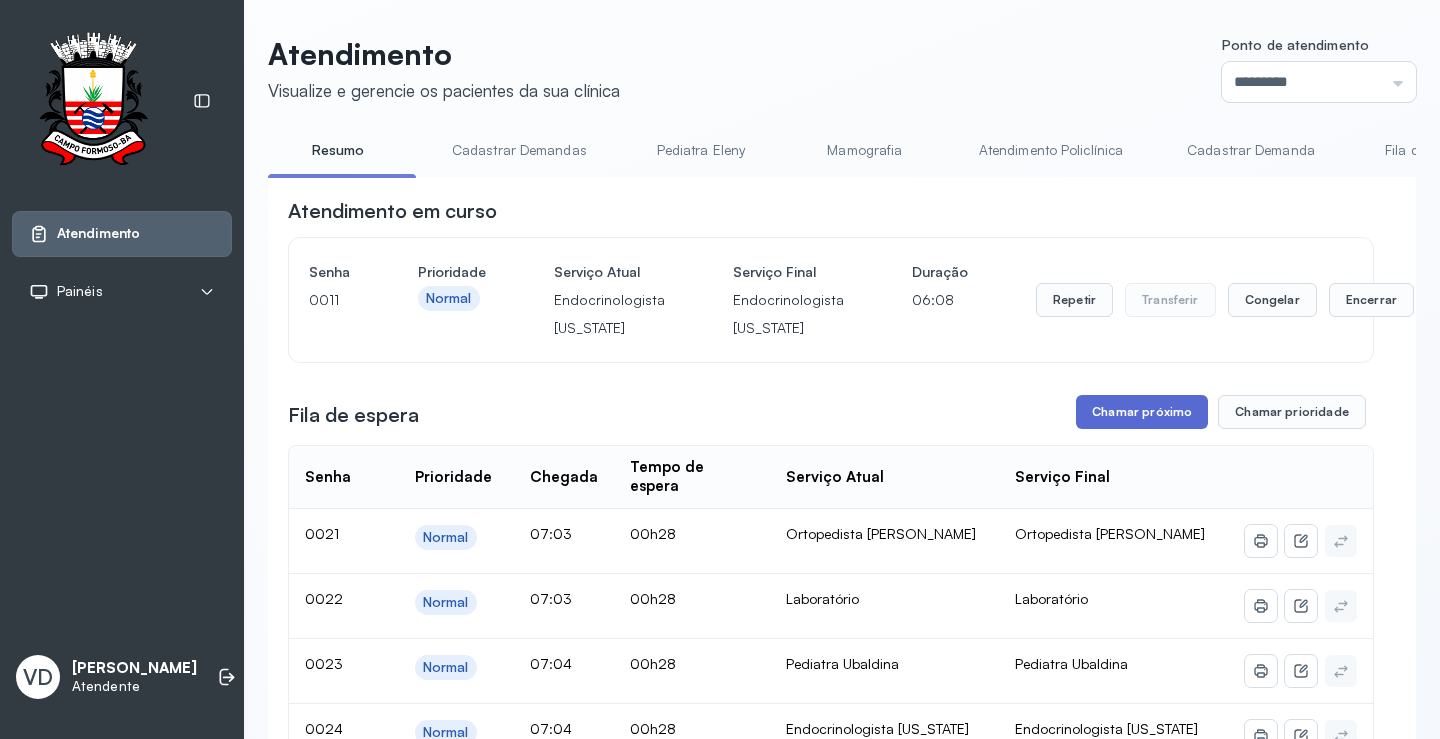 click on "Chamar próximo" at bounding box center [1142, 412] 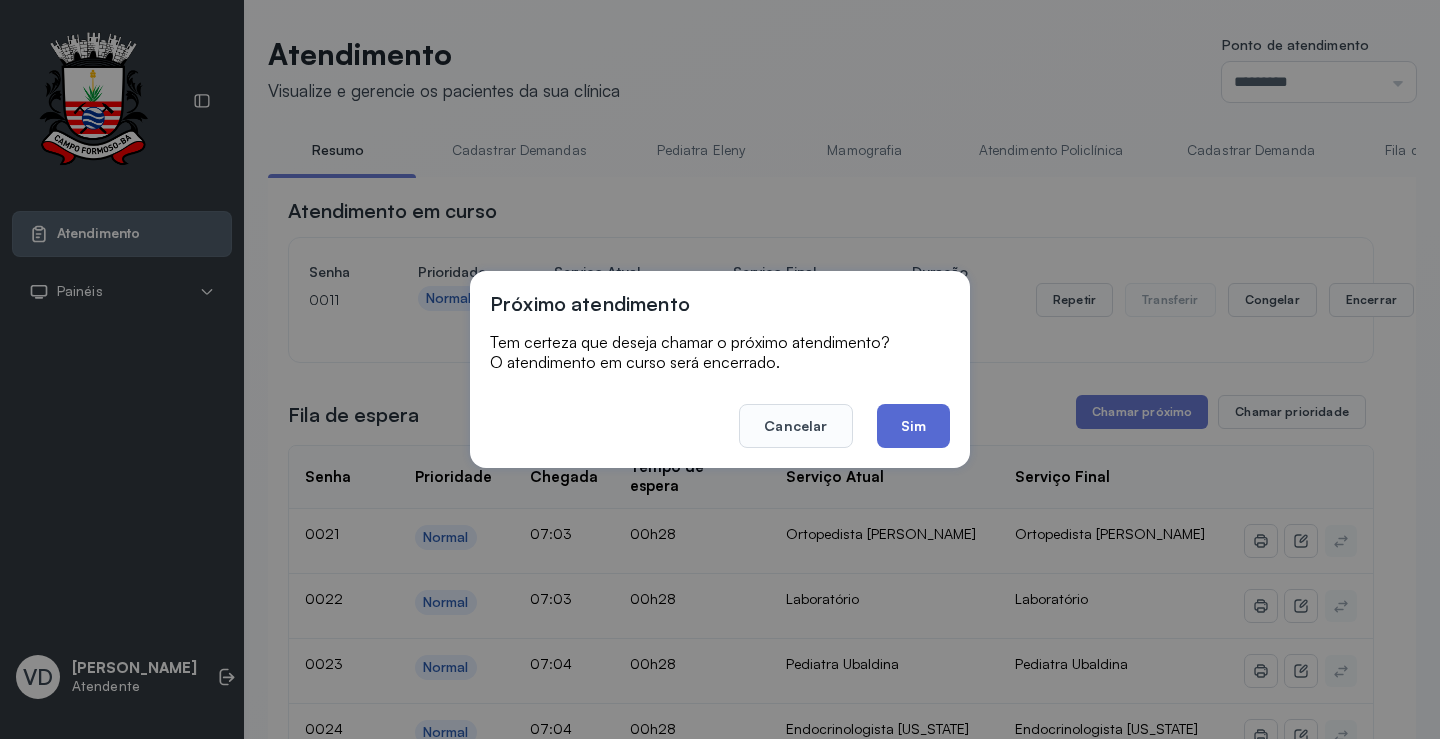 click on "Sim" 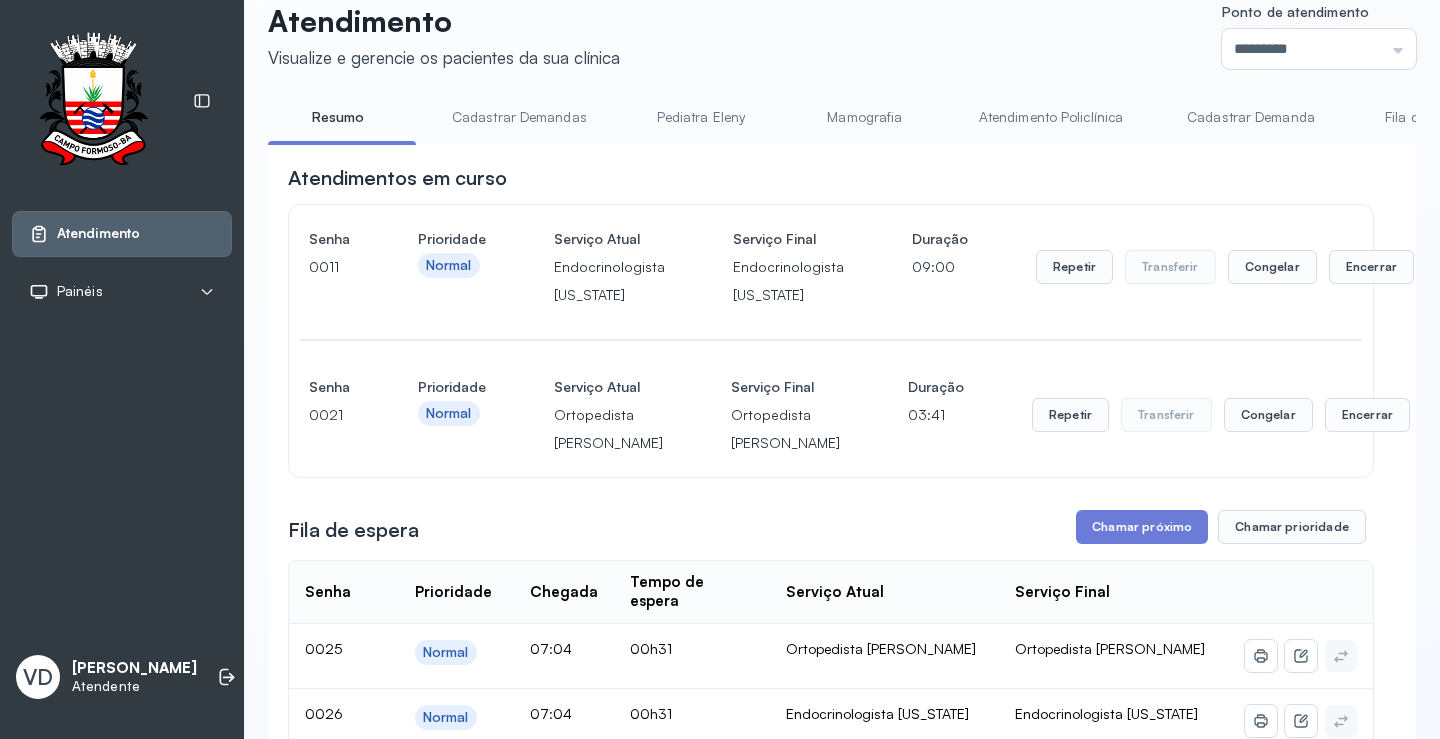 scroll, scrollTop: 0, scrollLeft: 0, axis: both 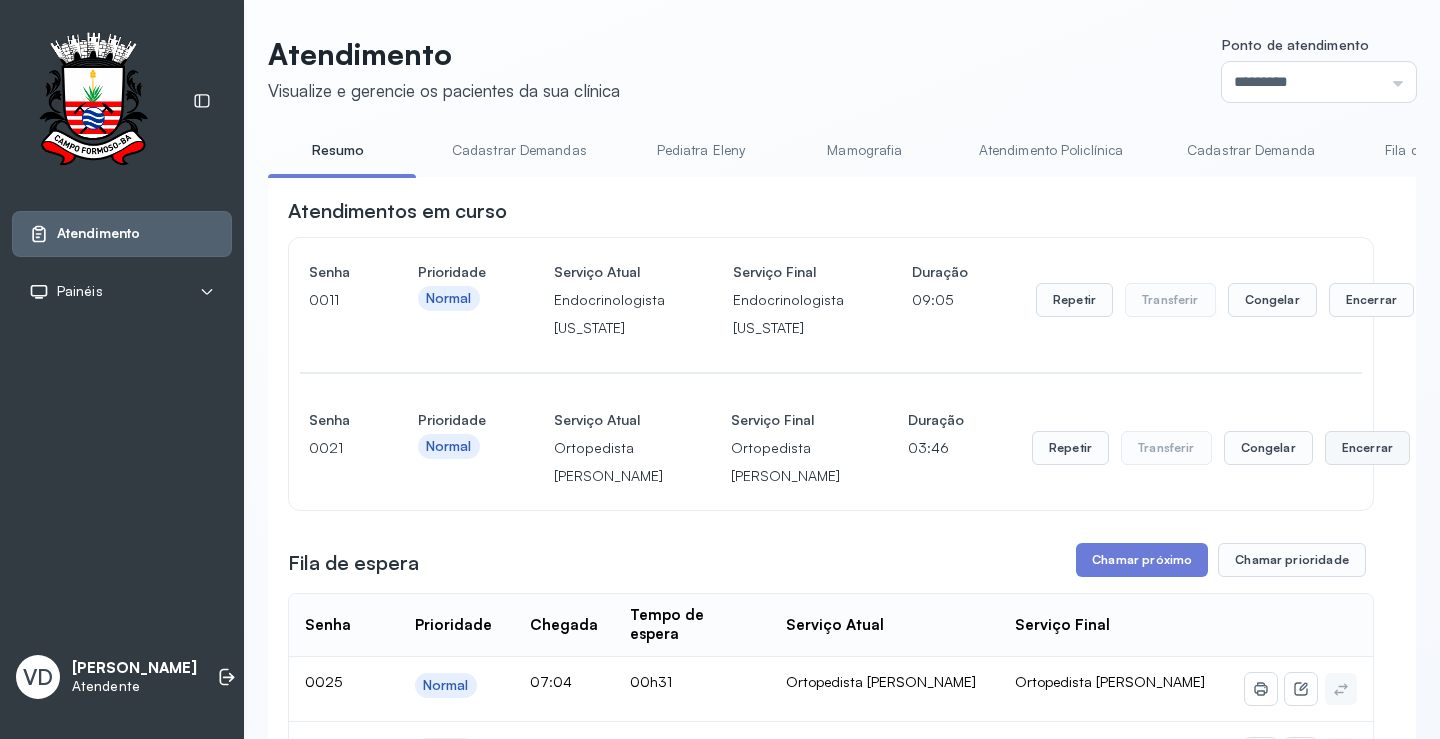 click on "Encerrar" at bounding box center (1371, 300) 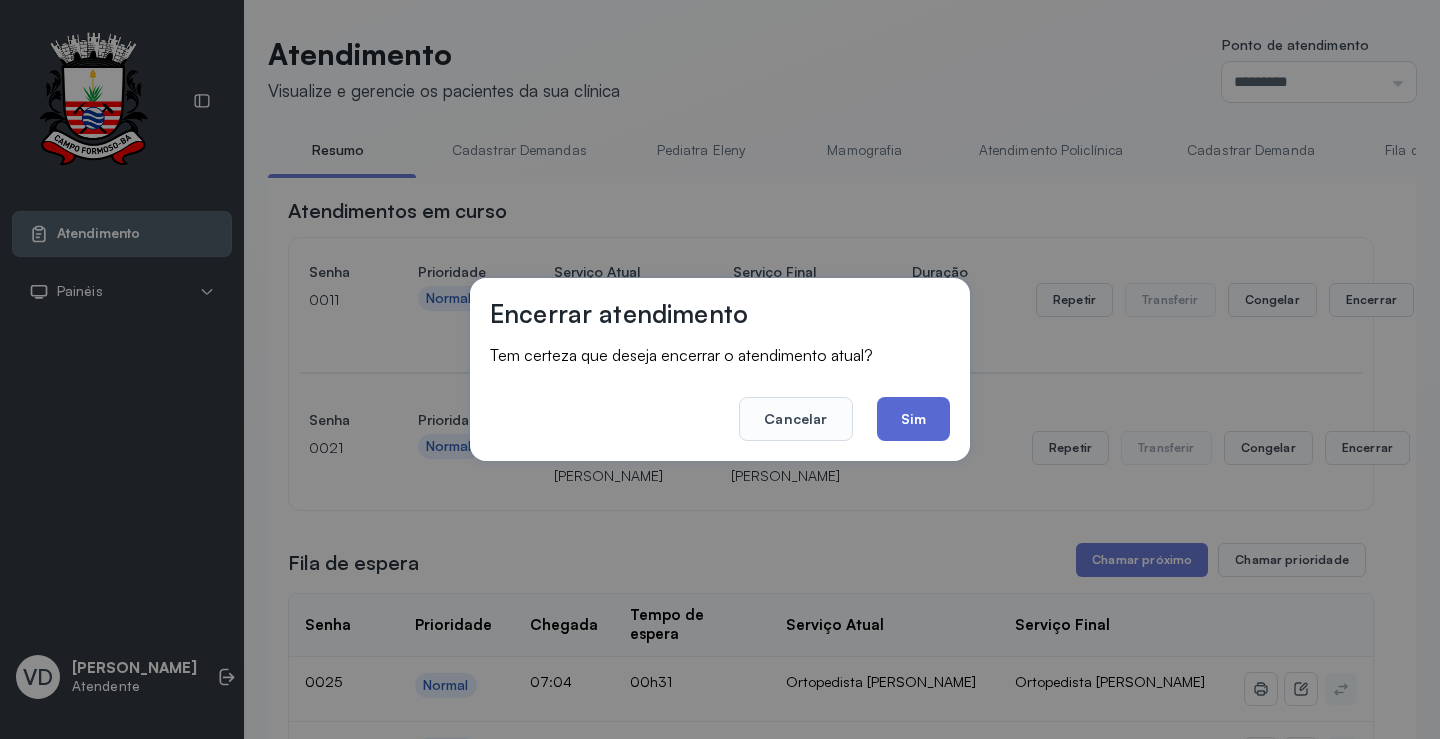 click on "Sim" 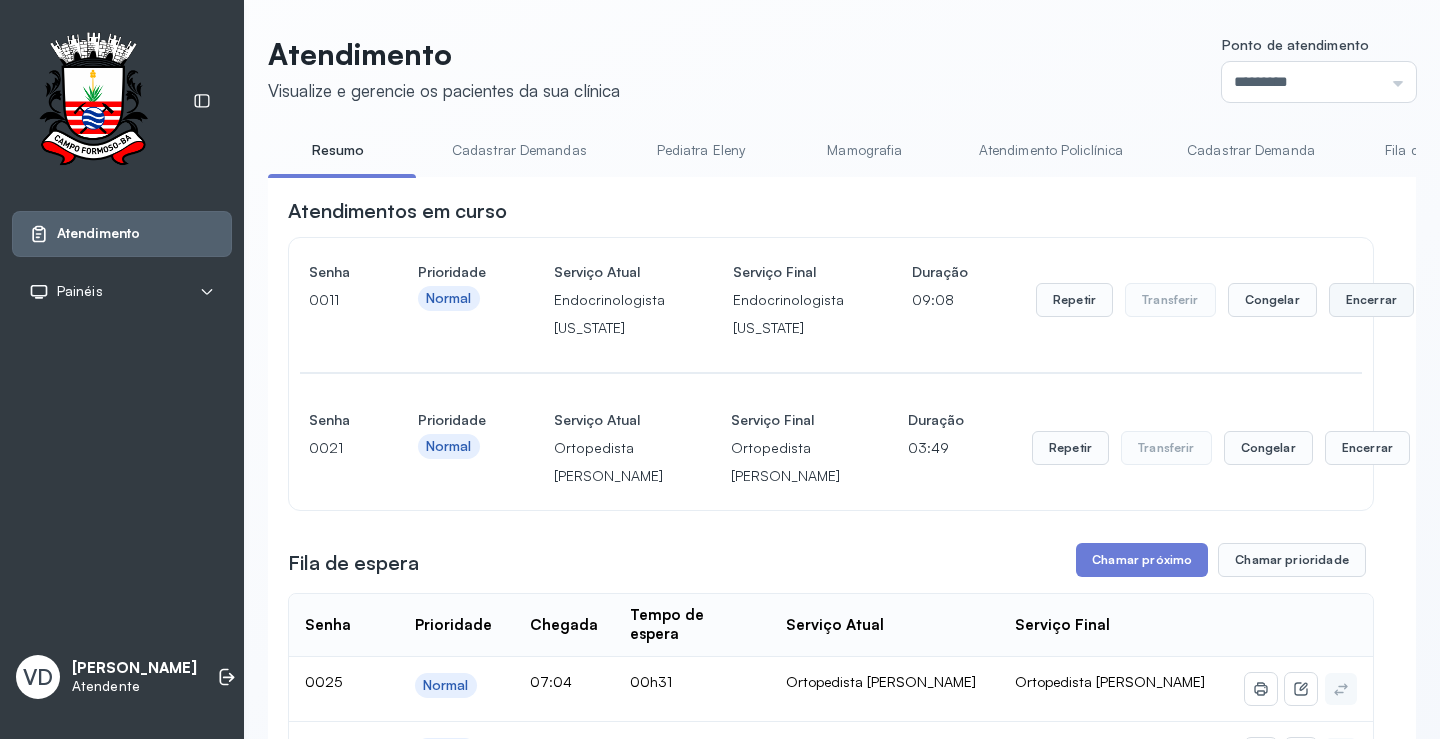 click on "Encerrar" at bounding box center (1371, 300) 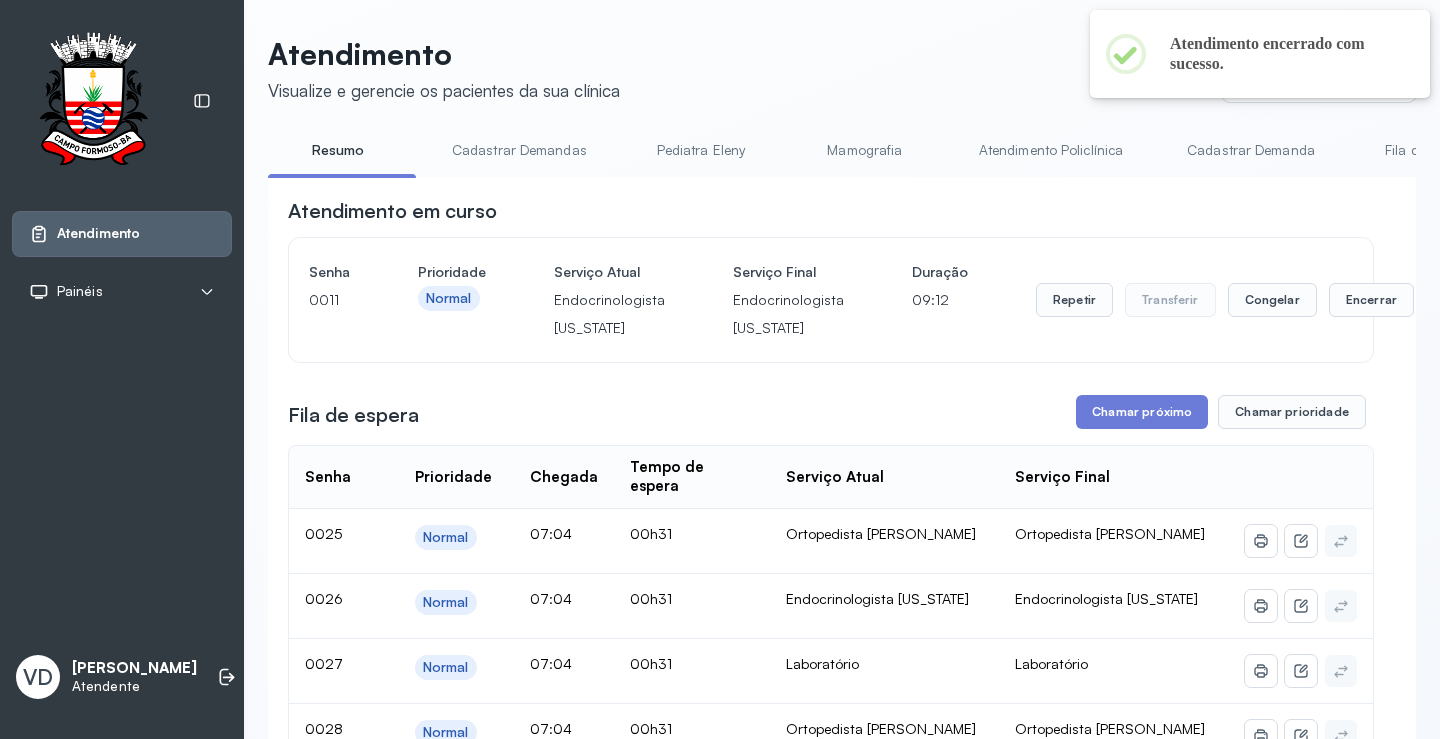 click on "Encerrar" at bounding box center (1371, 300) 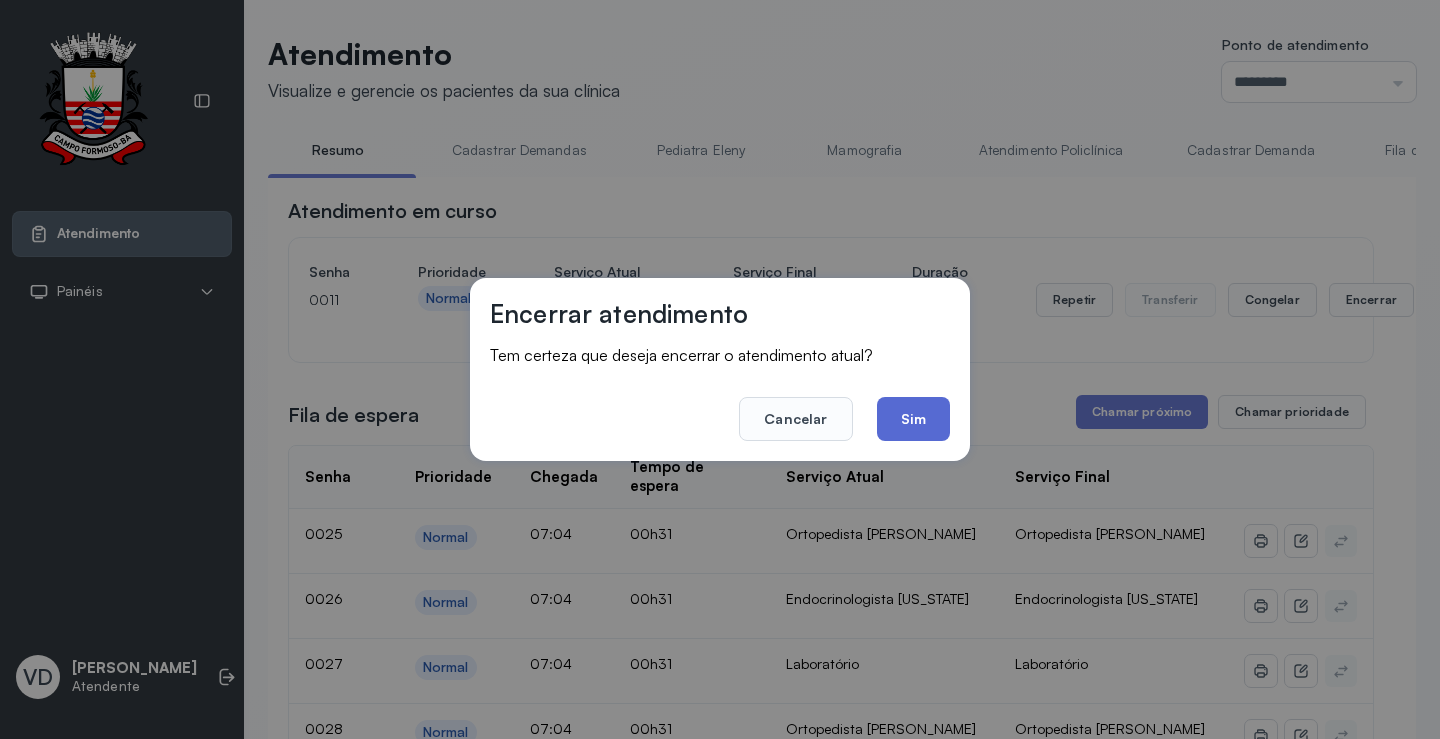 click on "Sim" 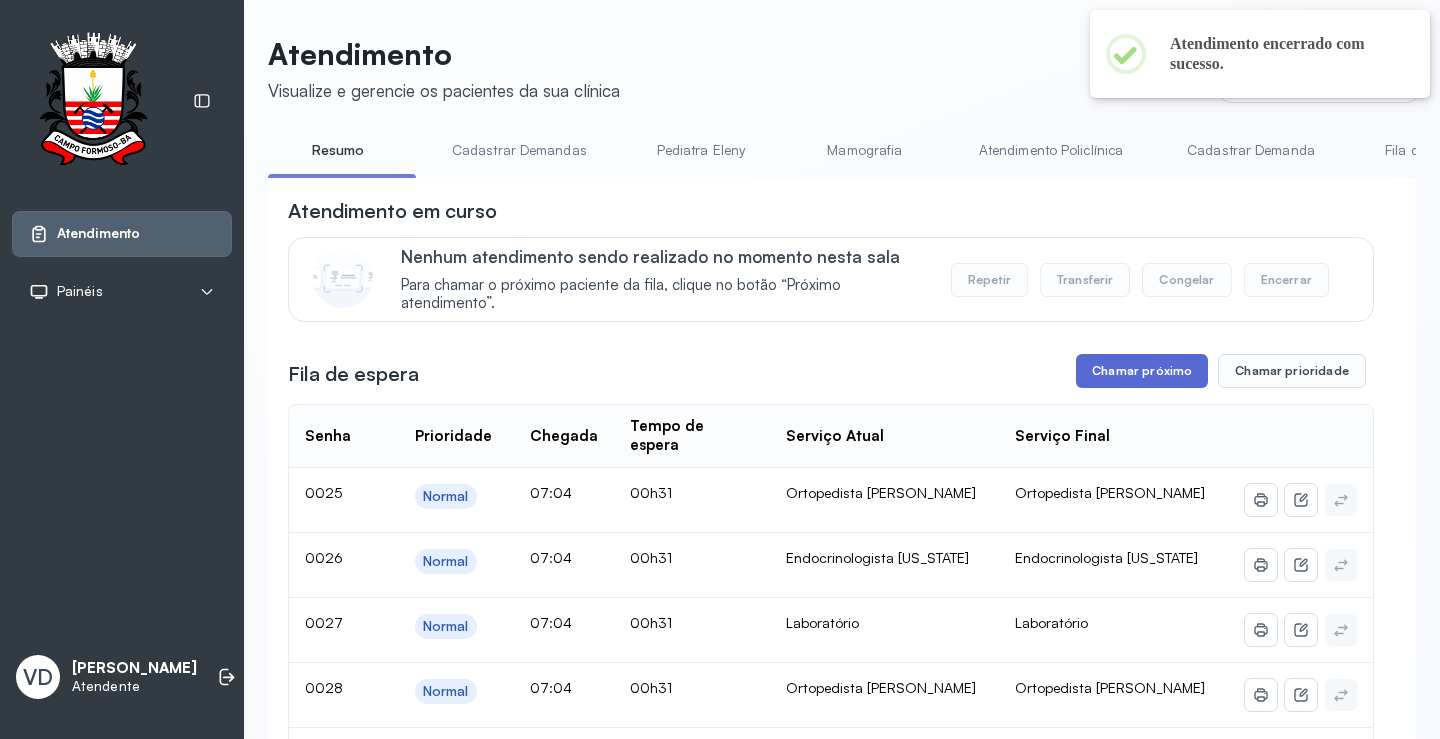 click on "Chamar próximo" at bounding box center (1142, 371) 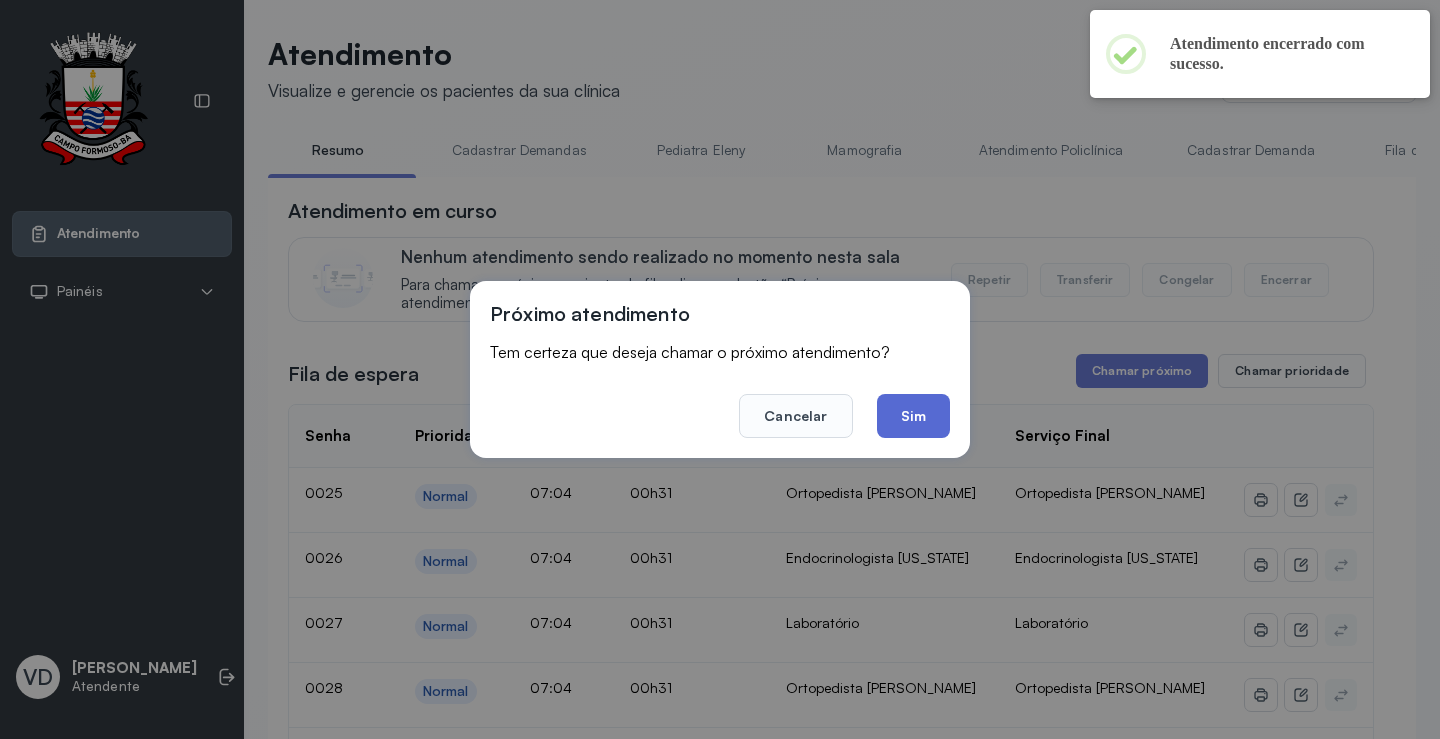click on "Sim" 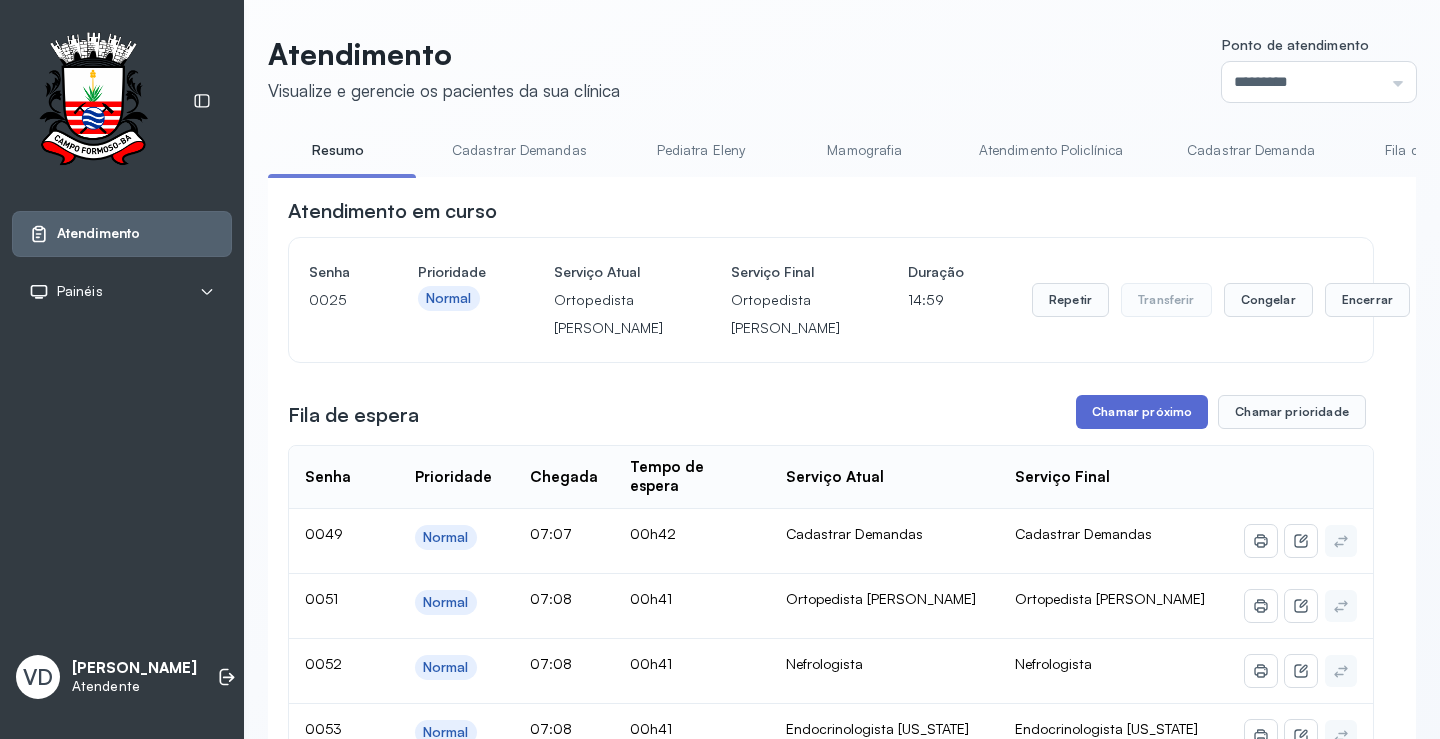 click on "Chamar próximo" at bounding box center [1142, 412] 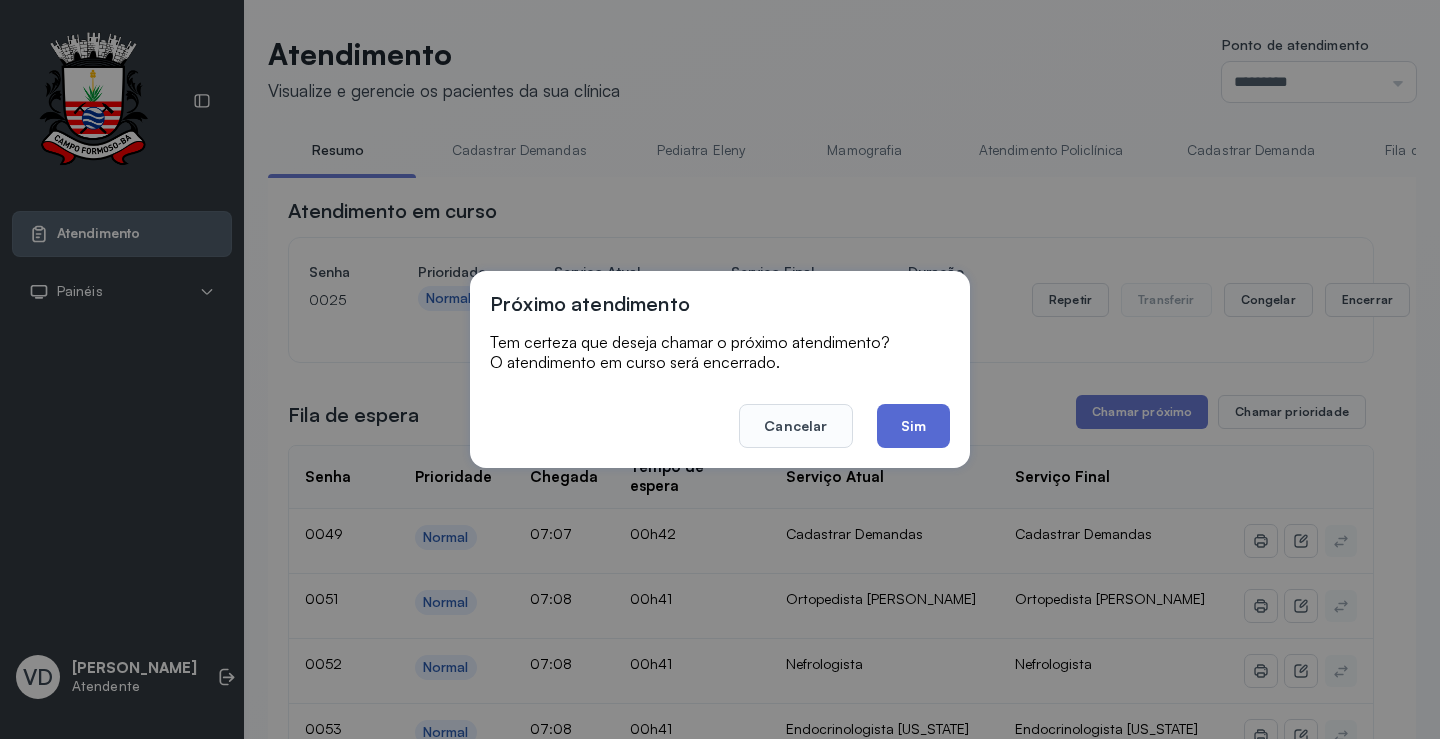 click on "Sim" 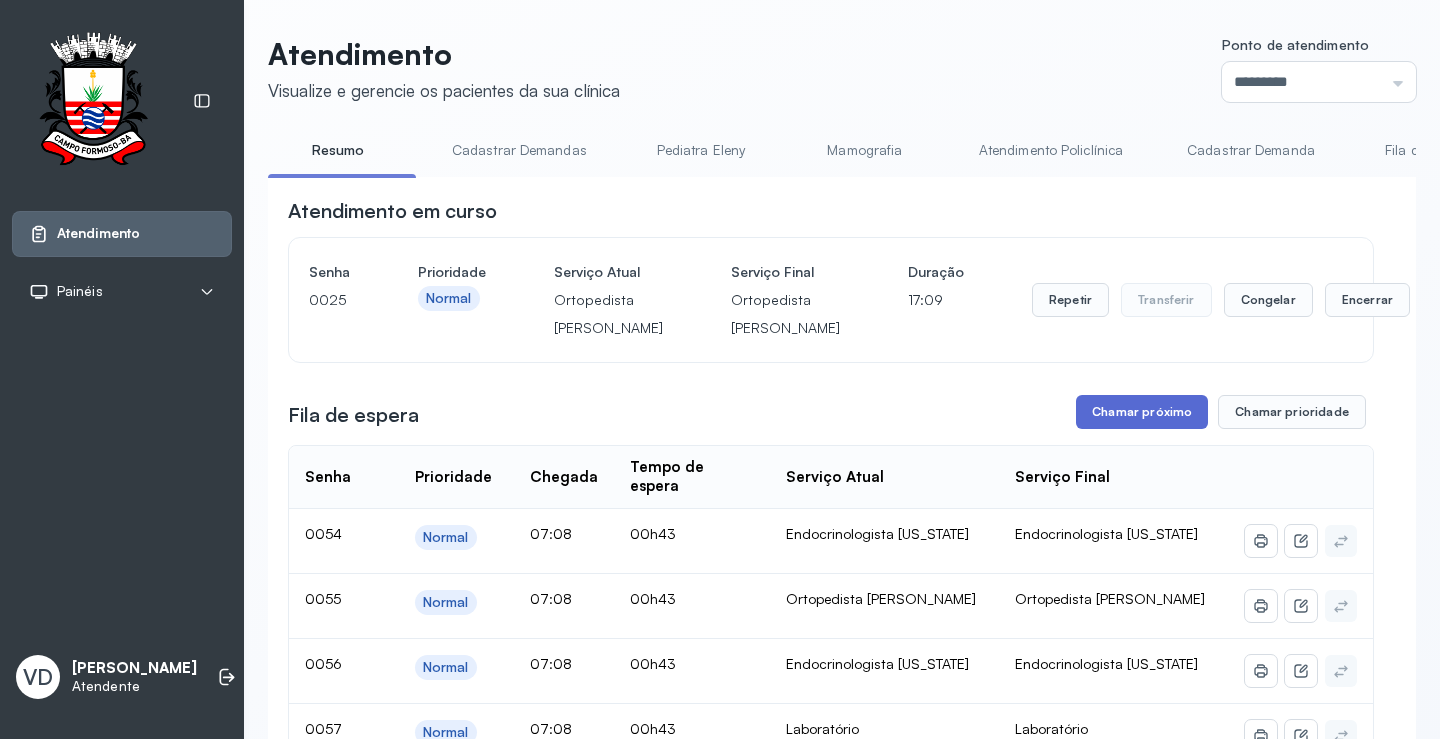 click on "Chamar próximo" at bounding box center [1142, 412] 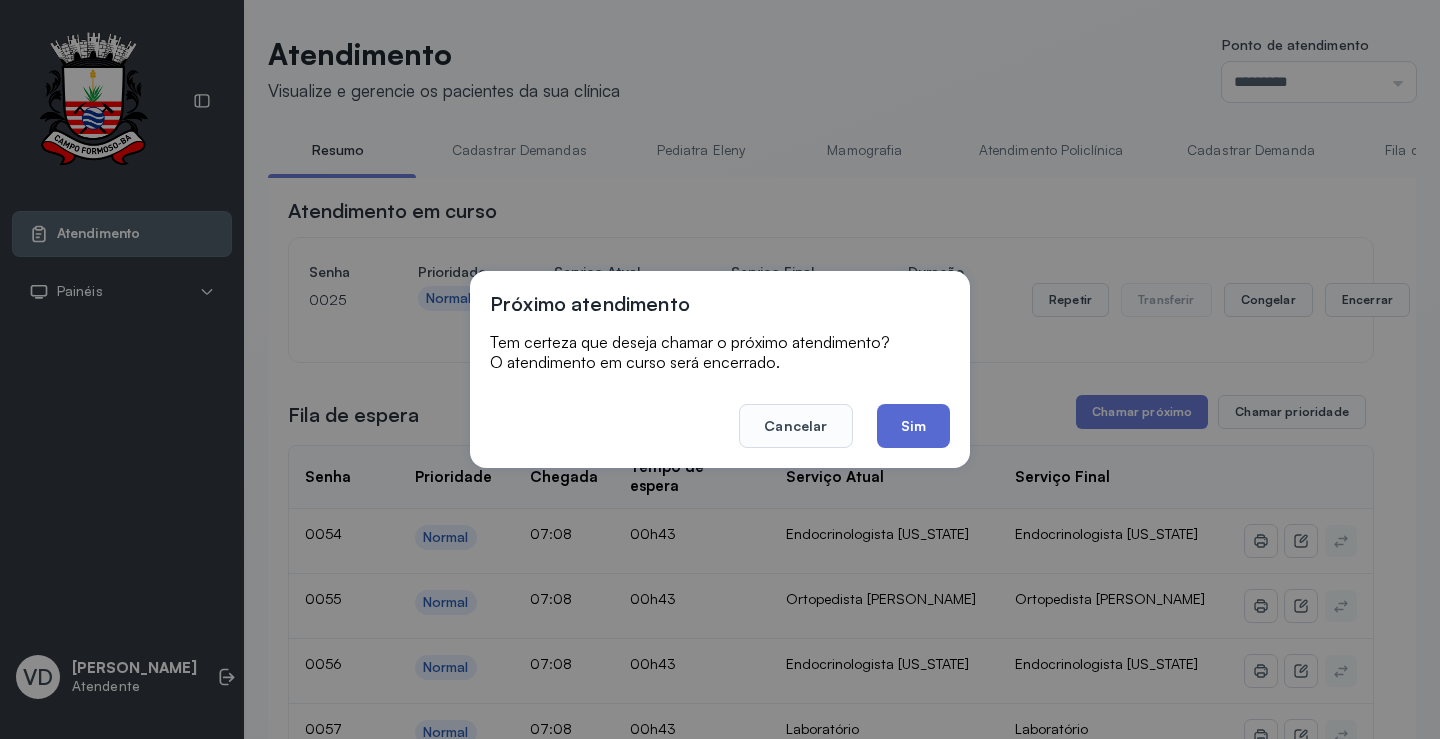 click on "Cancelar Sim" at bounding box center (720, 412) 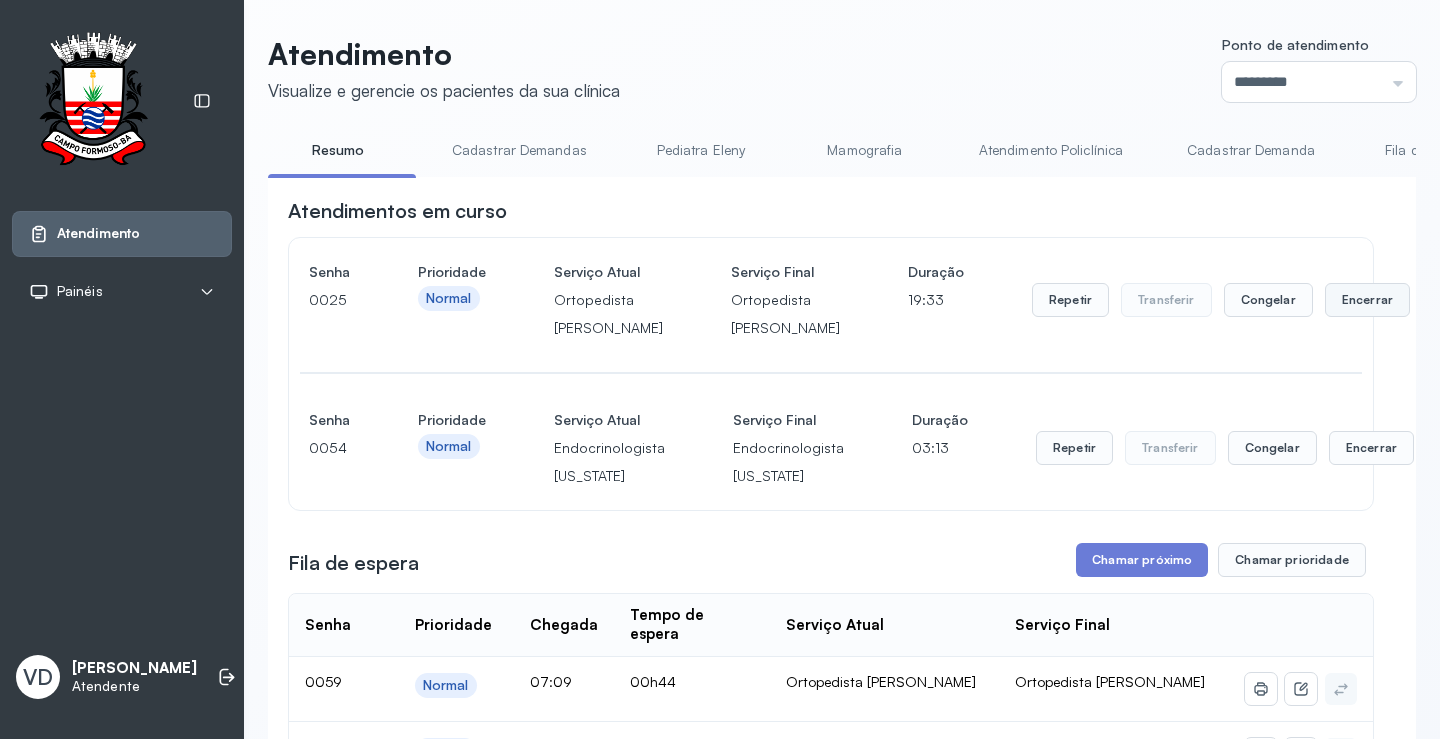 click on "Encerrar" at bounding box center (1367, 300) 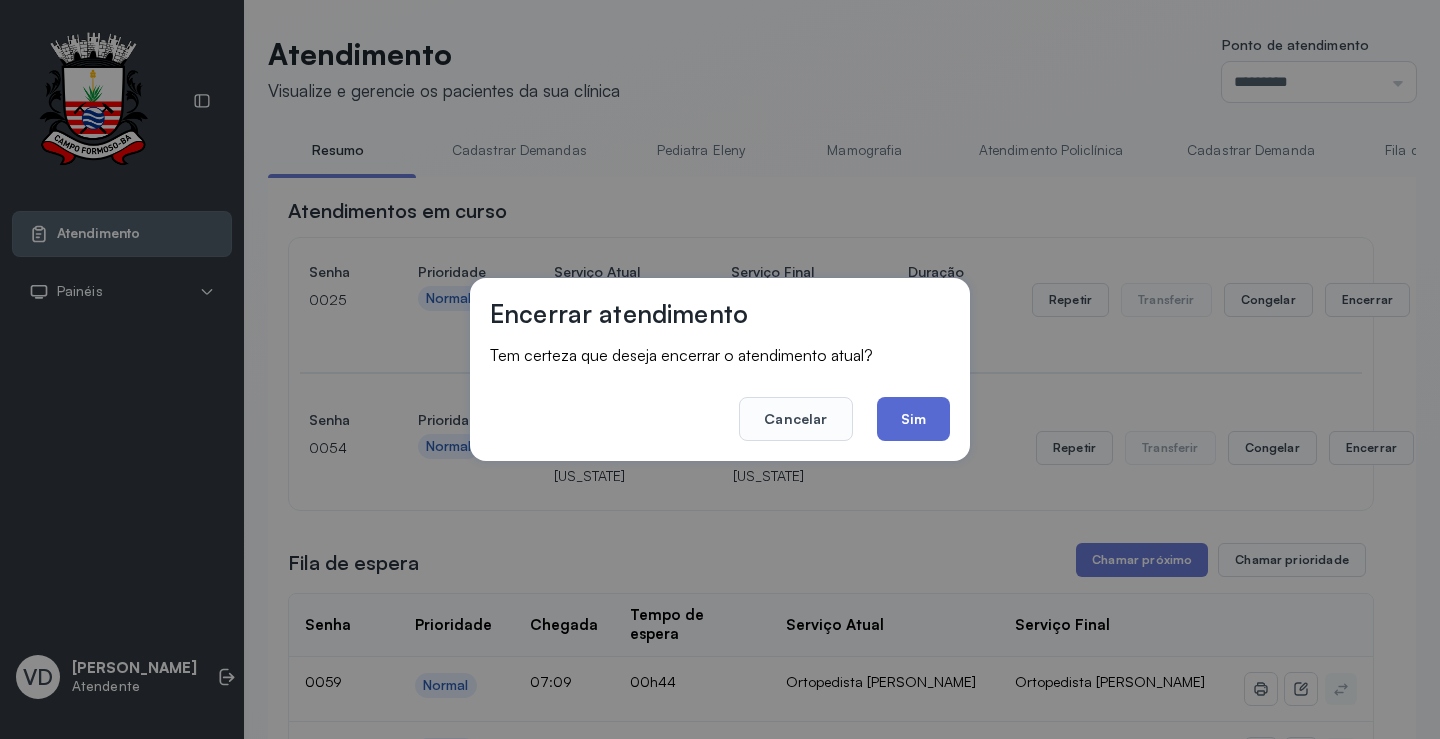 click on "Sim" 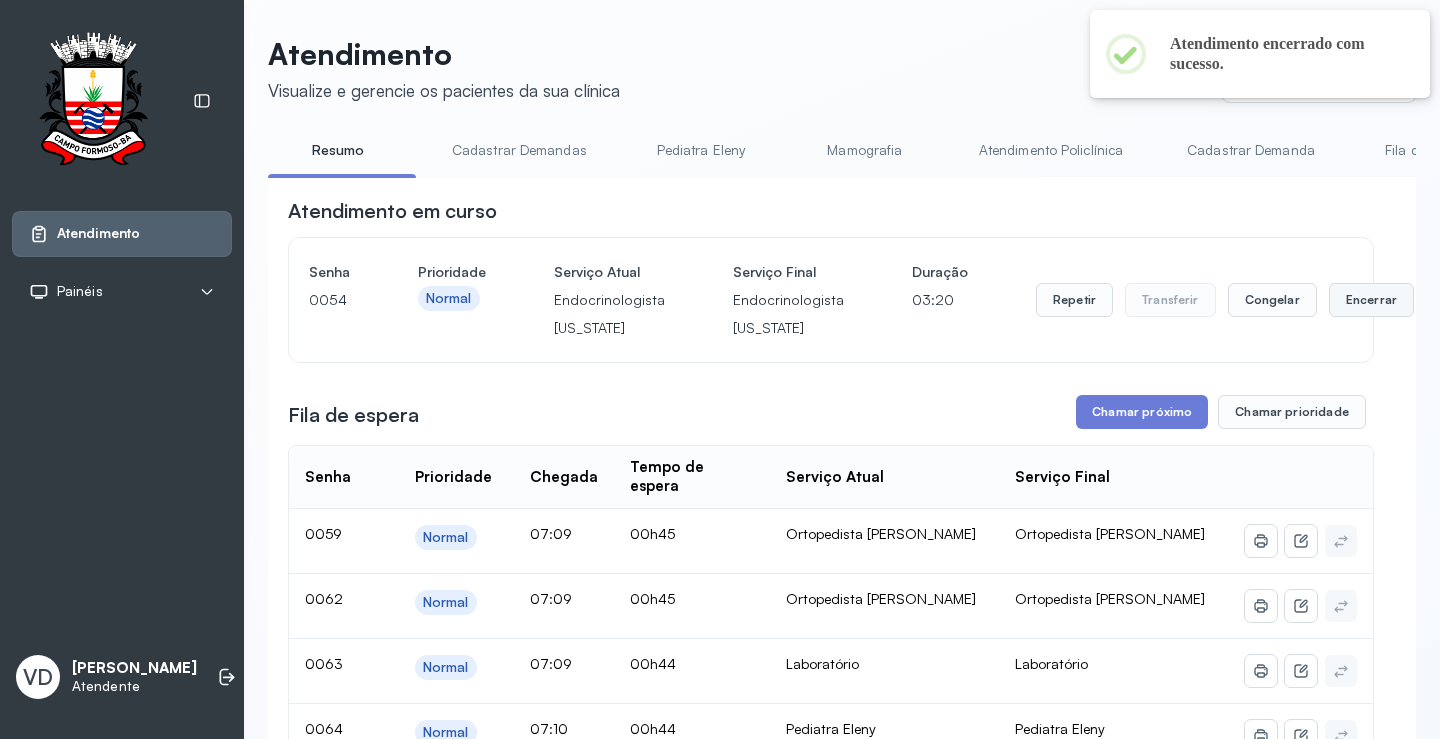 click on "Encerrar" at bounding box center (1371, 300) 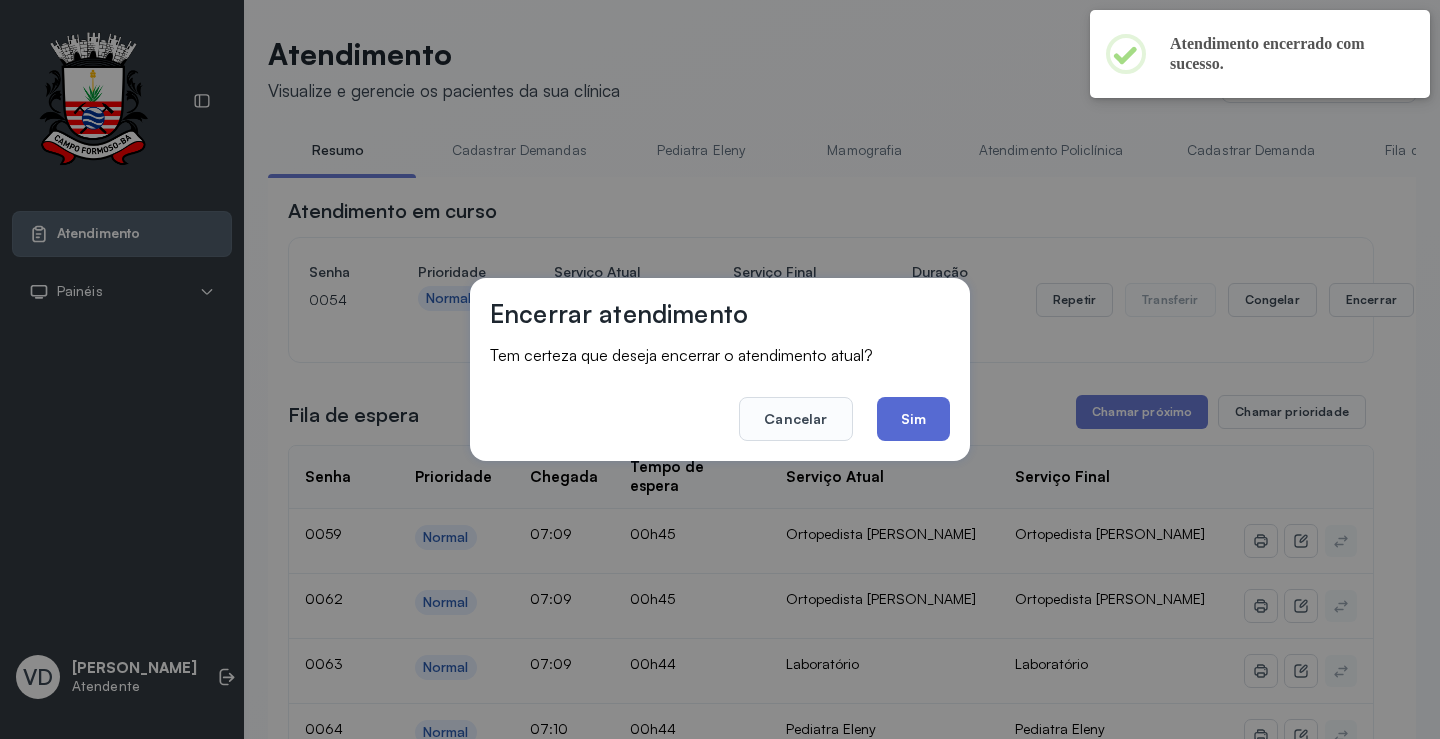 click on "Sim" 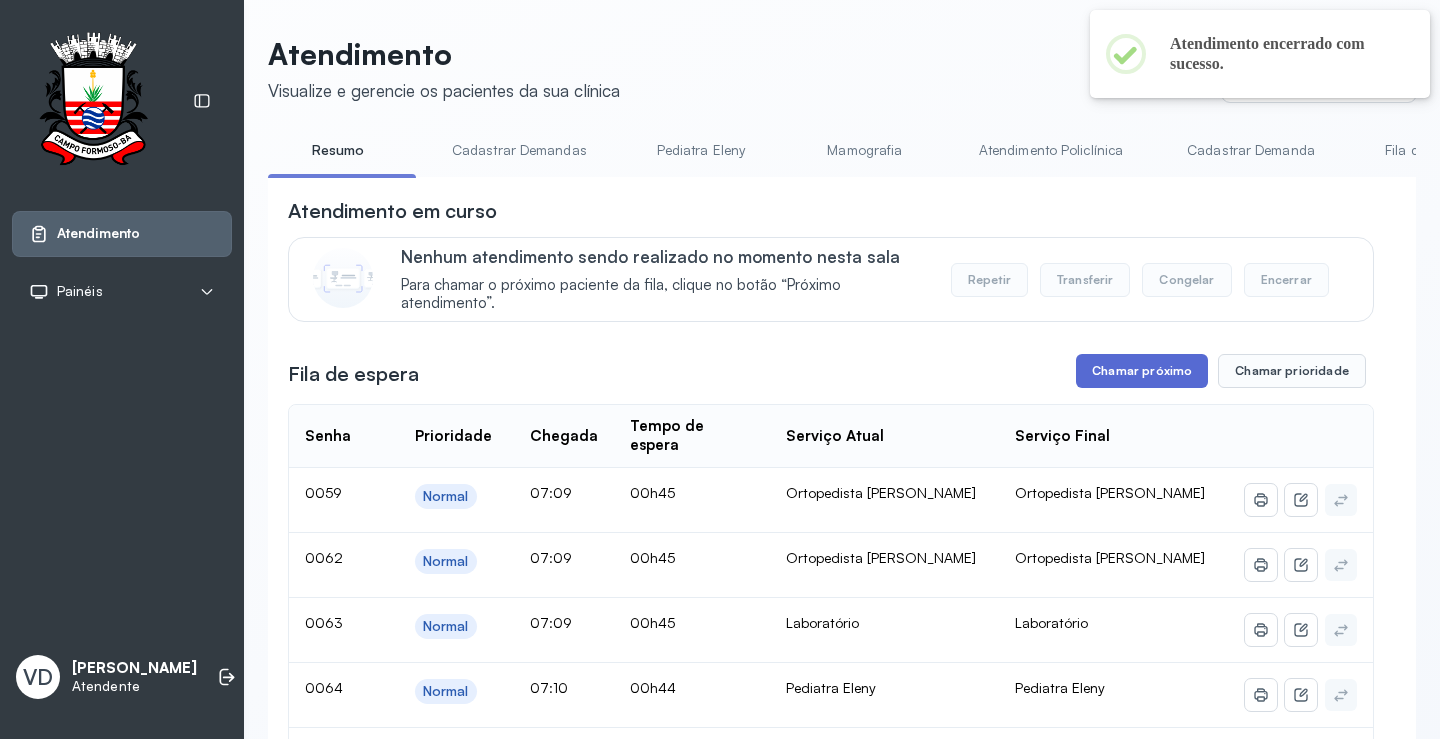 click on "Chamar próximo" at bounding box center (1142, 371) 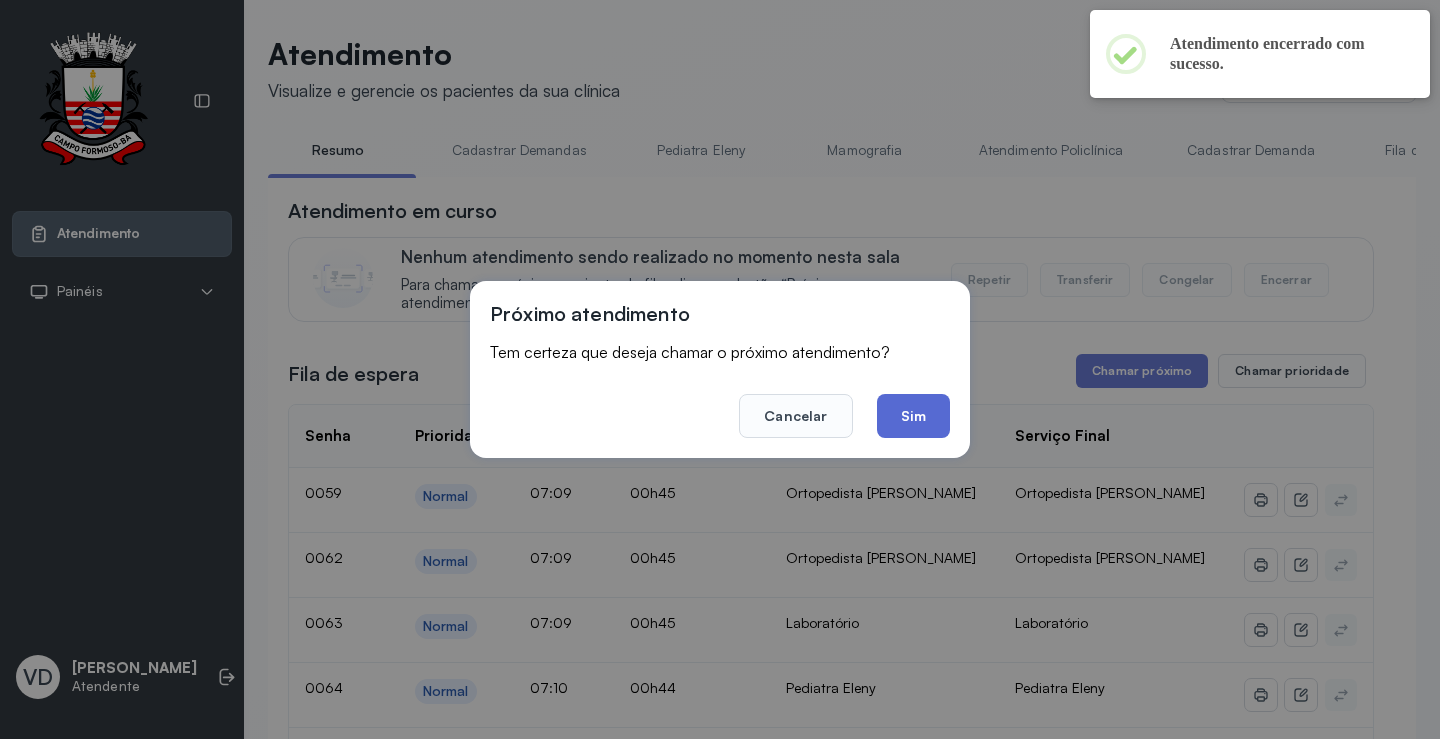 click on "Sim" 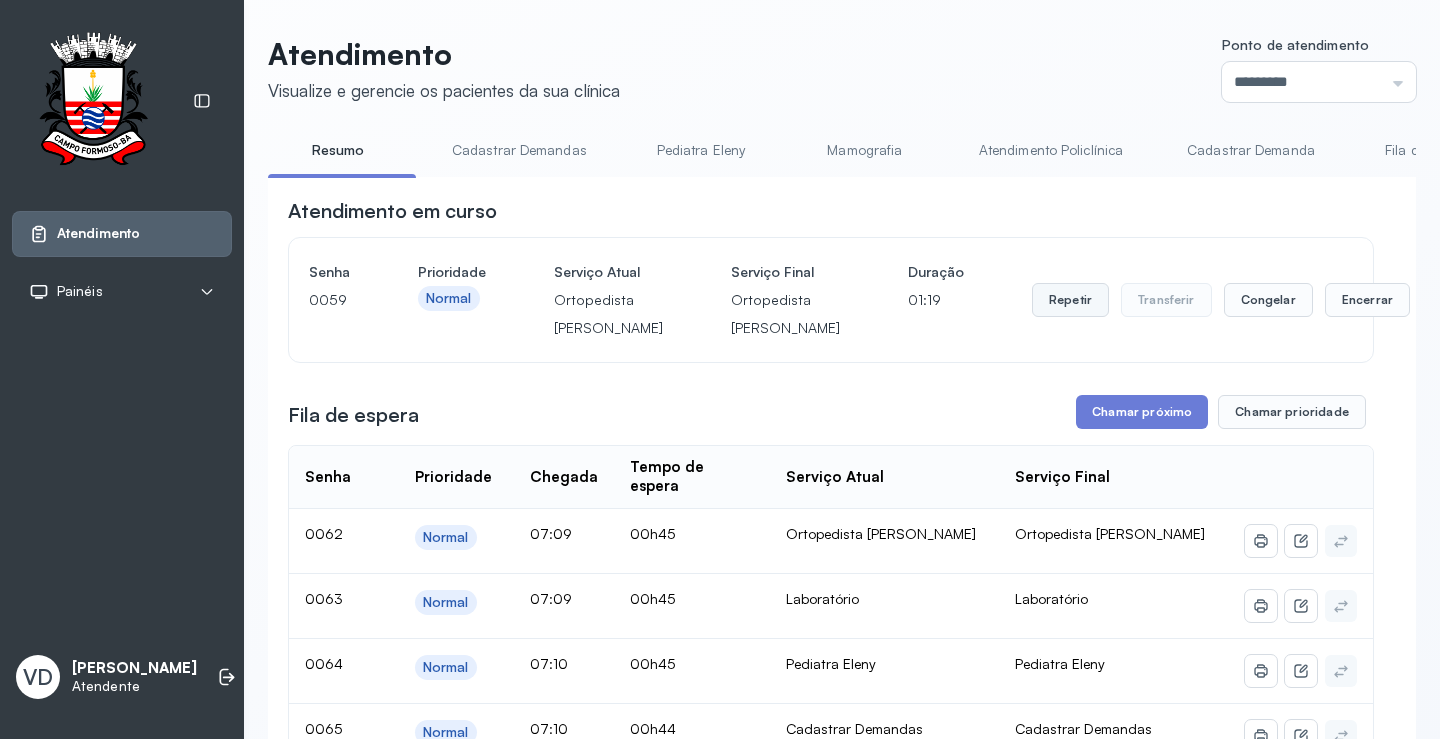 click on "Repetir" at bounding box center (1070, 300) 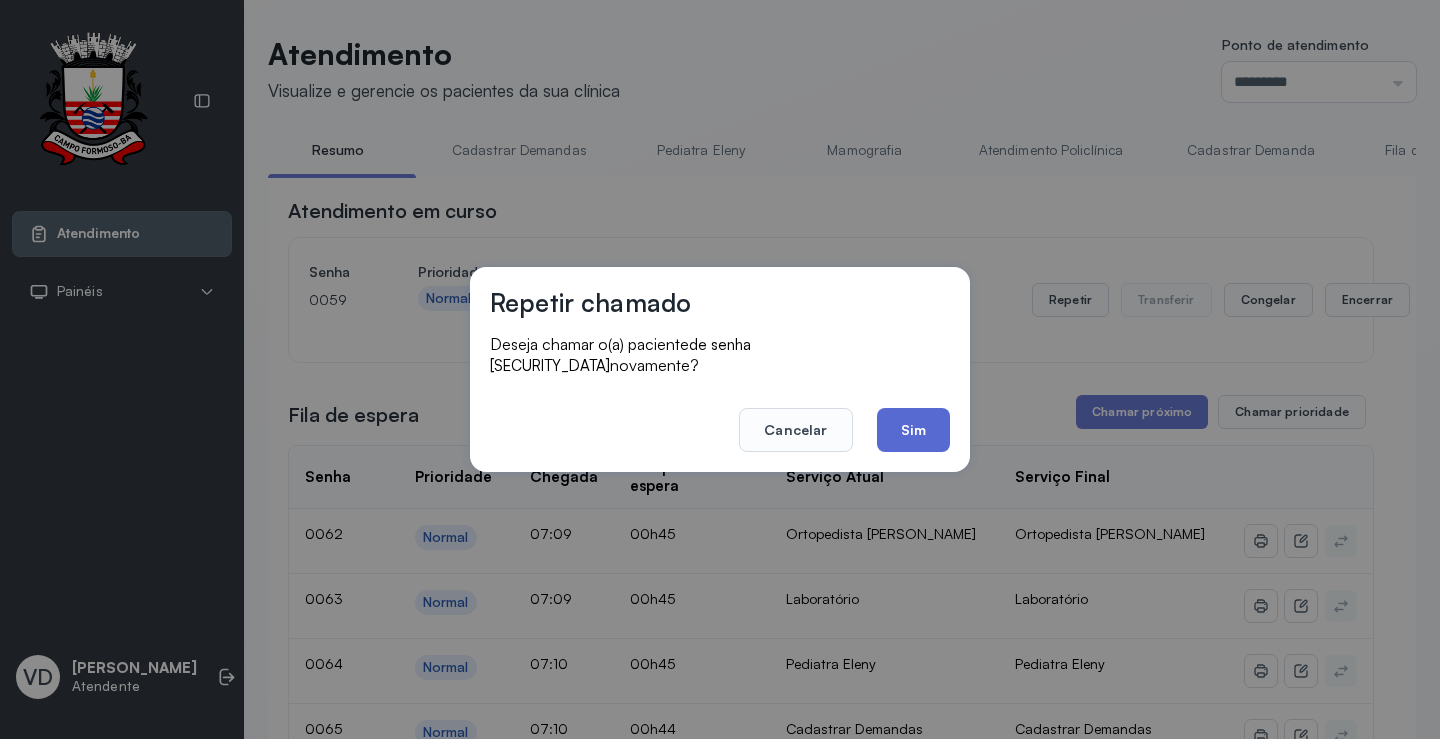 click on "Sim" 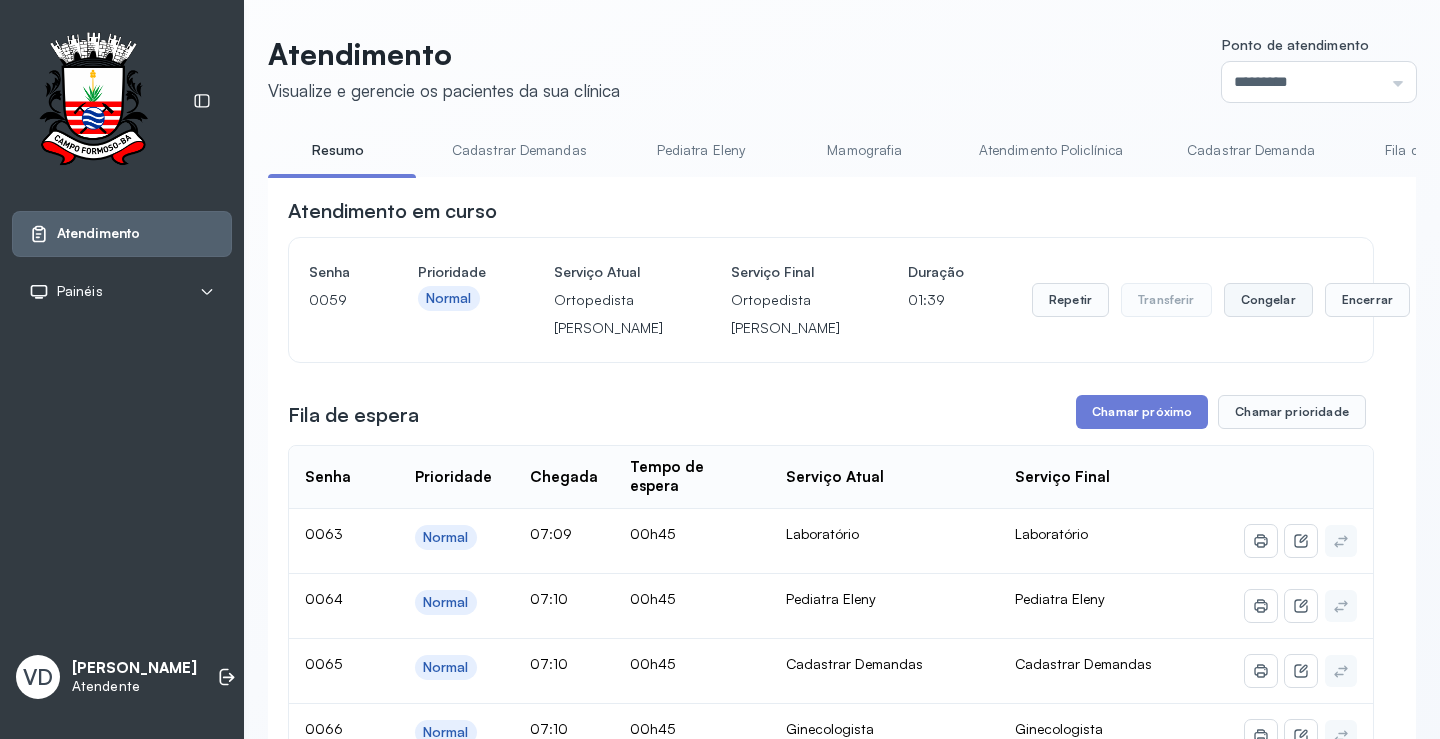 click on "Congelar" at bounding box center (1268, 300) 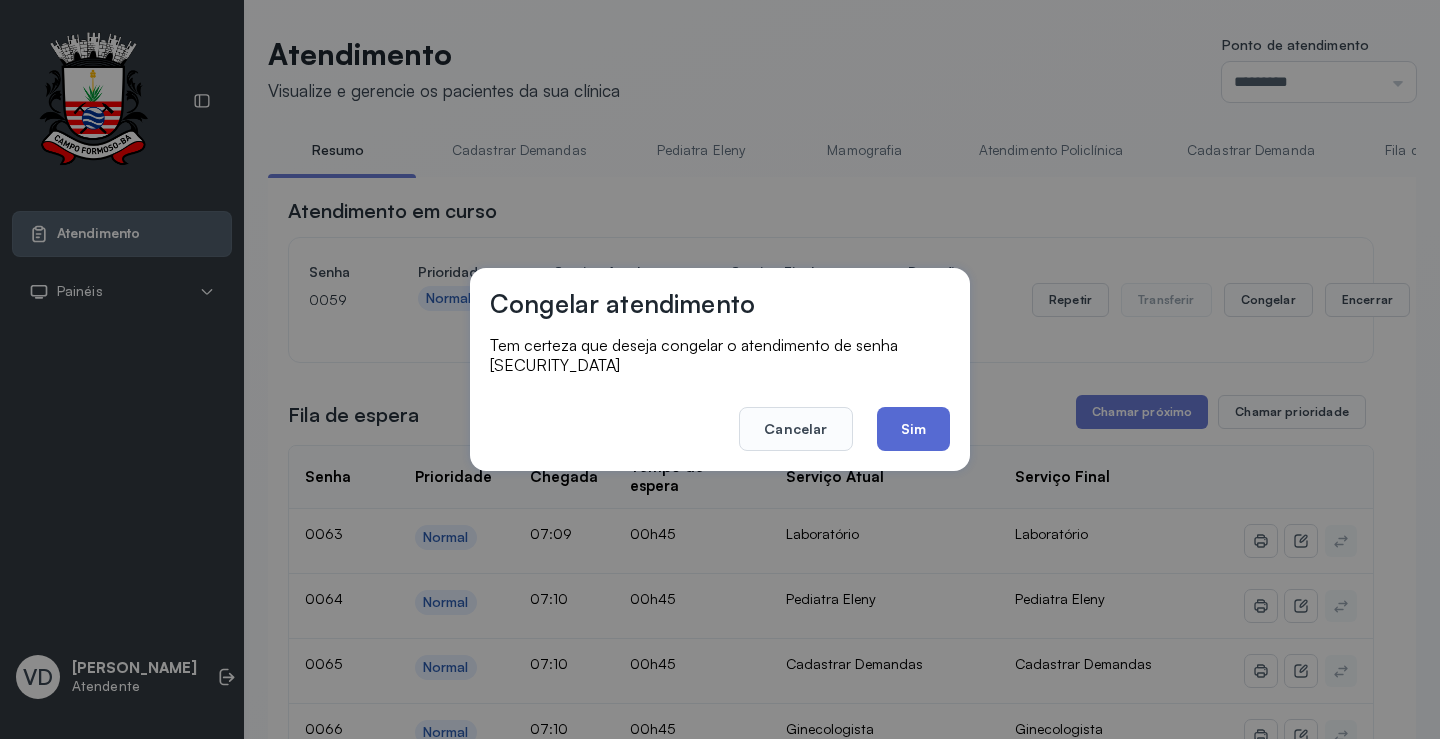 click on "Sim" 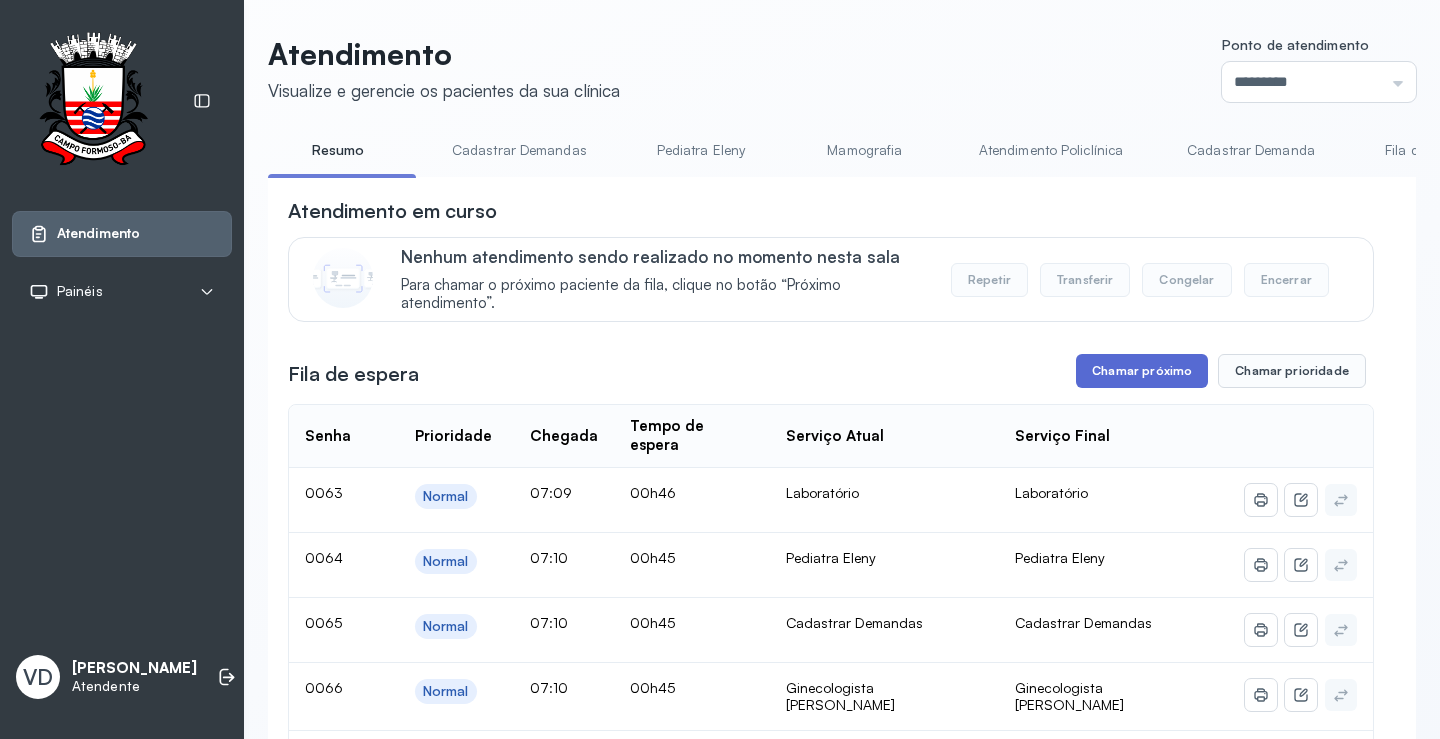 click on "Chamar próximo" at bounding box center [1142, 371] 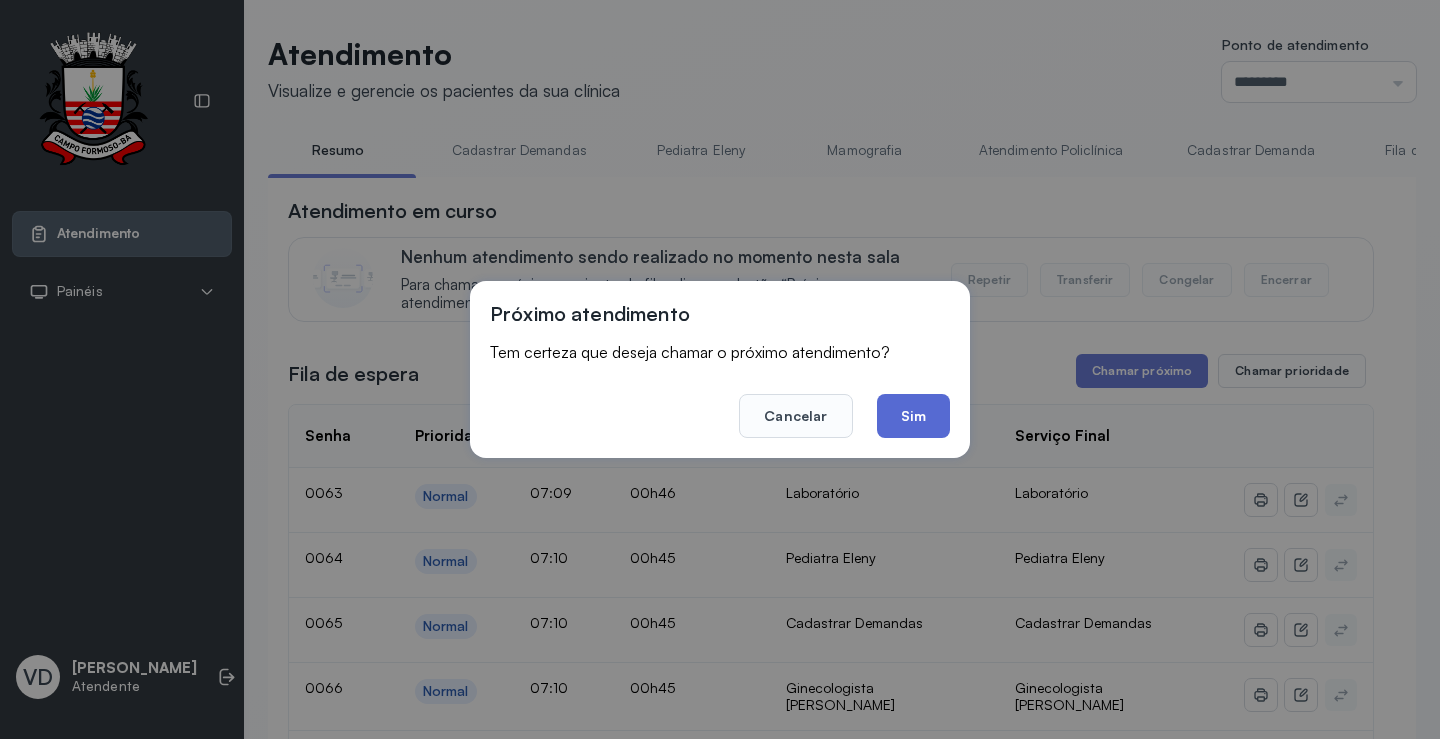 click on "Sim" 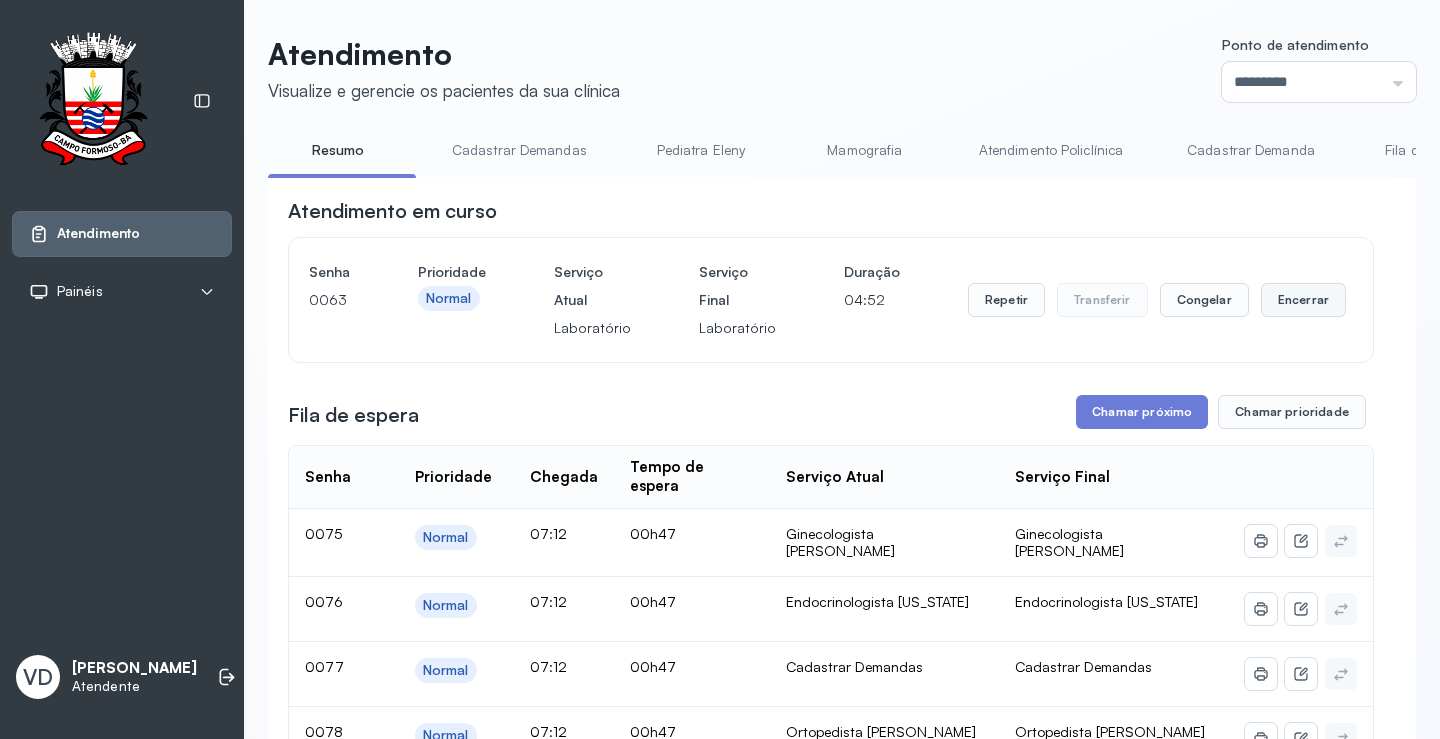 click on "Encerrar" at bounding box center (1303, 300) 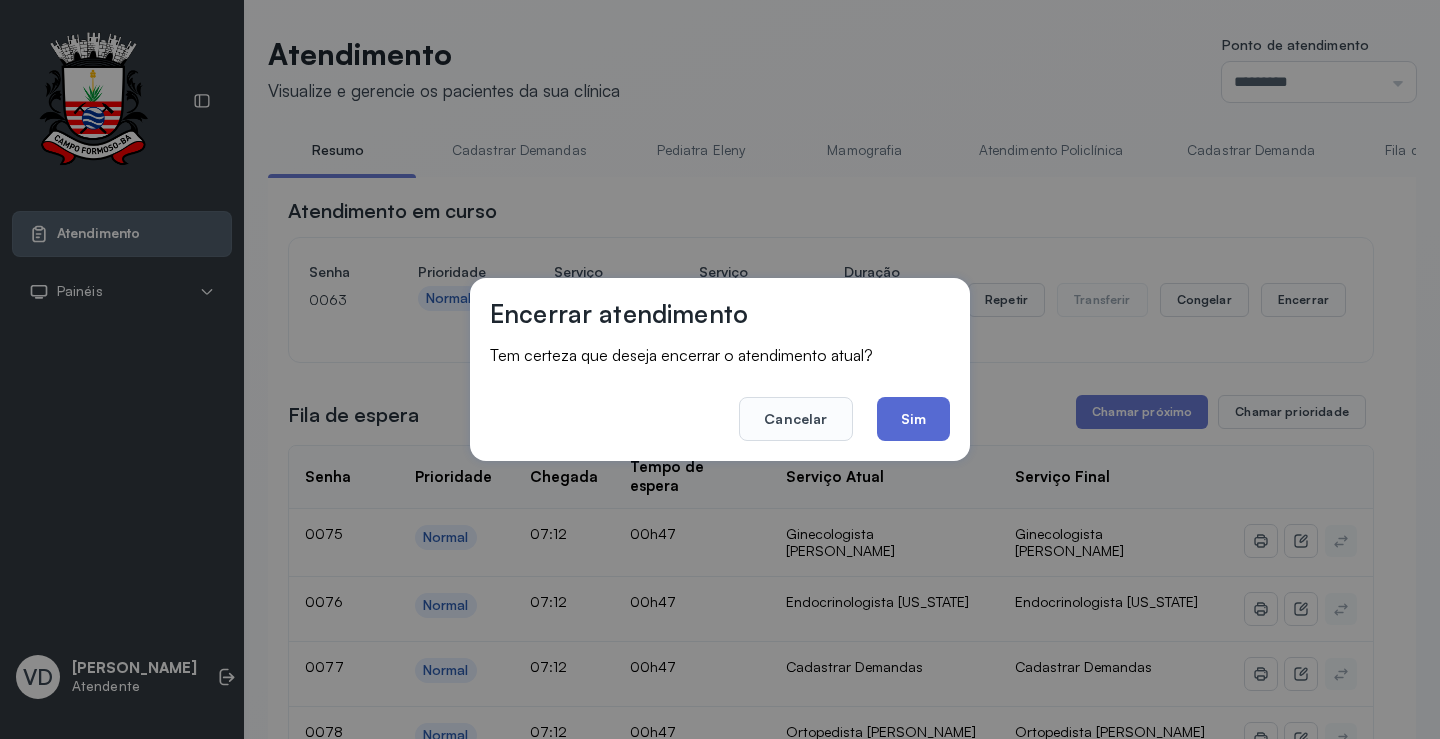 click on "Sim" 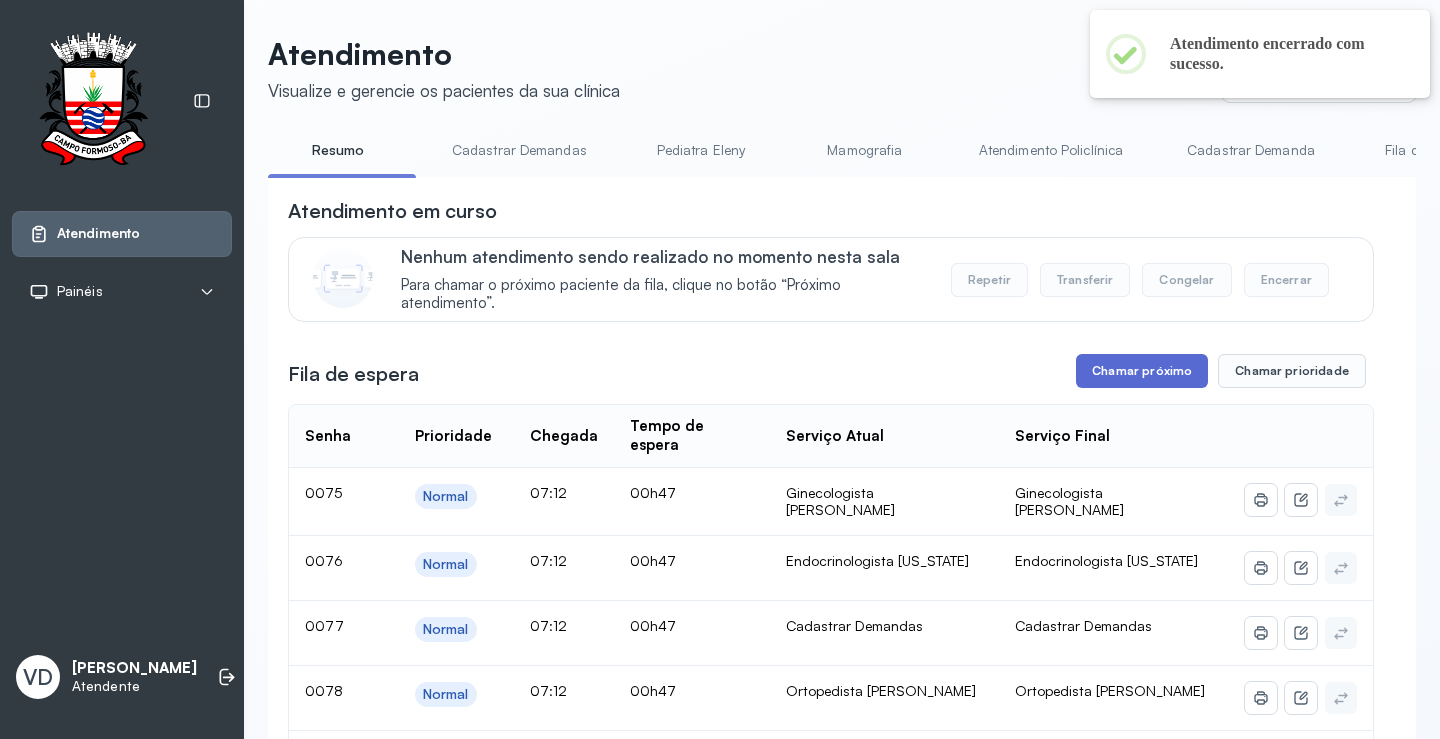 click on "Chamar próximo" at bounding box center [1142, 371] 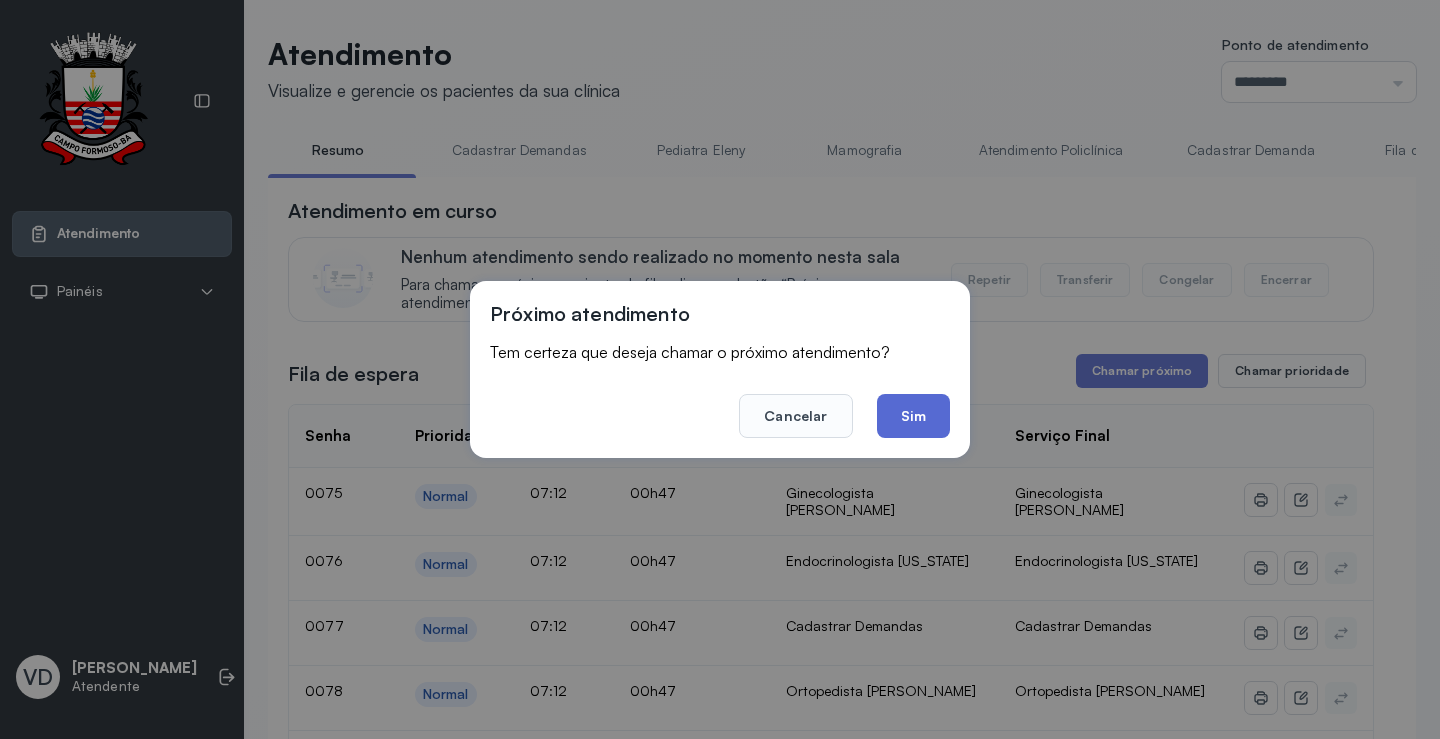 click on "Sim" 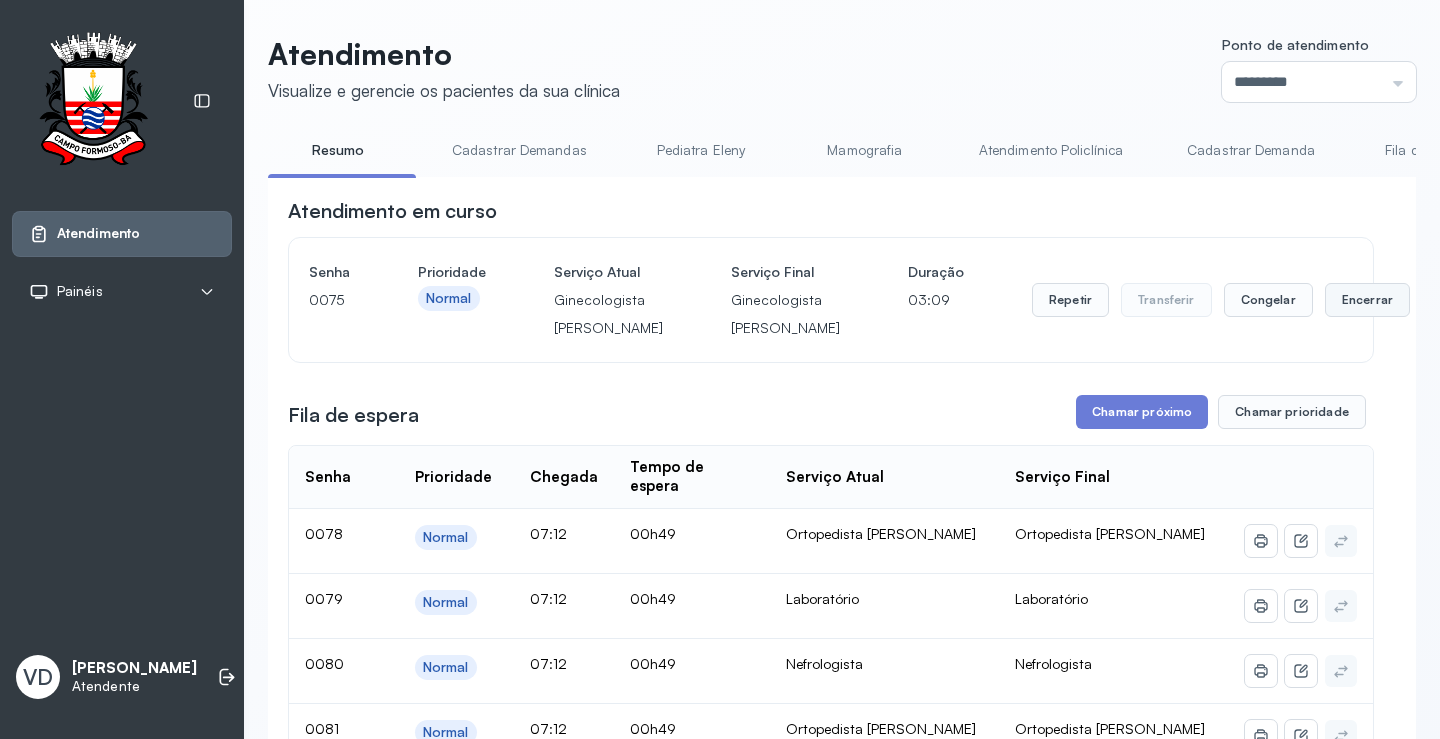 click on "Encerrar" at bounding box center [1367, 300] 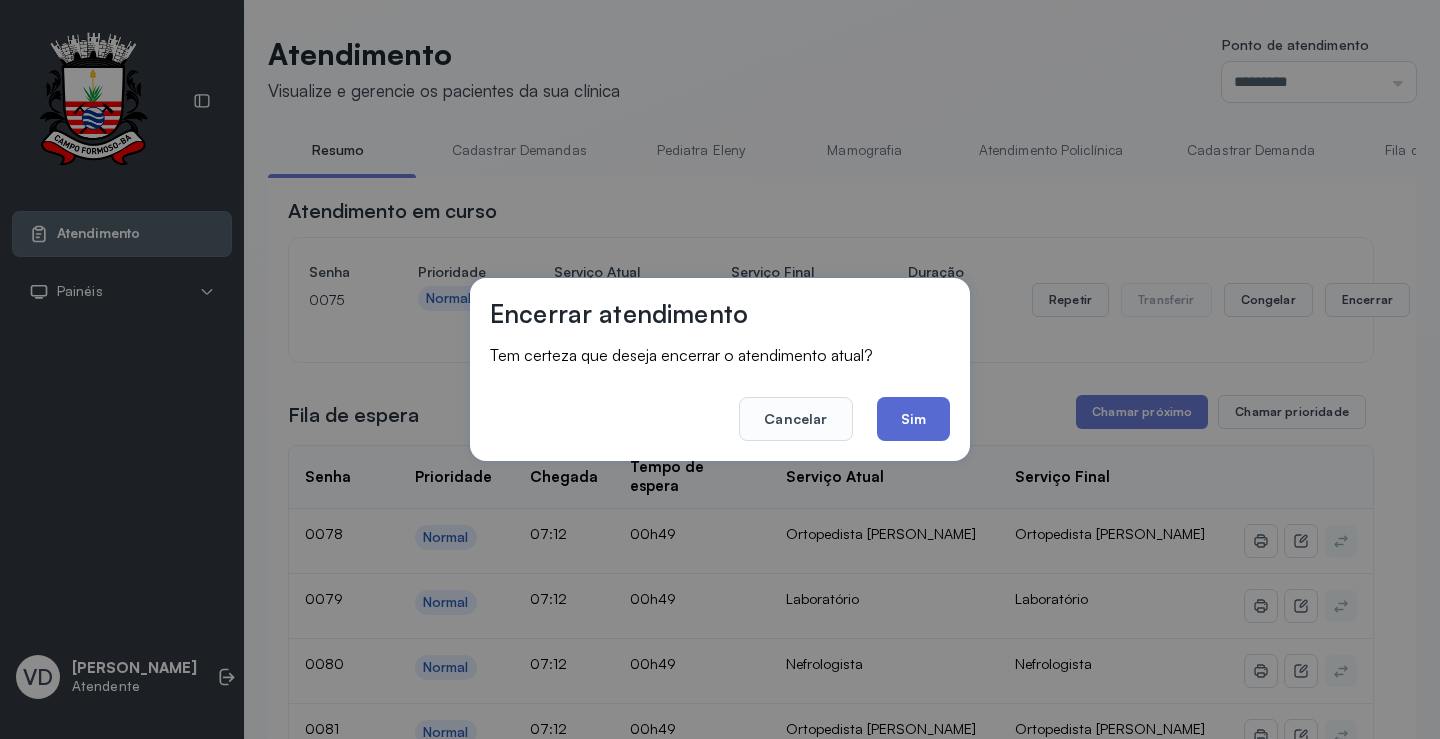 click on "Sim" 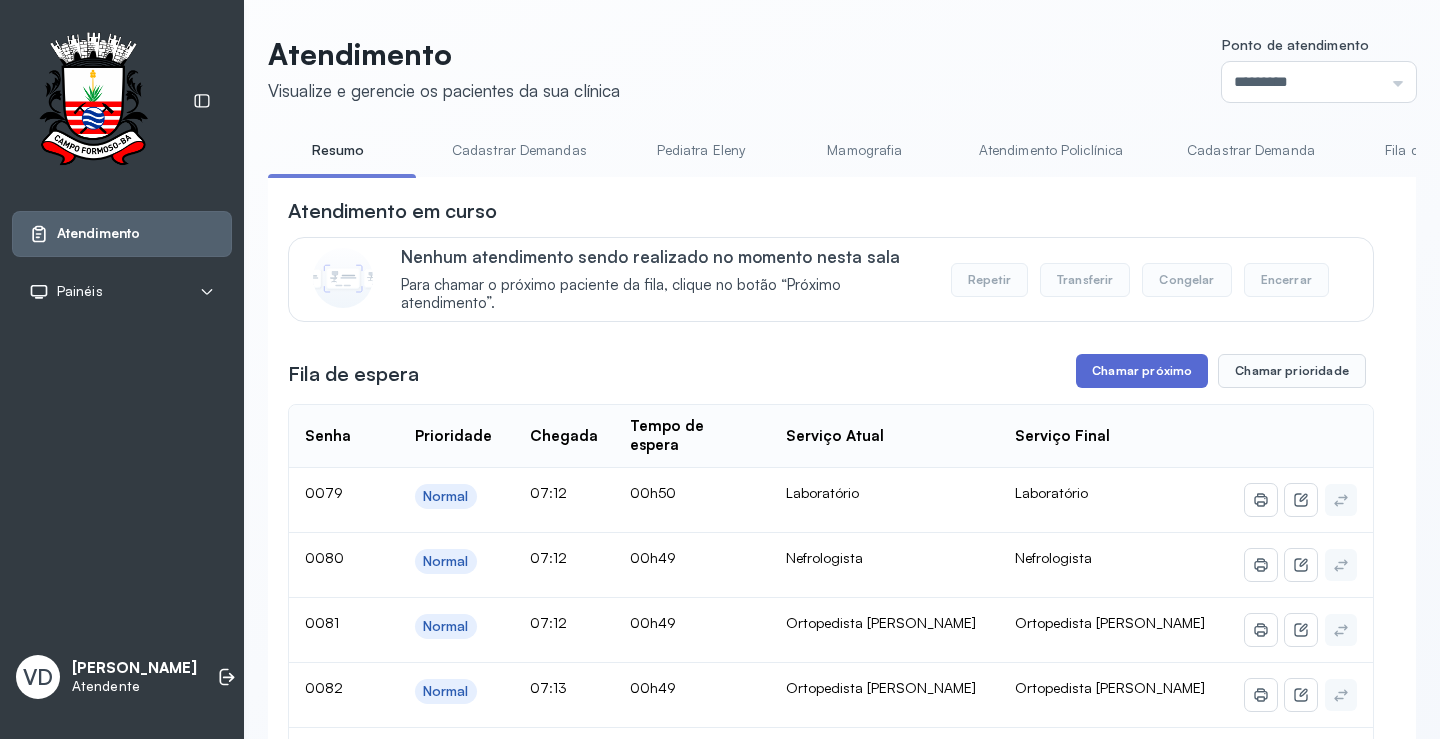 click on "Chamar próximo" at bounding box center [1142, 371] 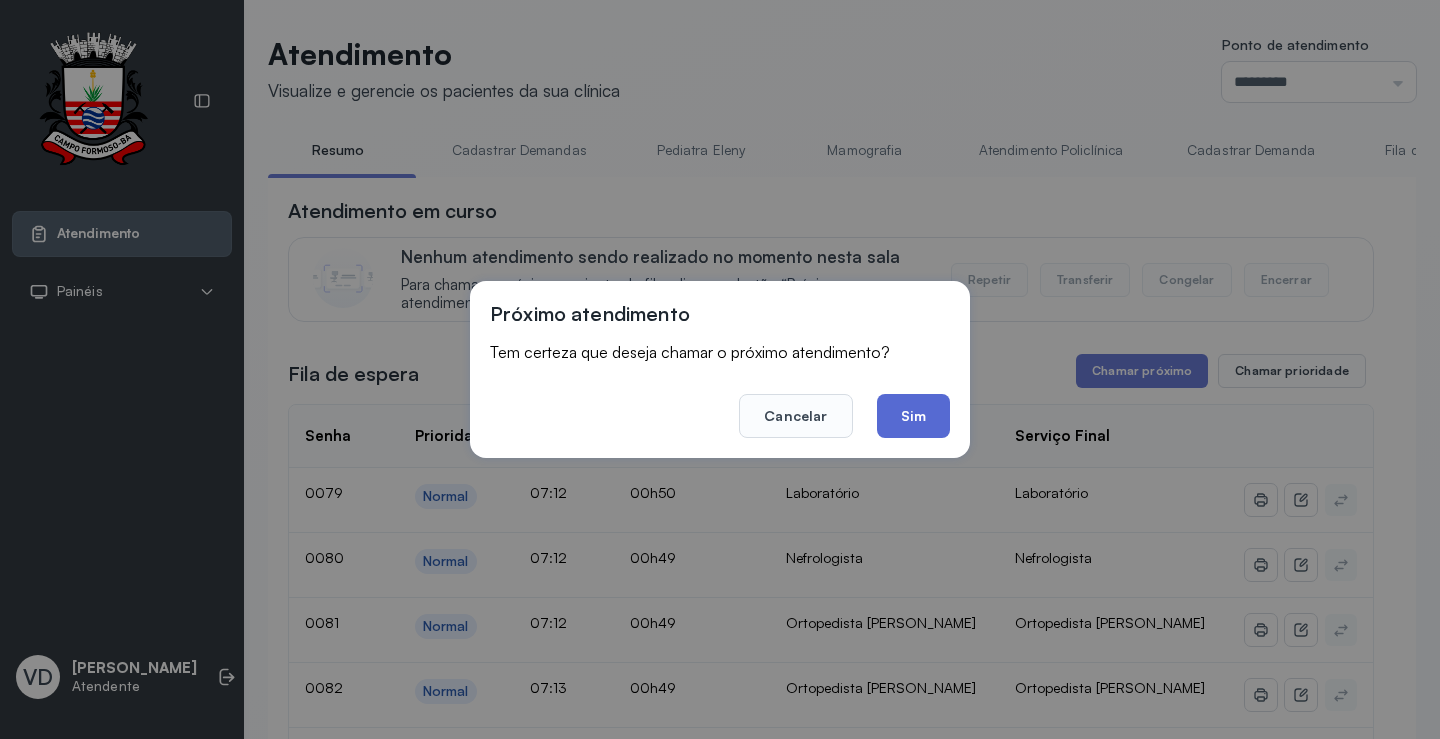 click on "Sim" 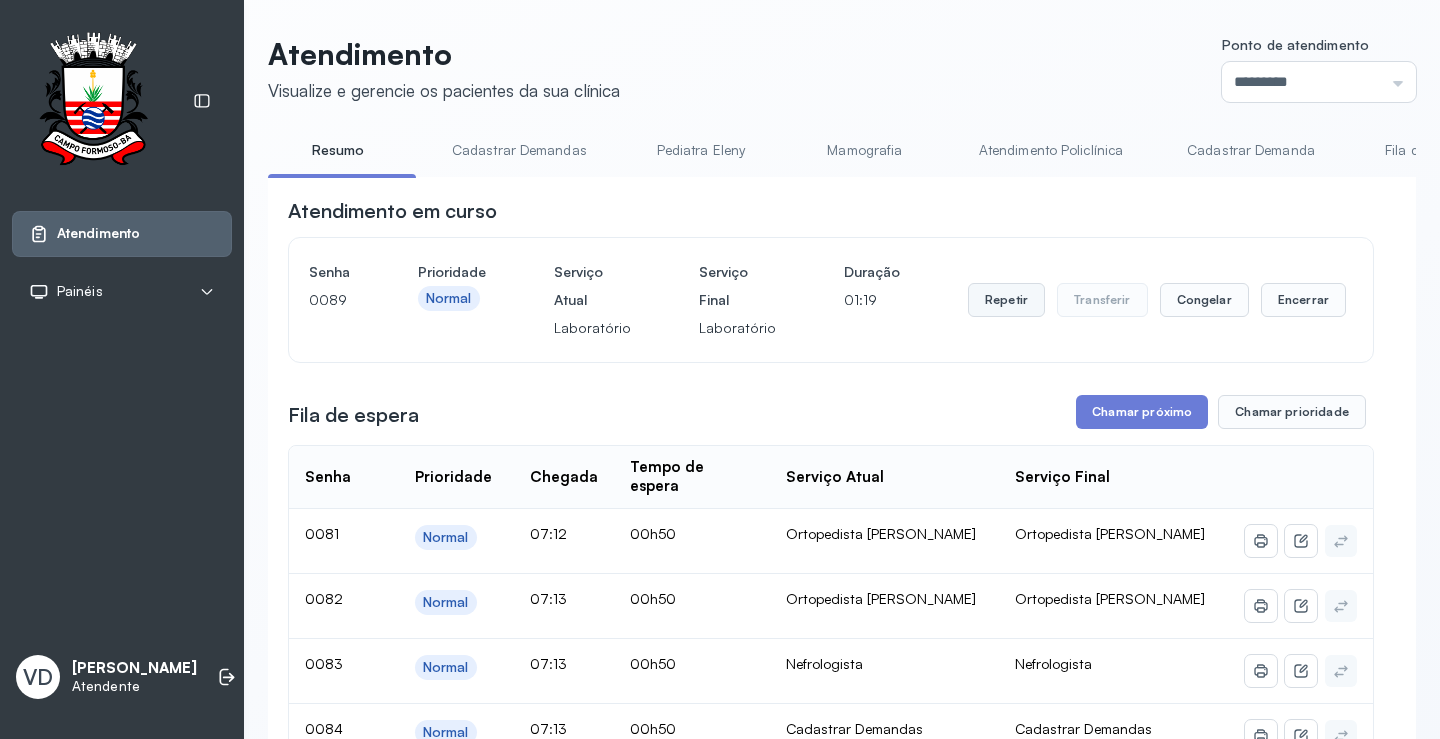 click on "Repetir" at bounding box center (1006, 300) 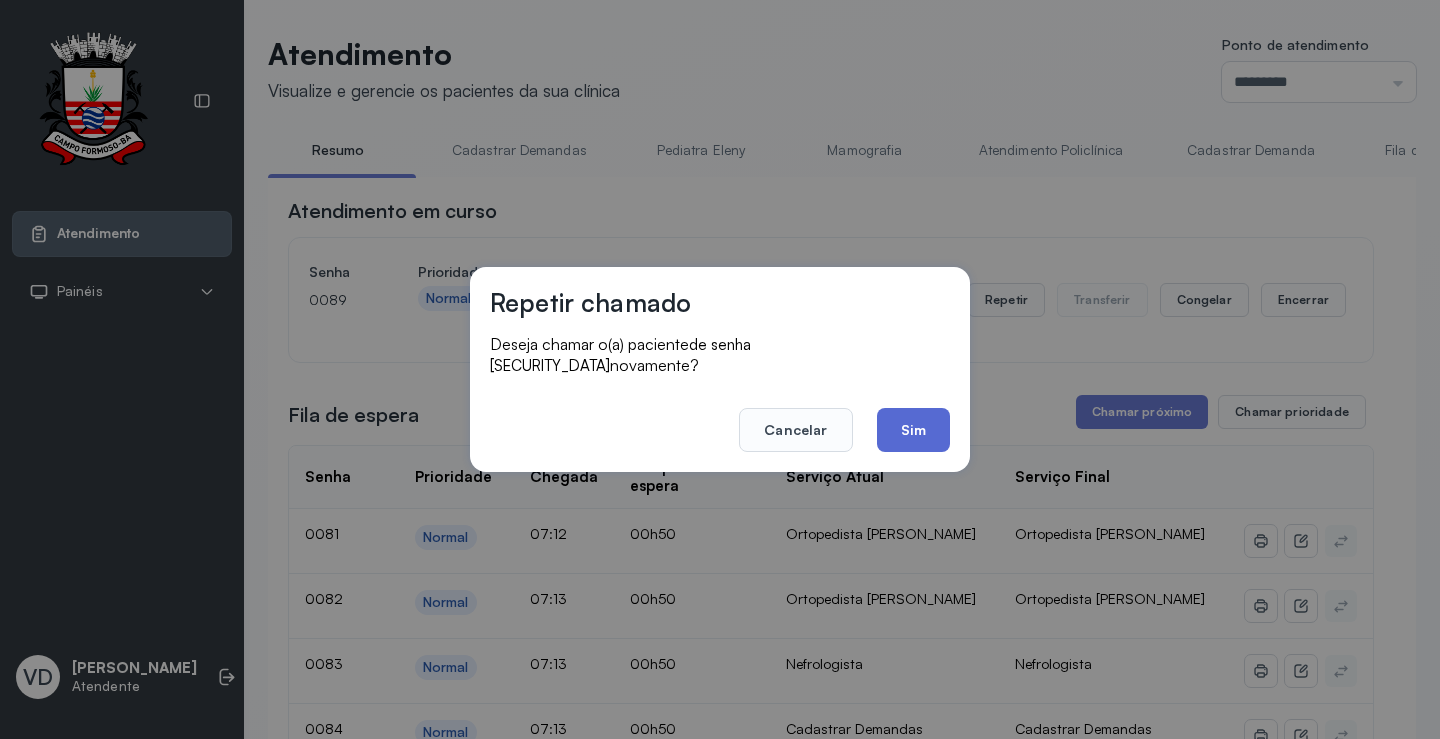 click on "Sim" 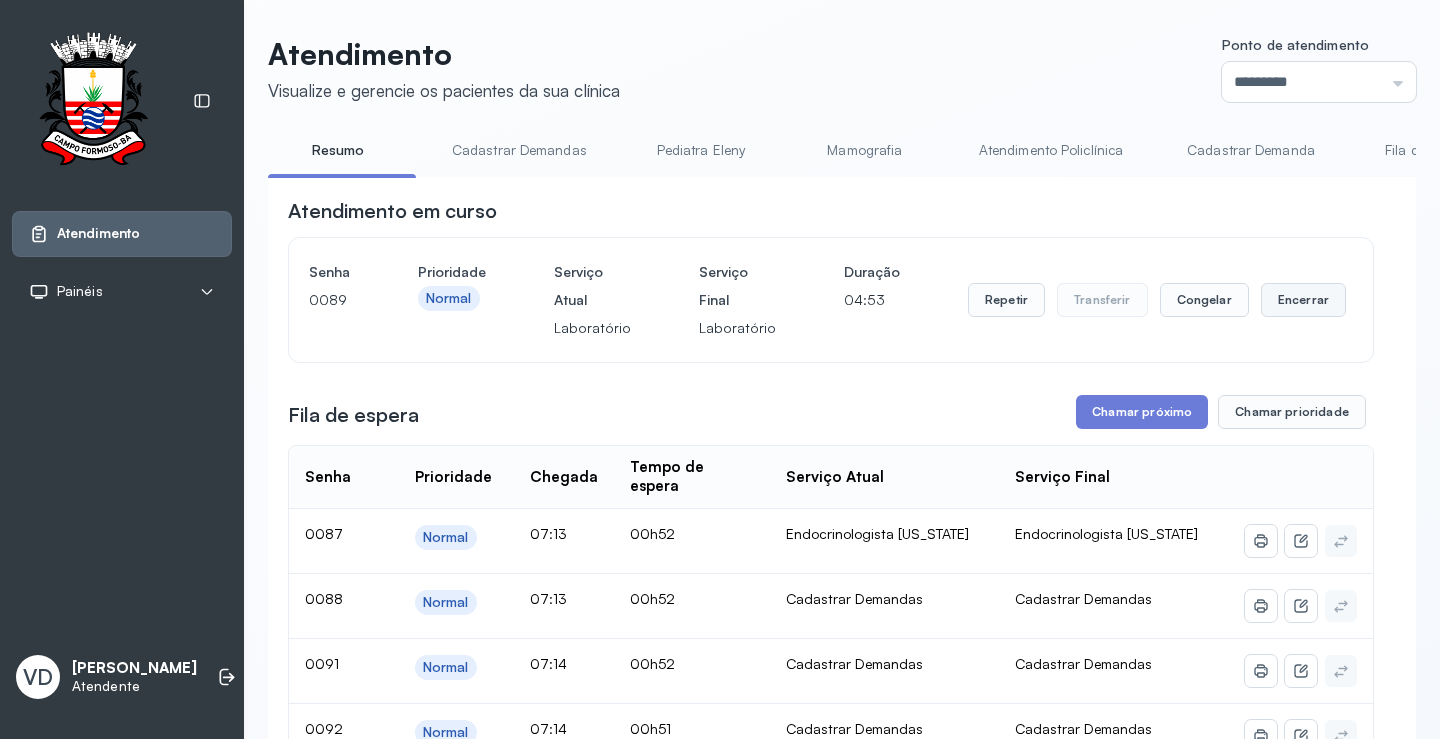 click on "Encerrar" at bounding box center (1303, 300) 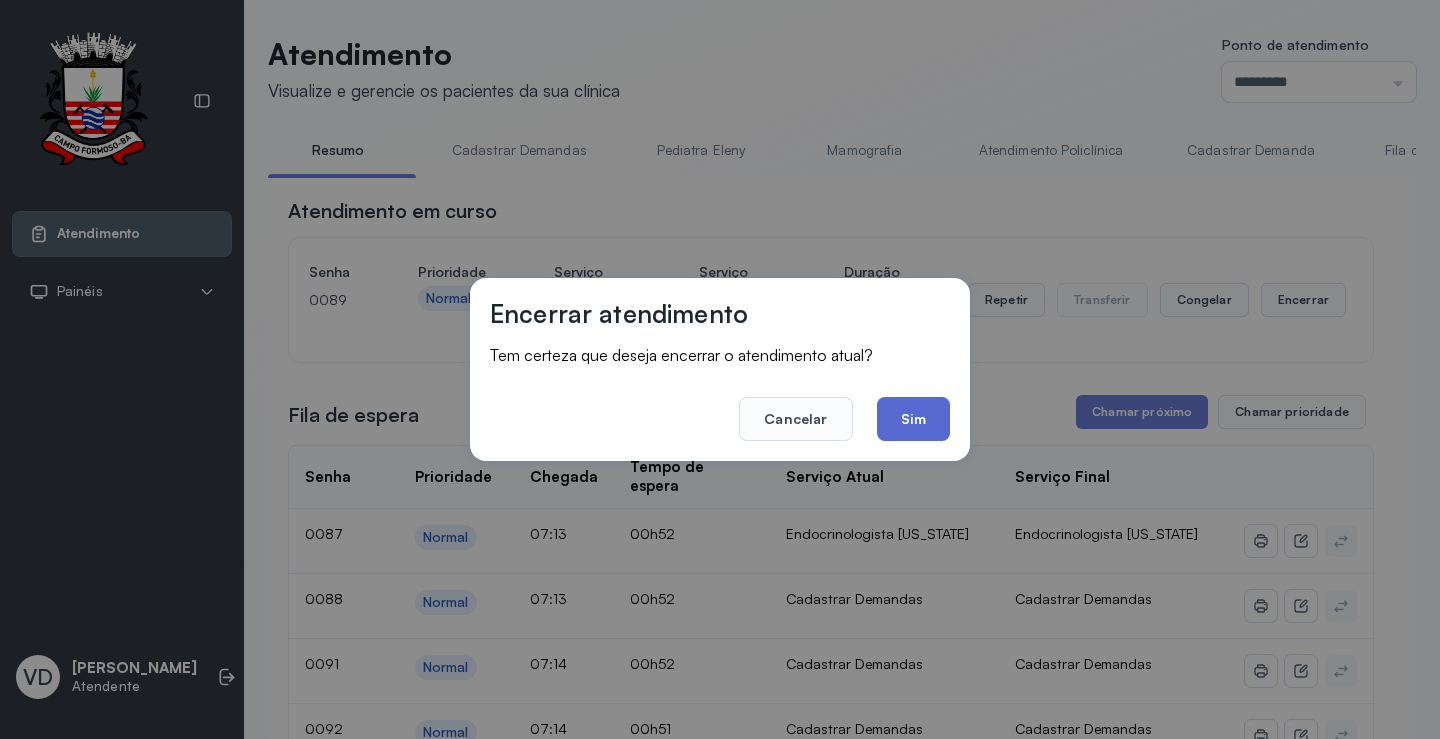 click on "Sim" 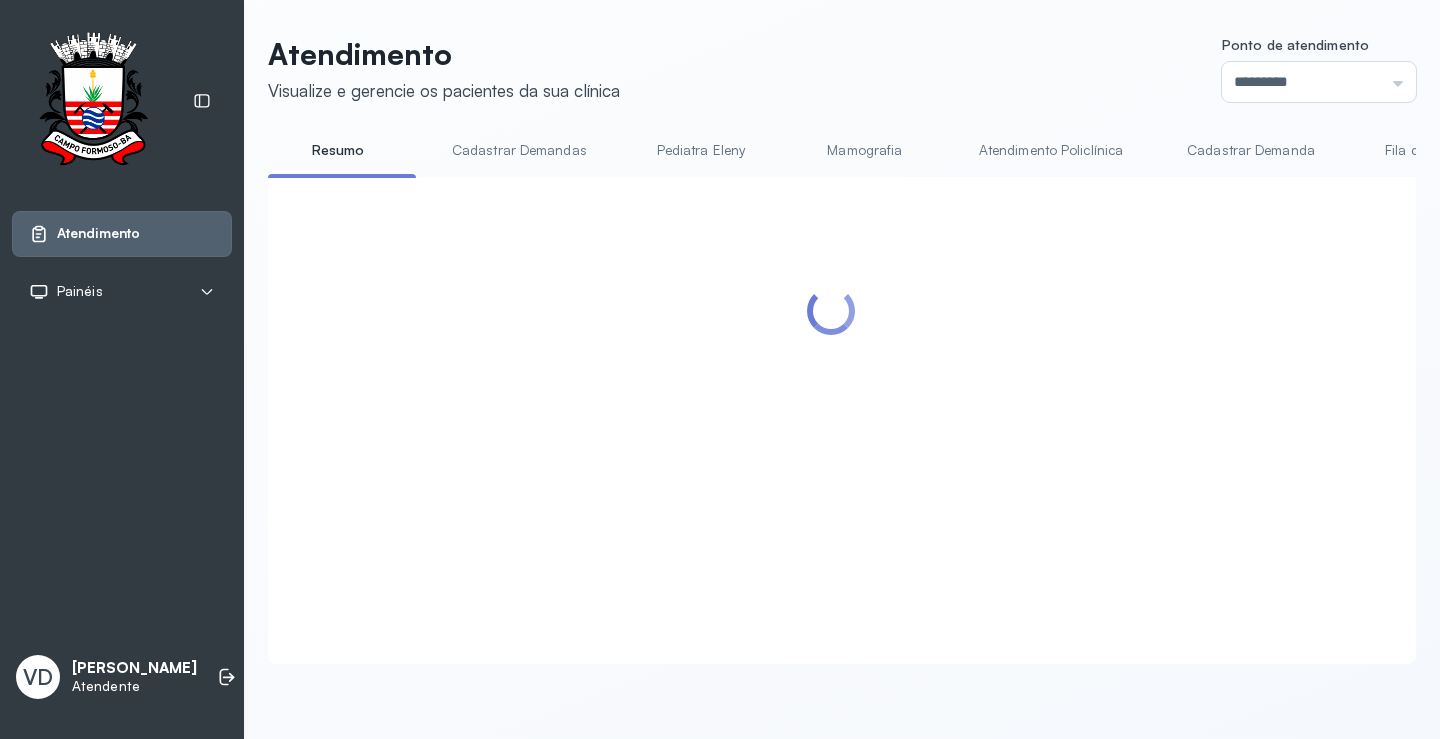 click at bounding box center [831, 396] 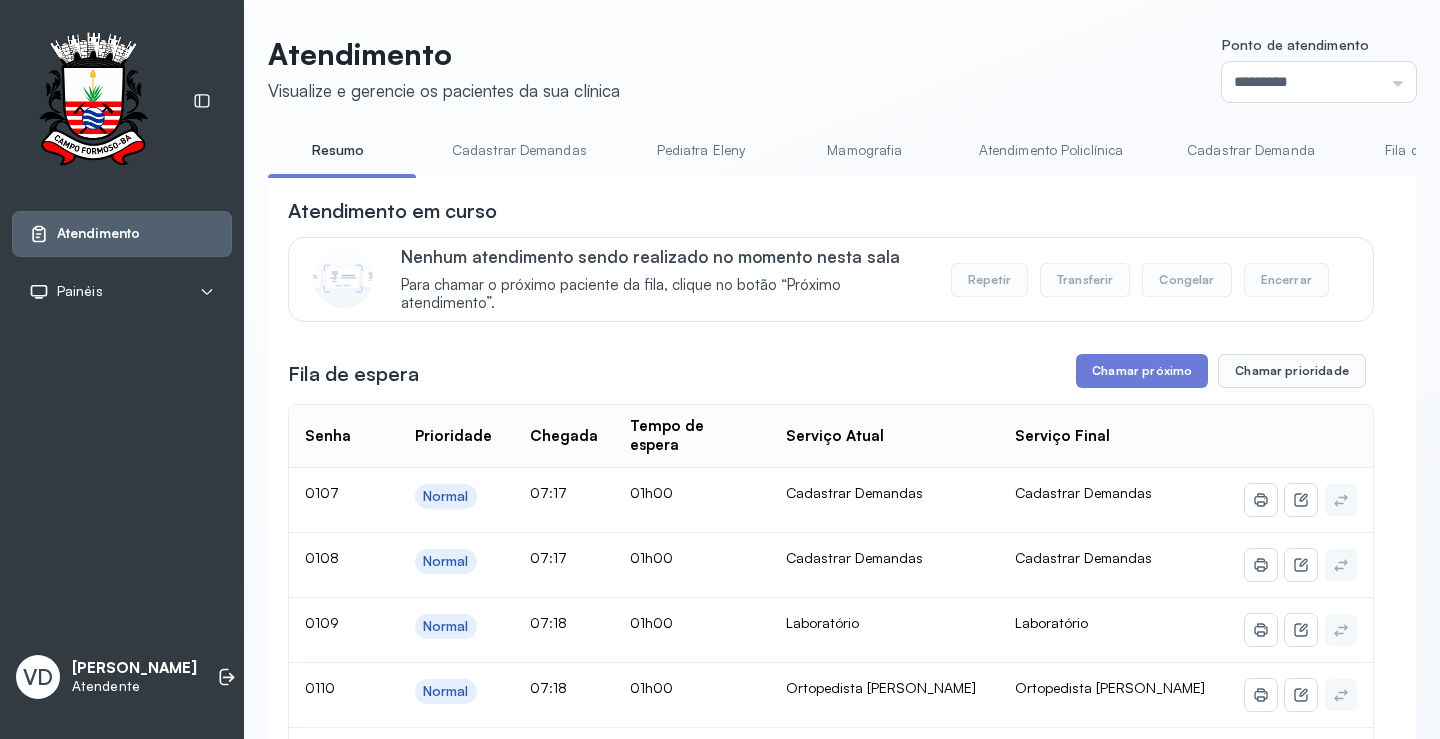 click on "Chamar próximo" at bounding box center [1142, 371] 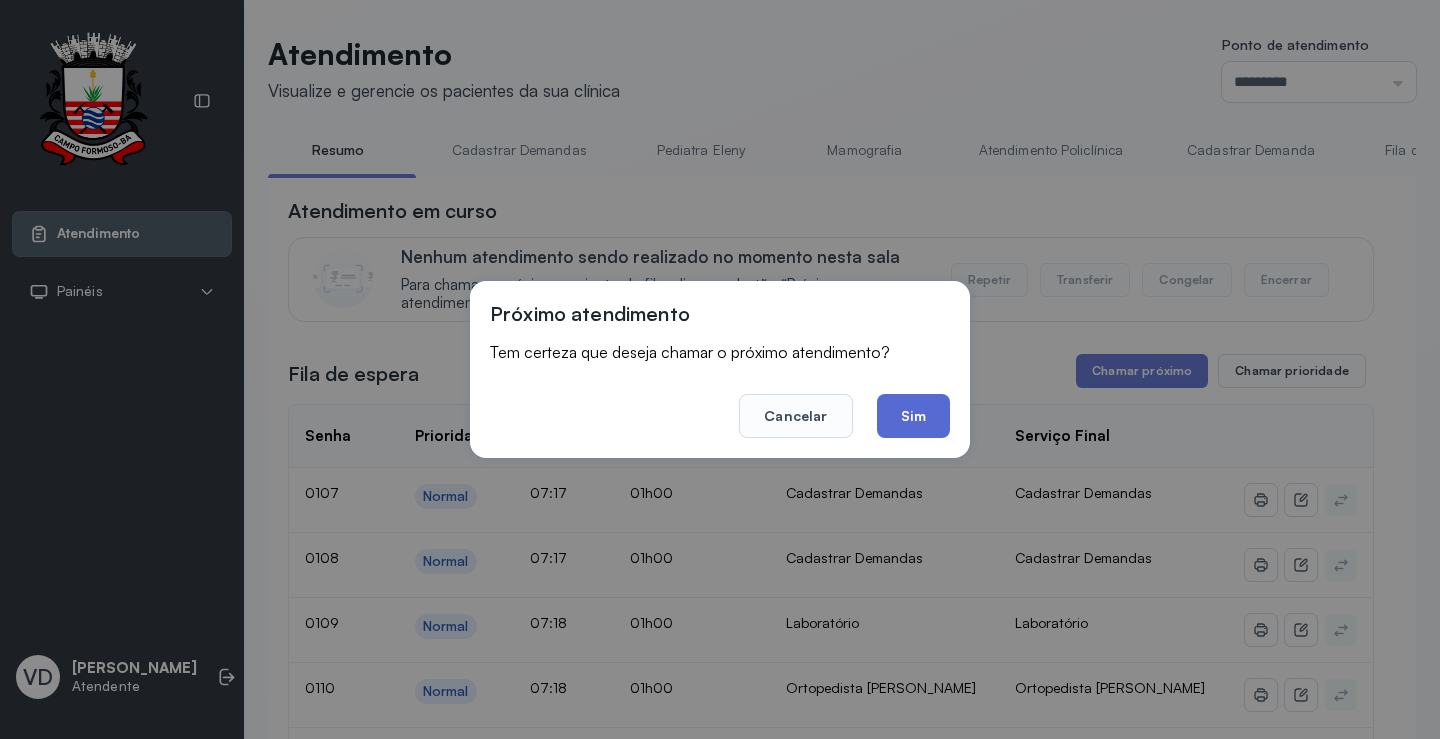 click on "Sim" 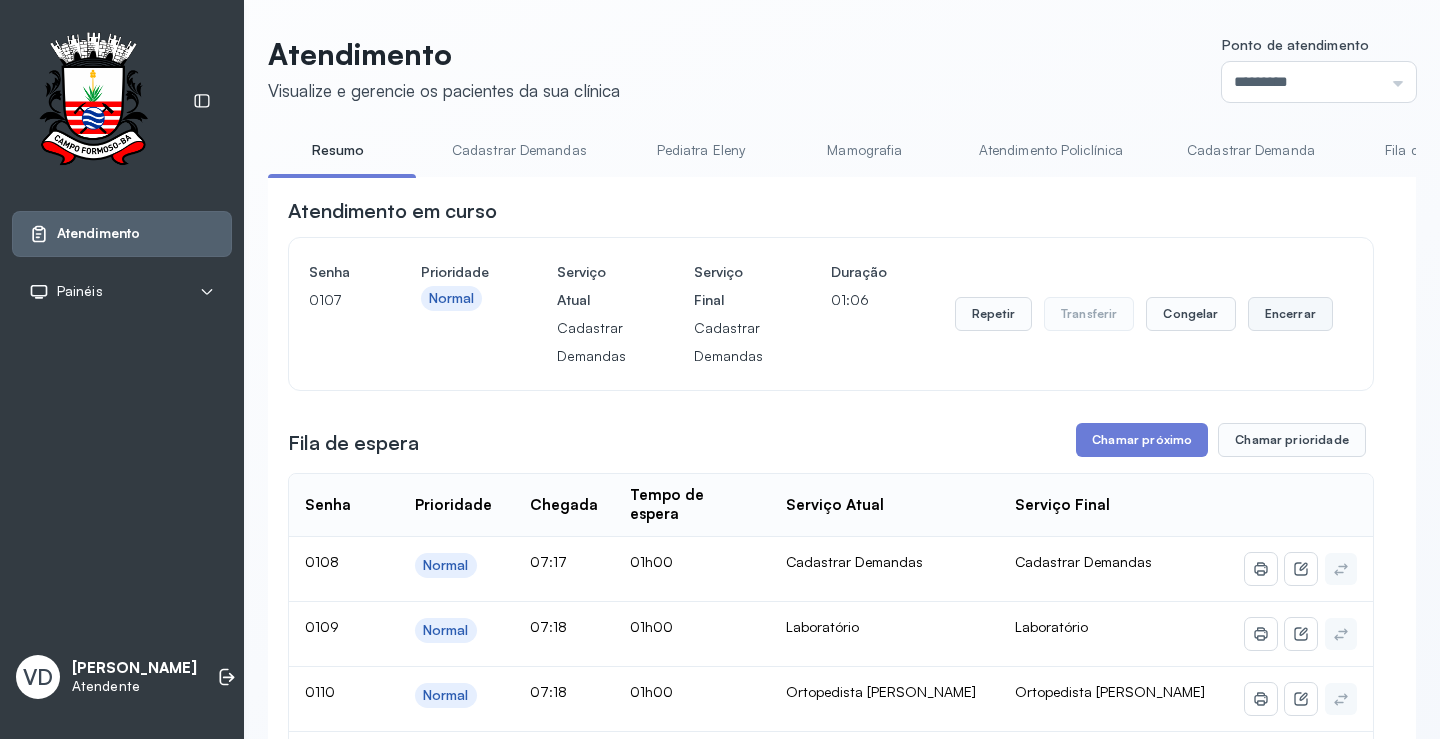 click on "Encerrar" at bounding box center (1290, 314) 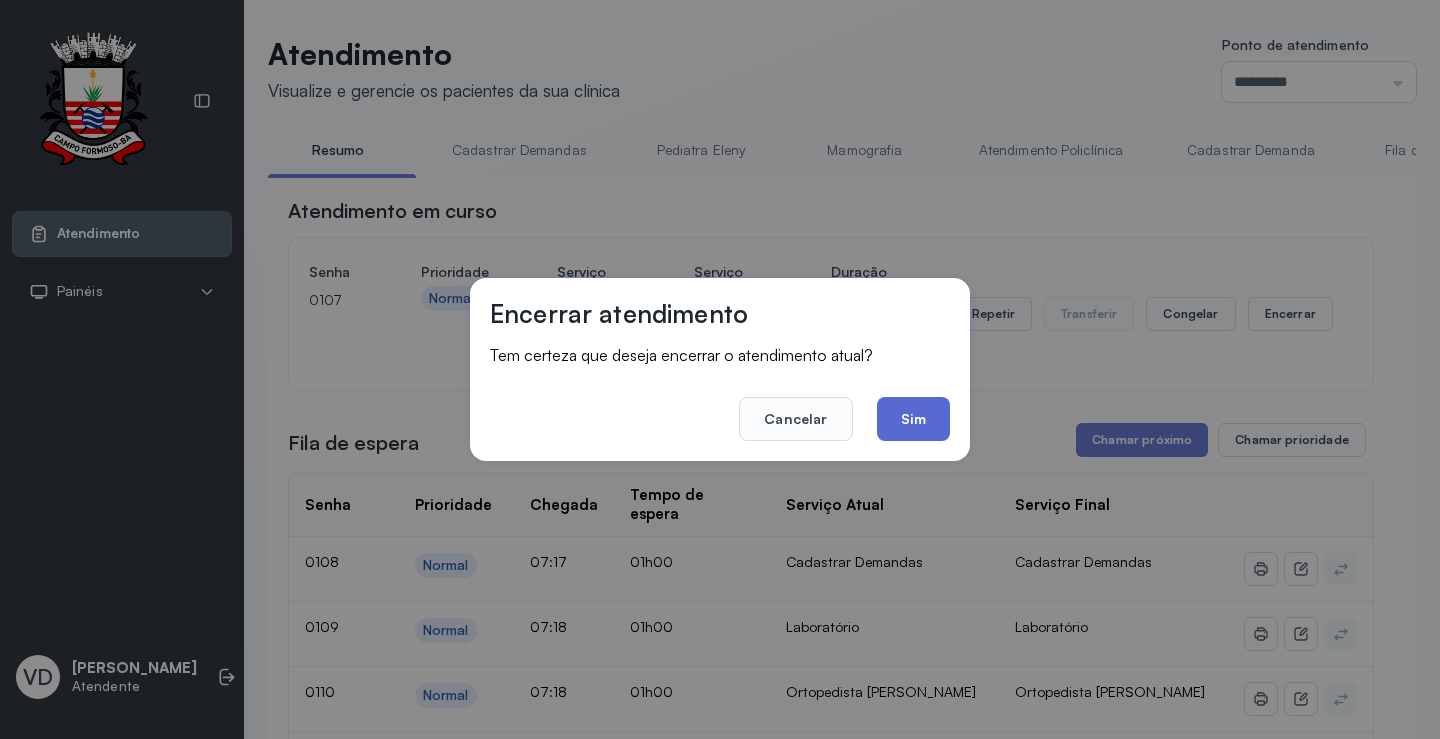 click on "Sim" 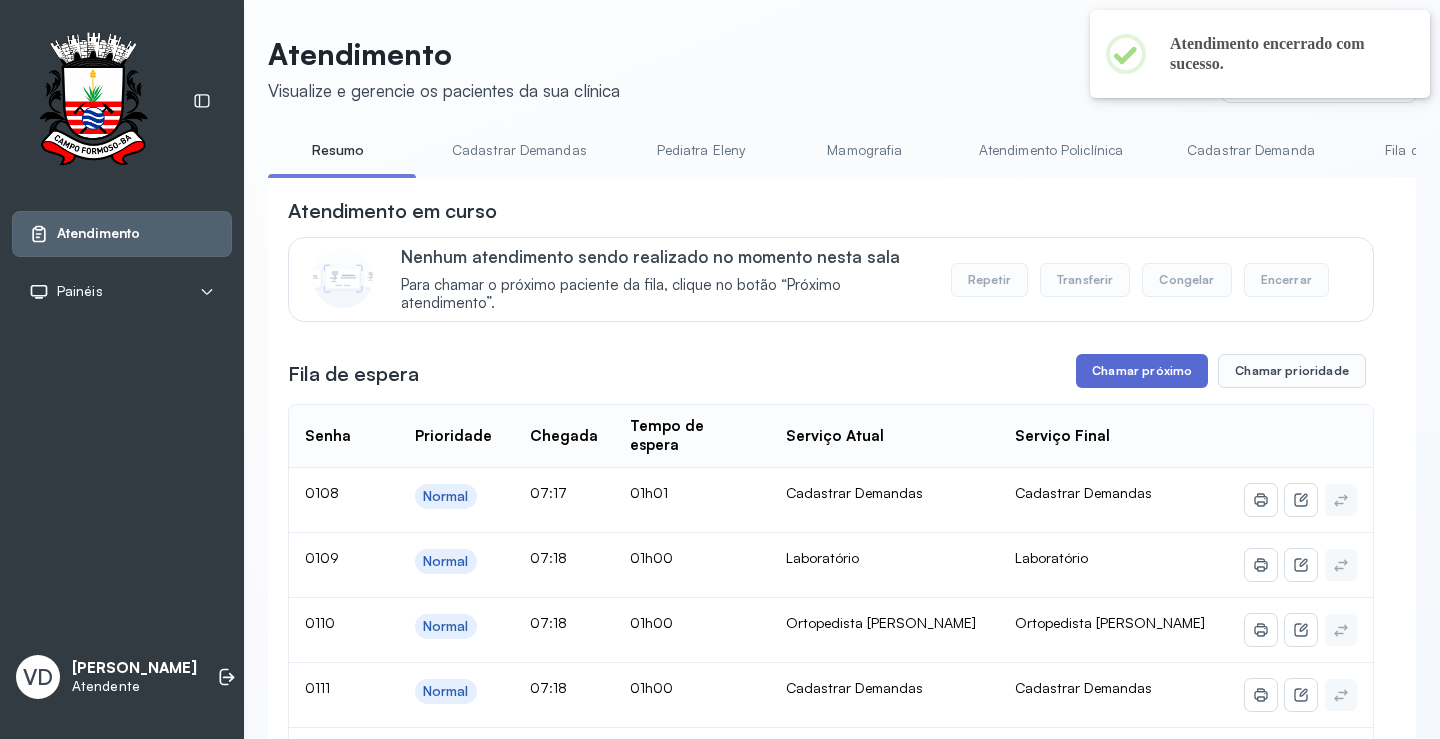 click on "Chamar próximo" at bounding box center (1142, 371) 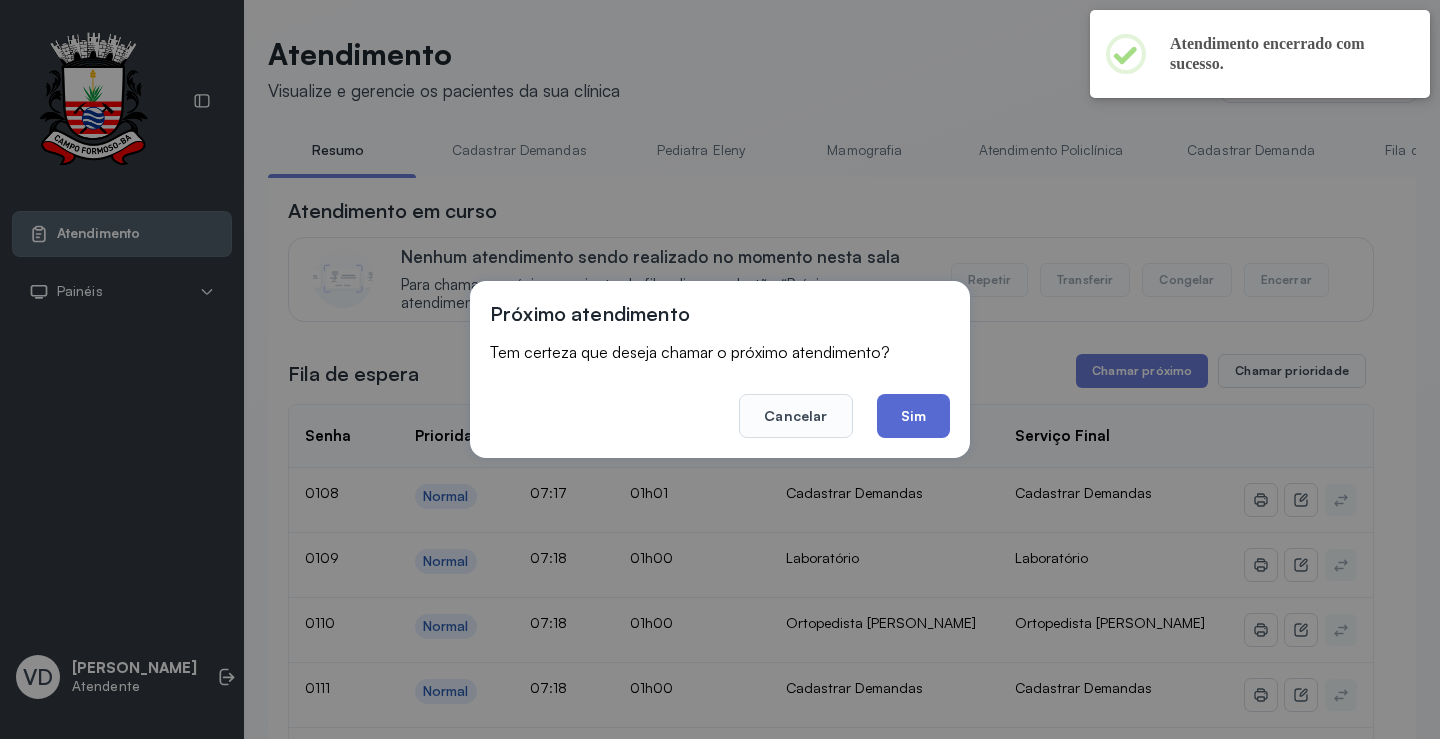 click on "Sim" 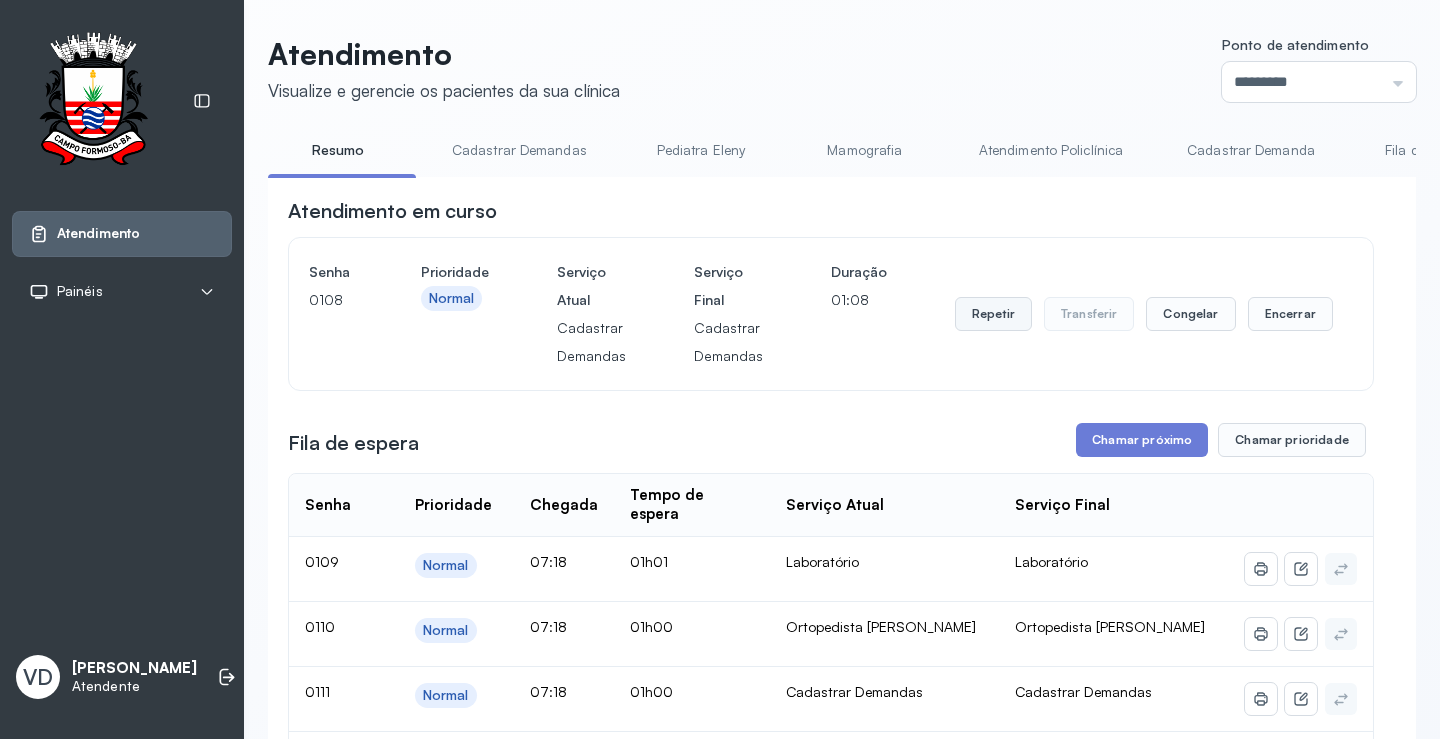 click on "Repetir" at bounding box center [993, 314] 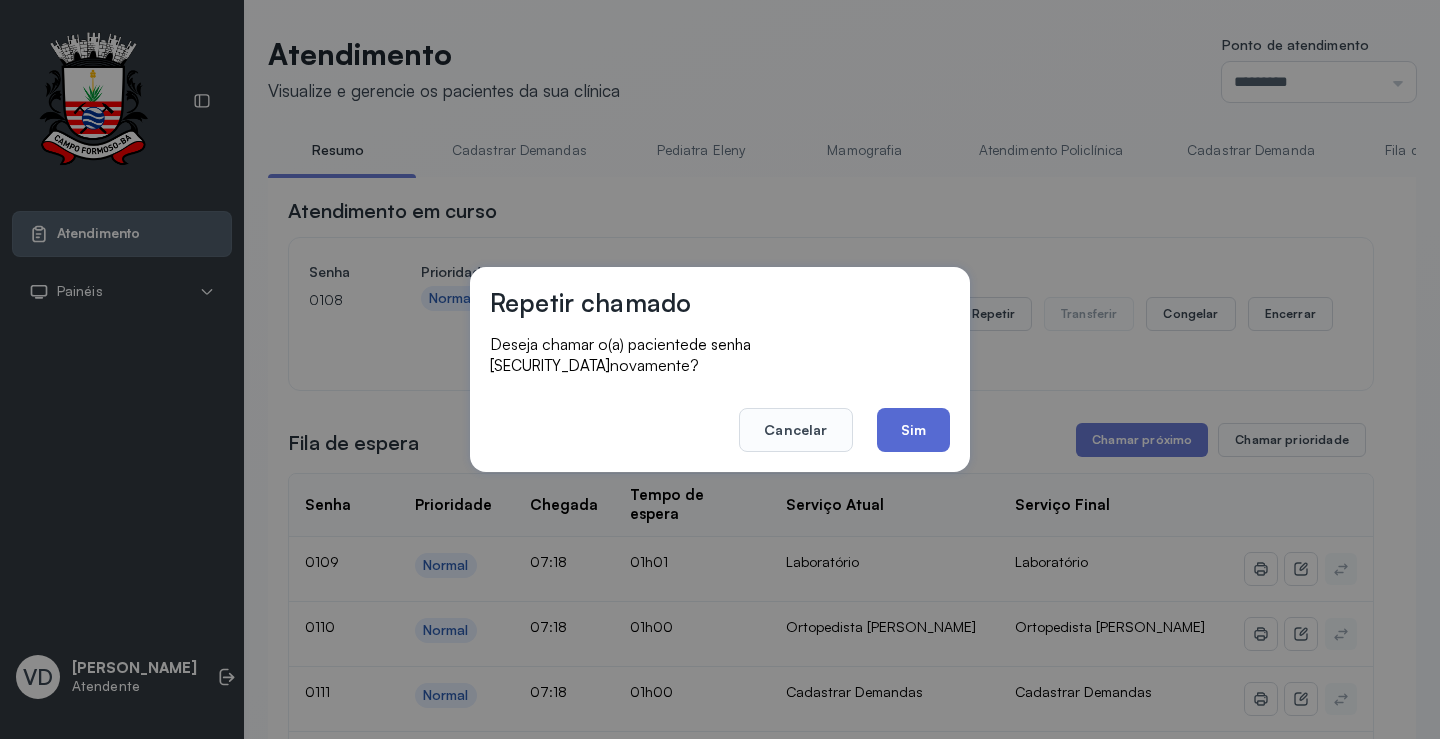 click on "Sim" 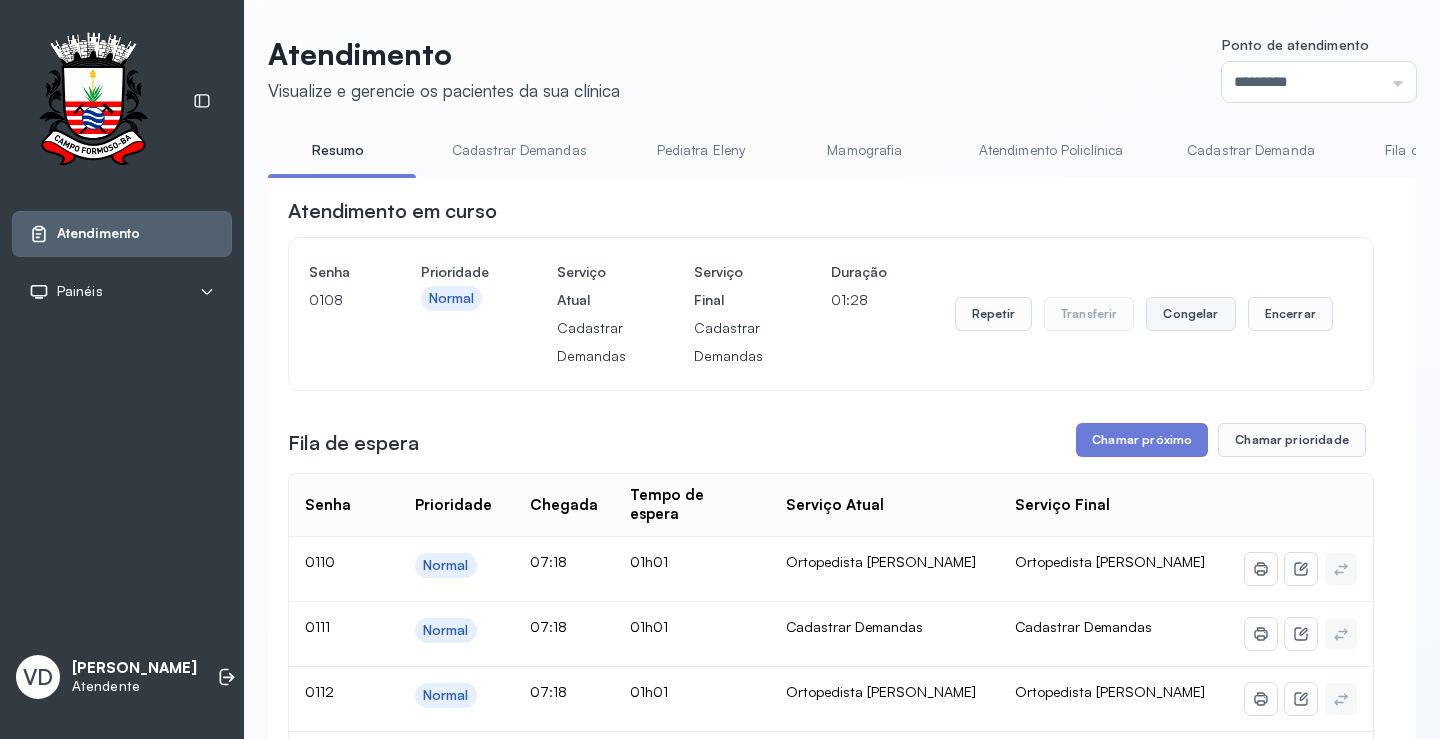click on "Congelar" at bounding box center (1190, 314) 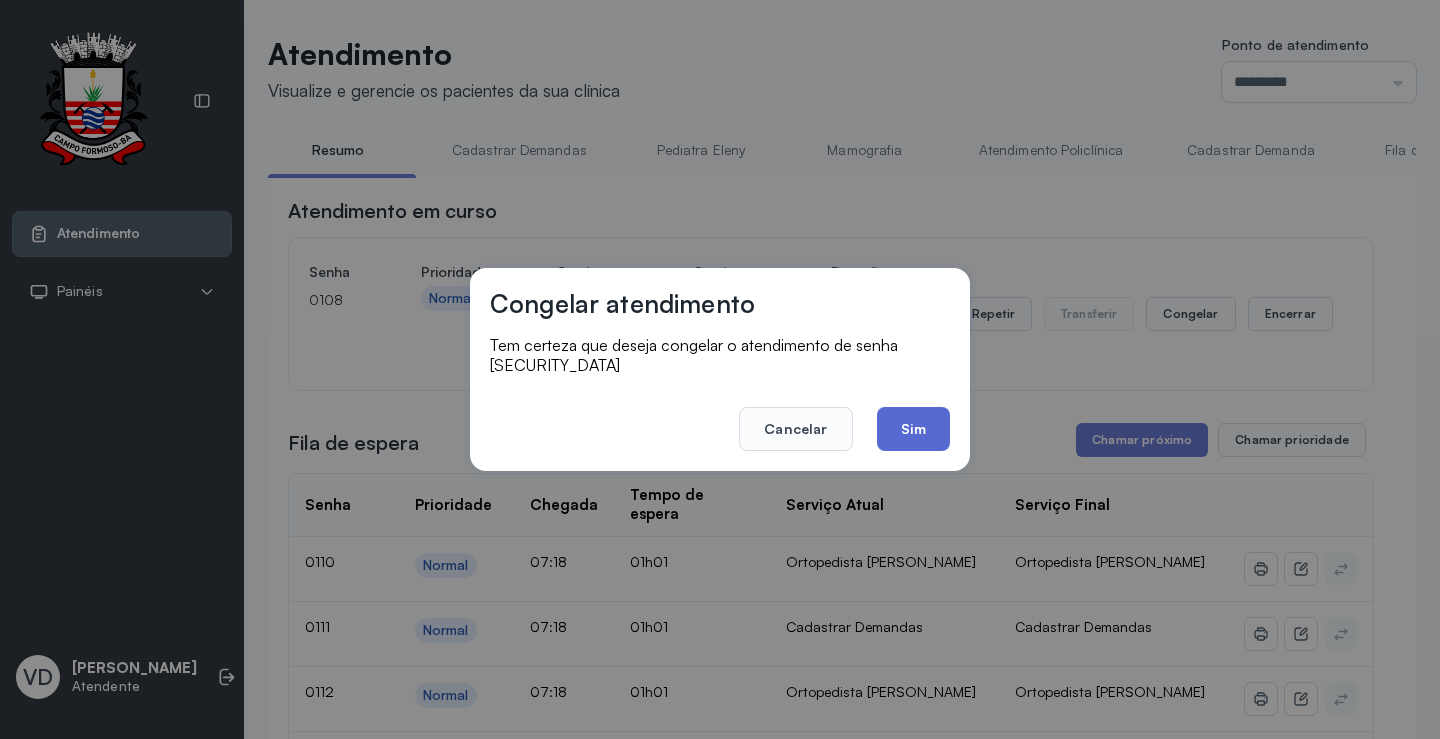 click on "Sim" 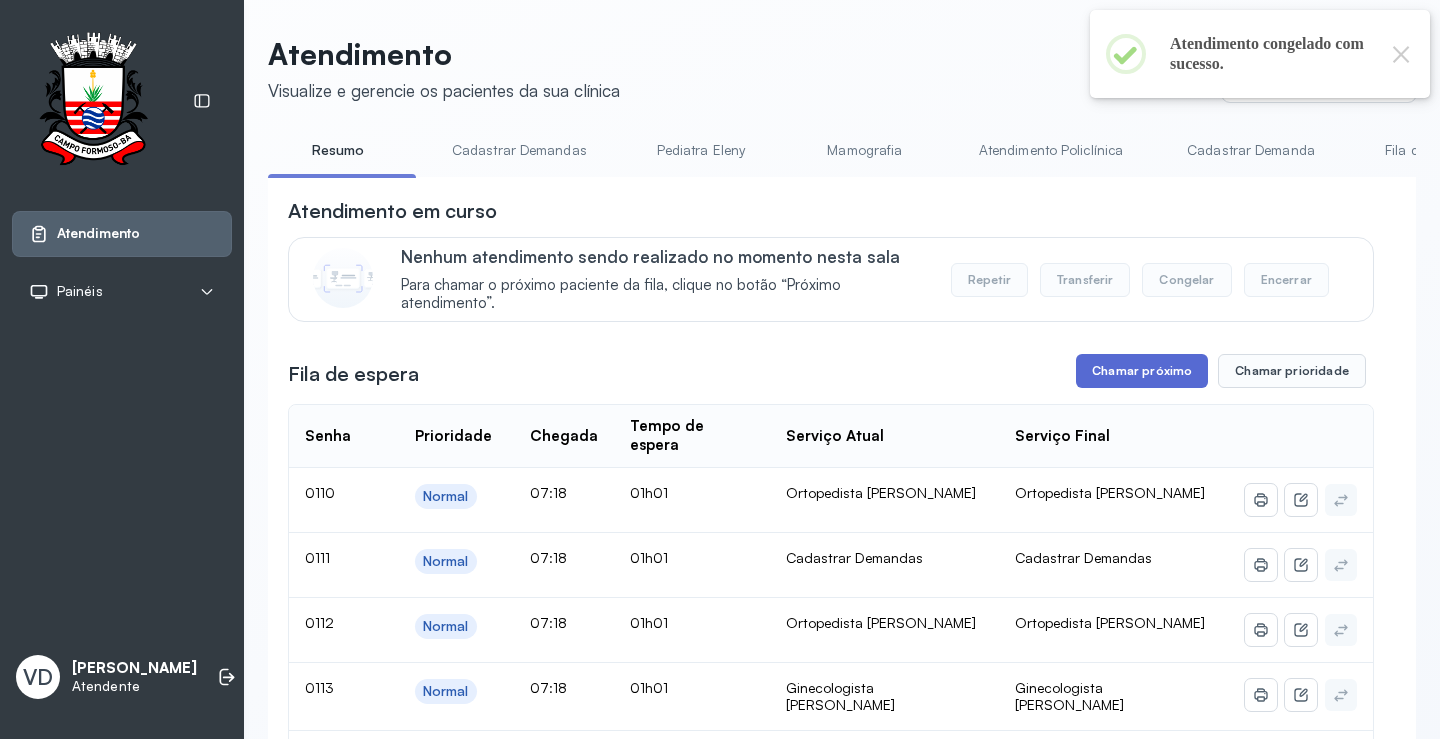 click on "Chamar próximo" at bounding box center (1142, 371) 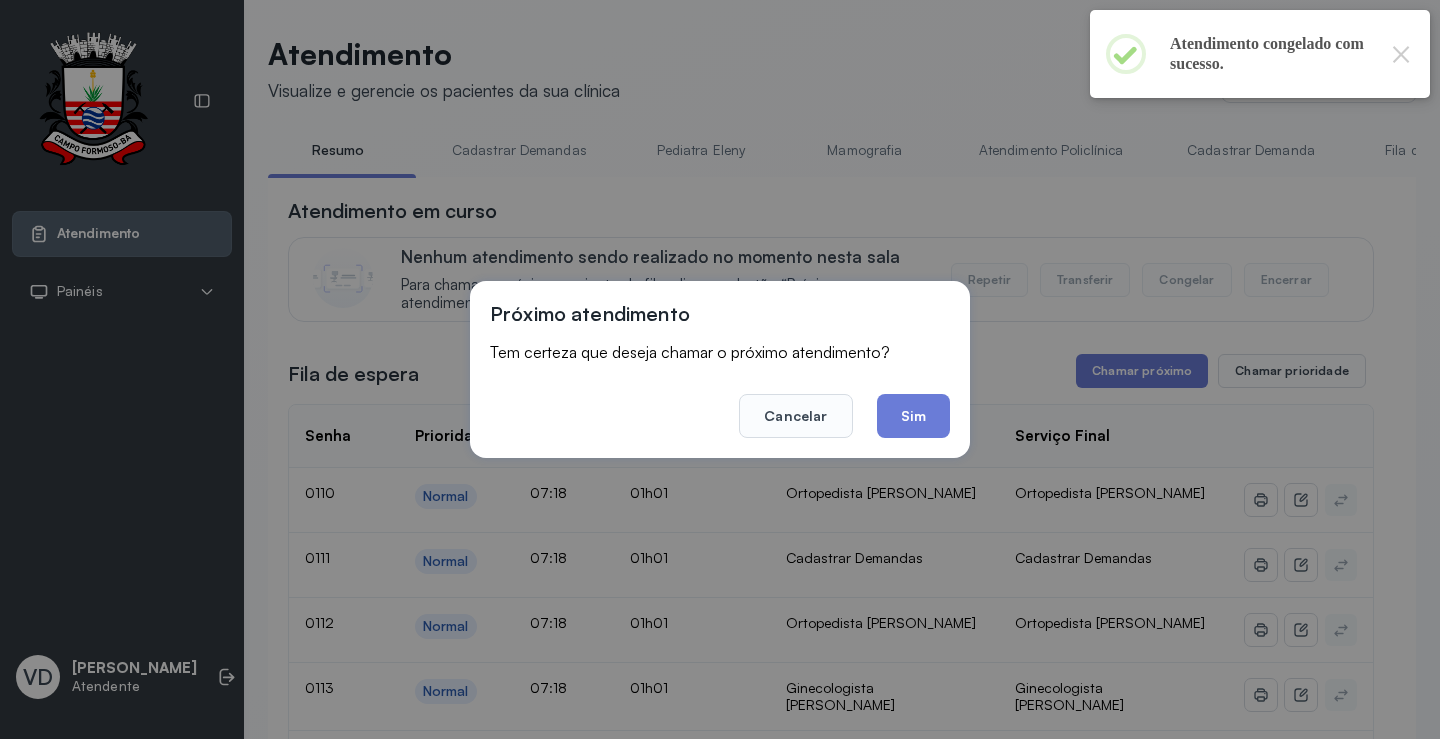 click on "Próximo atendimento Tem certeza que deseja chamar o próximo atendimento? Cancelar Sim" at bounding box center (720, 369) 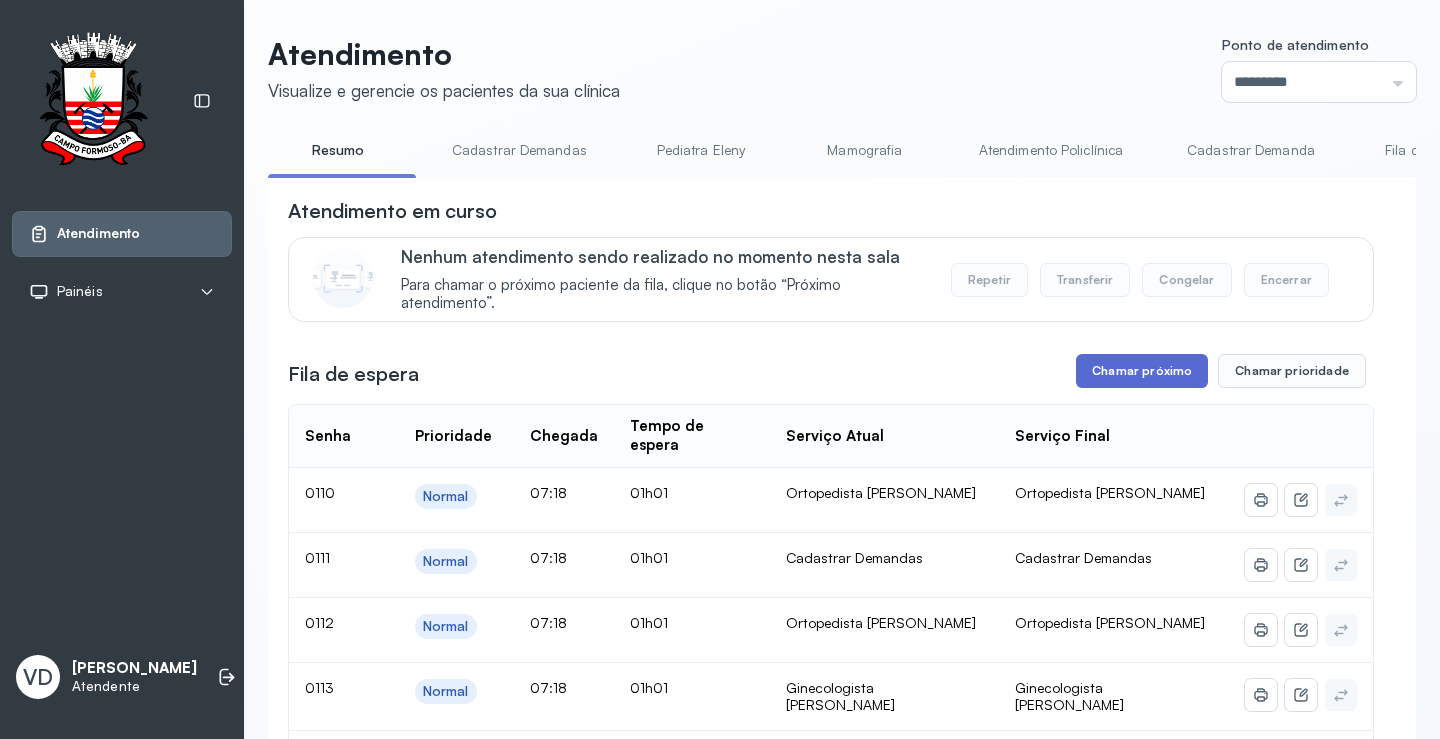 click on "Chamar próximo" at bounding box center (1142, 371) 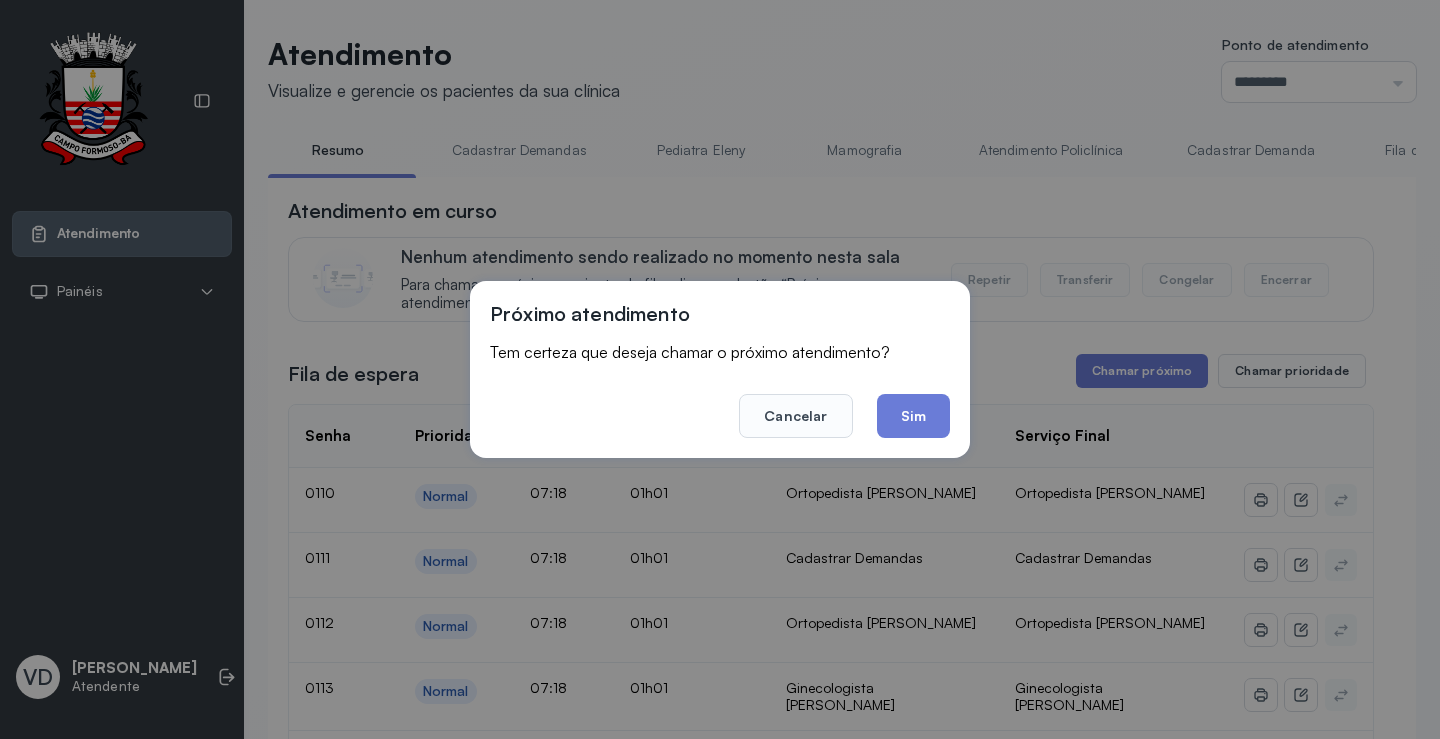 click on "Próximo atendimento Tem certeza que deseja chamar o próximo atendimento? Cancelar Sim" at bounding box center [720, 369] 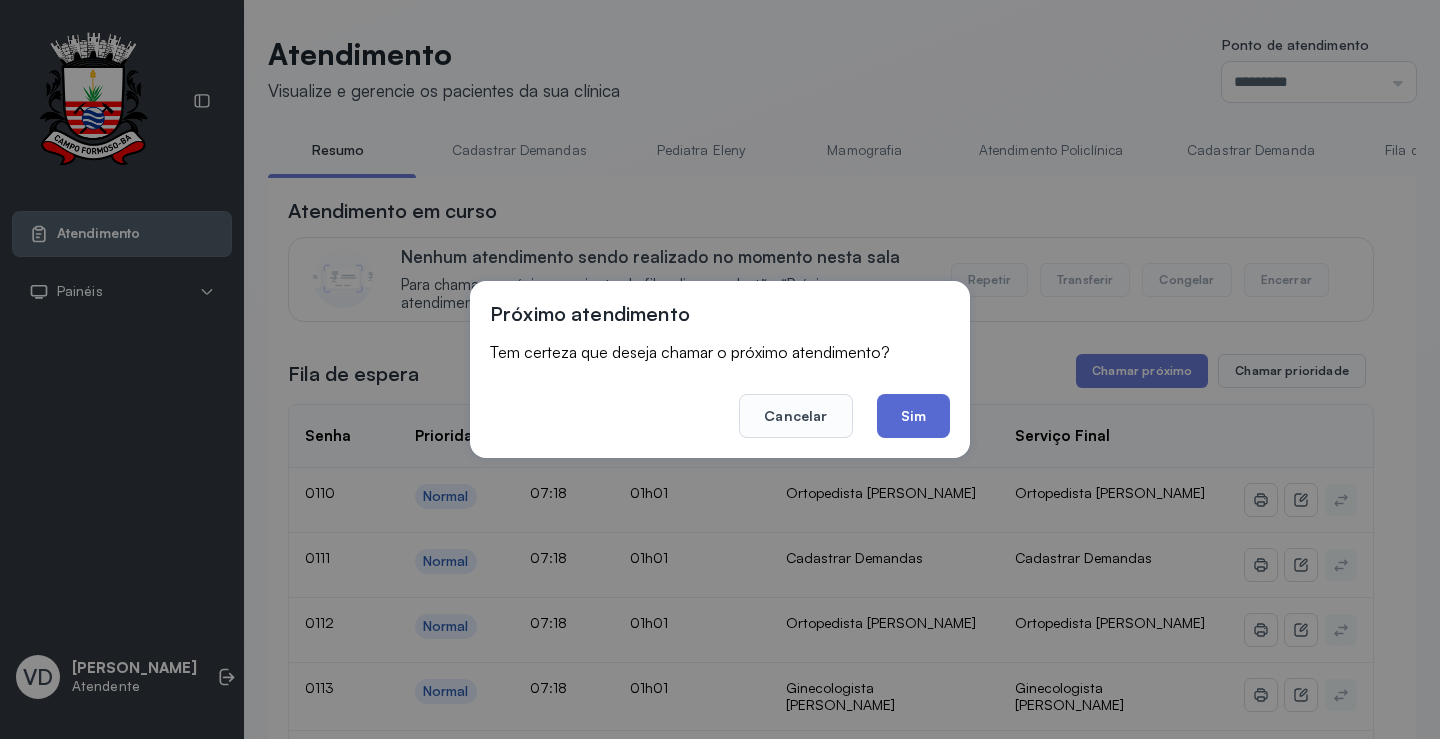 click on "Sim" 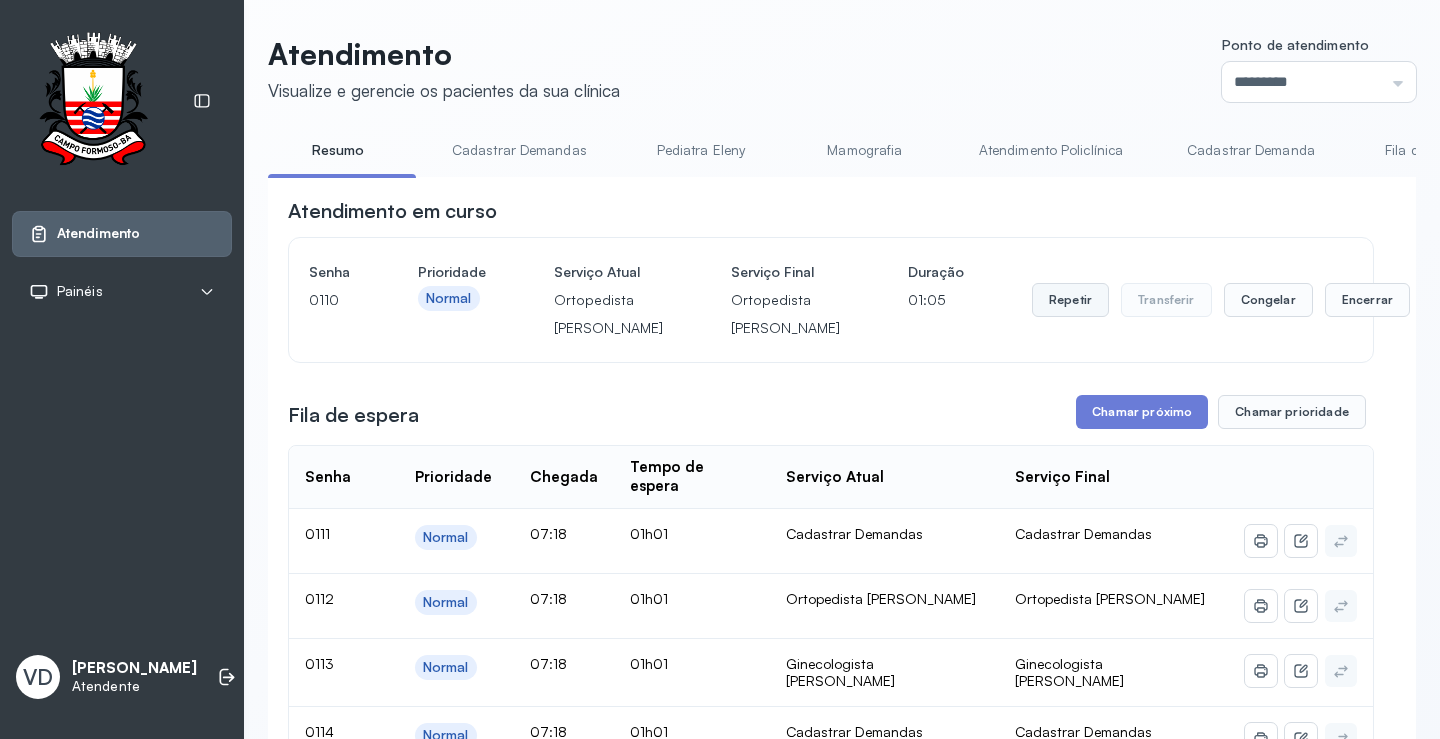 click on "Repetir" at bounding box center (1070, 300) 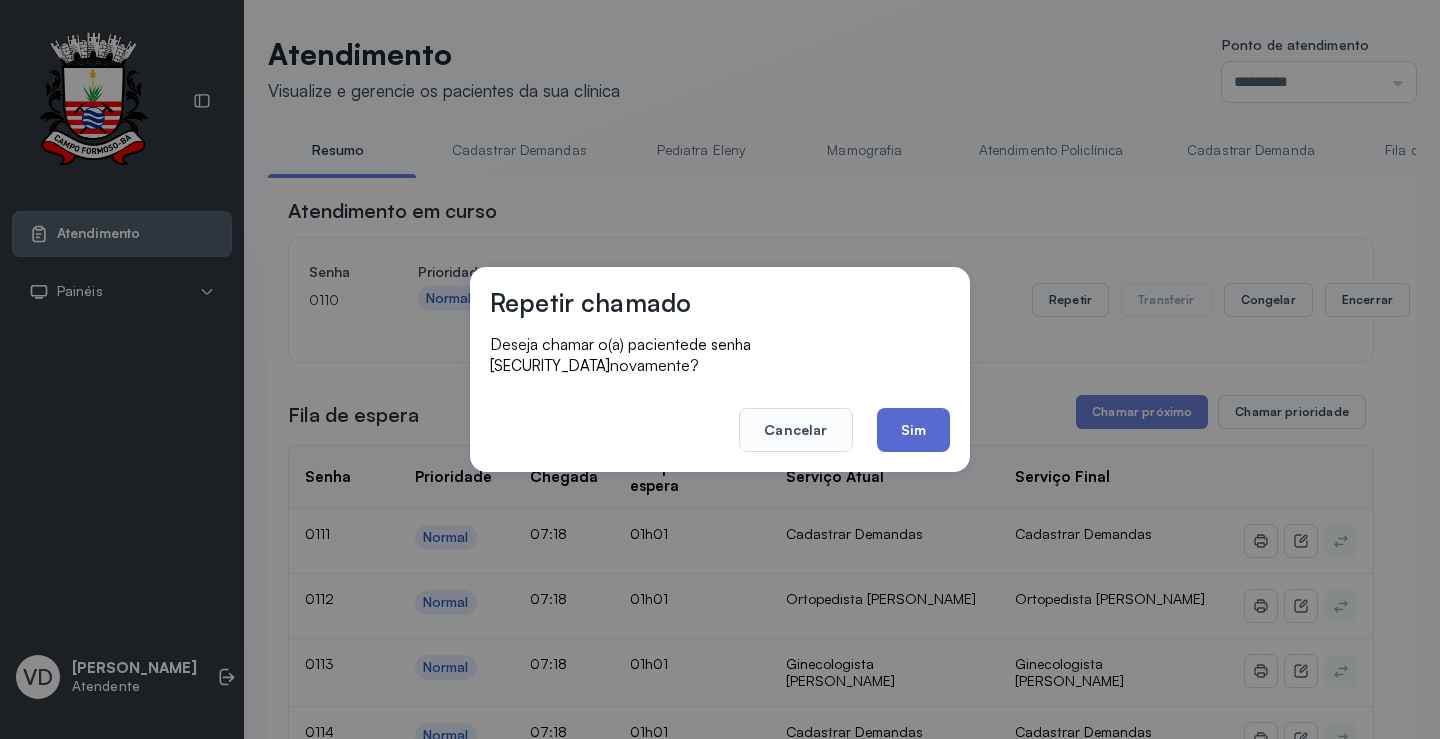 click on "Sim" 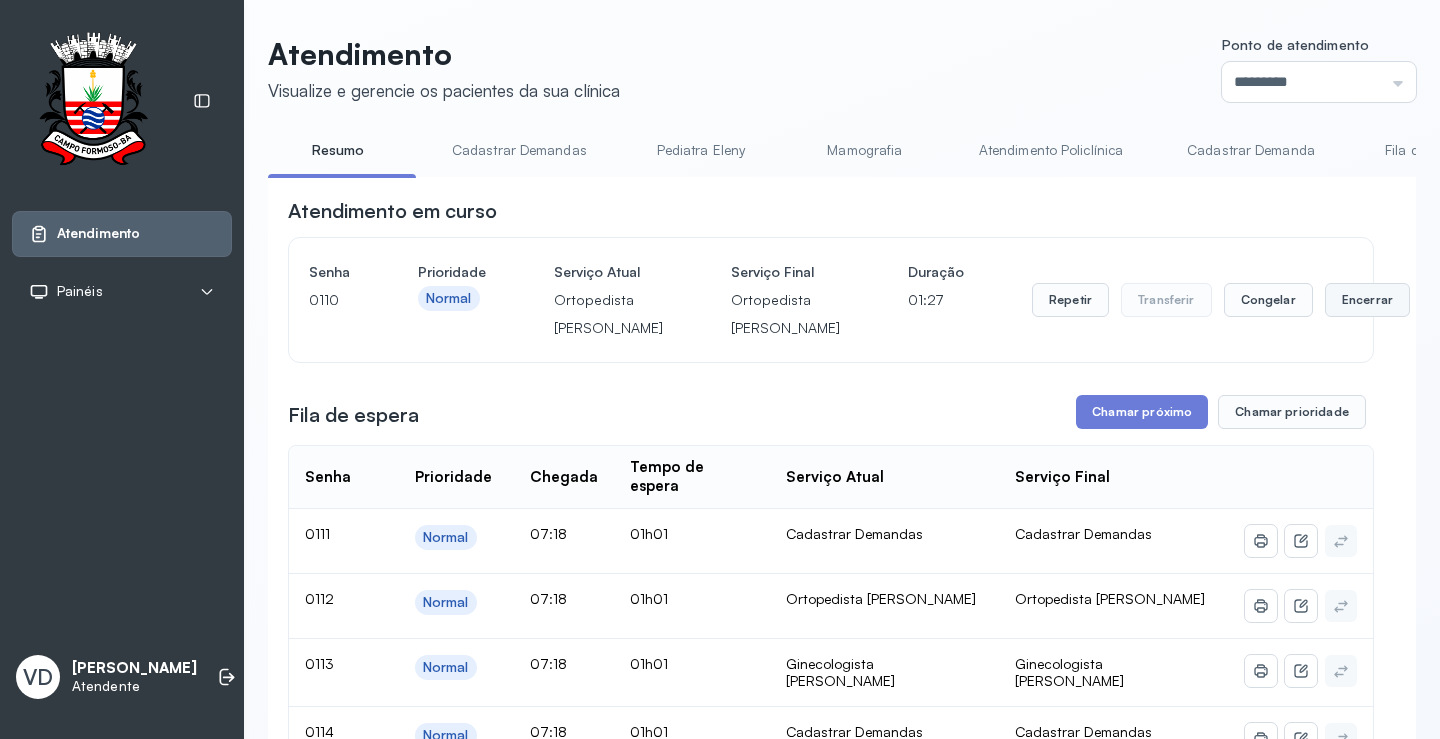 click on "Encerrar" at bounding box center (1367, 300) 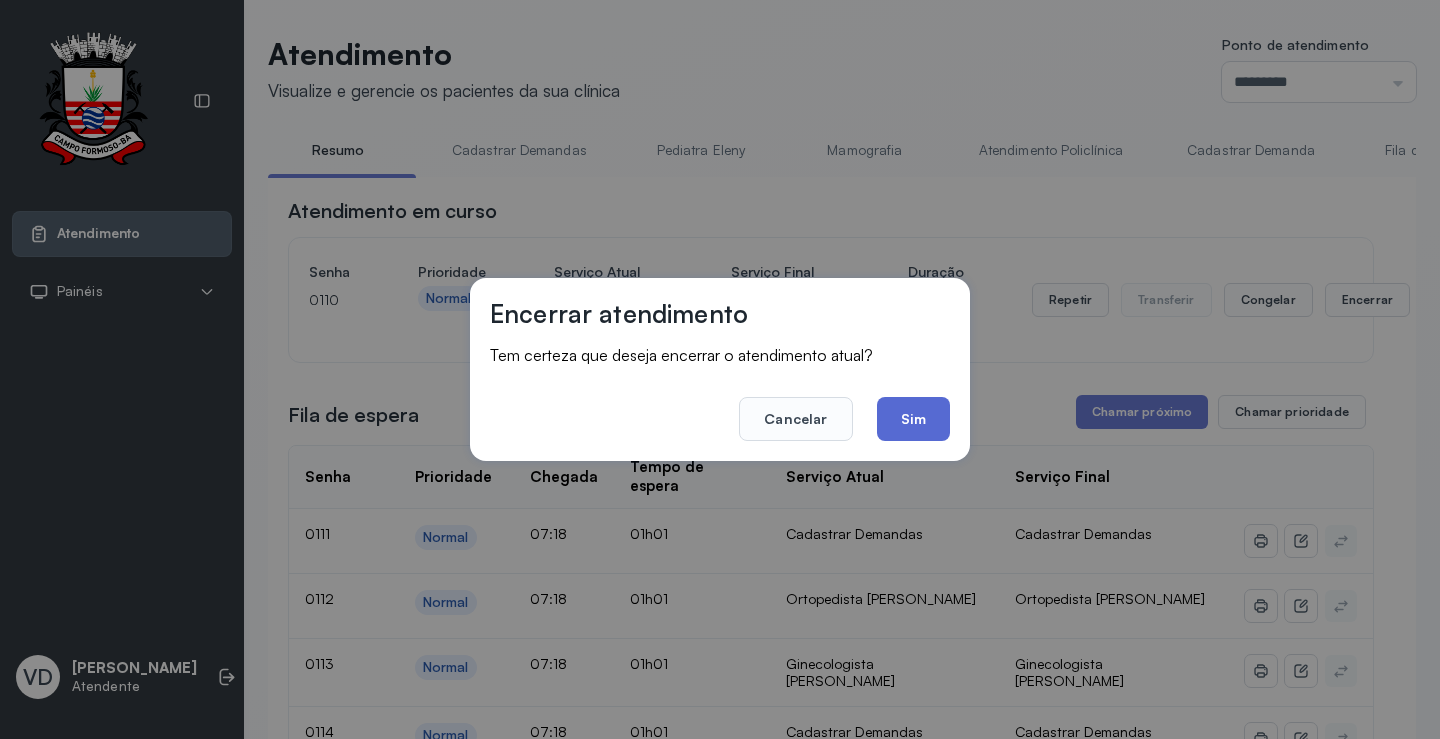 click on "Sim" 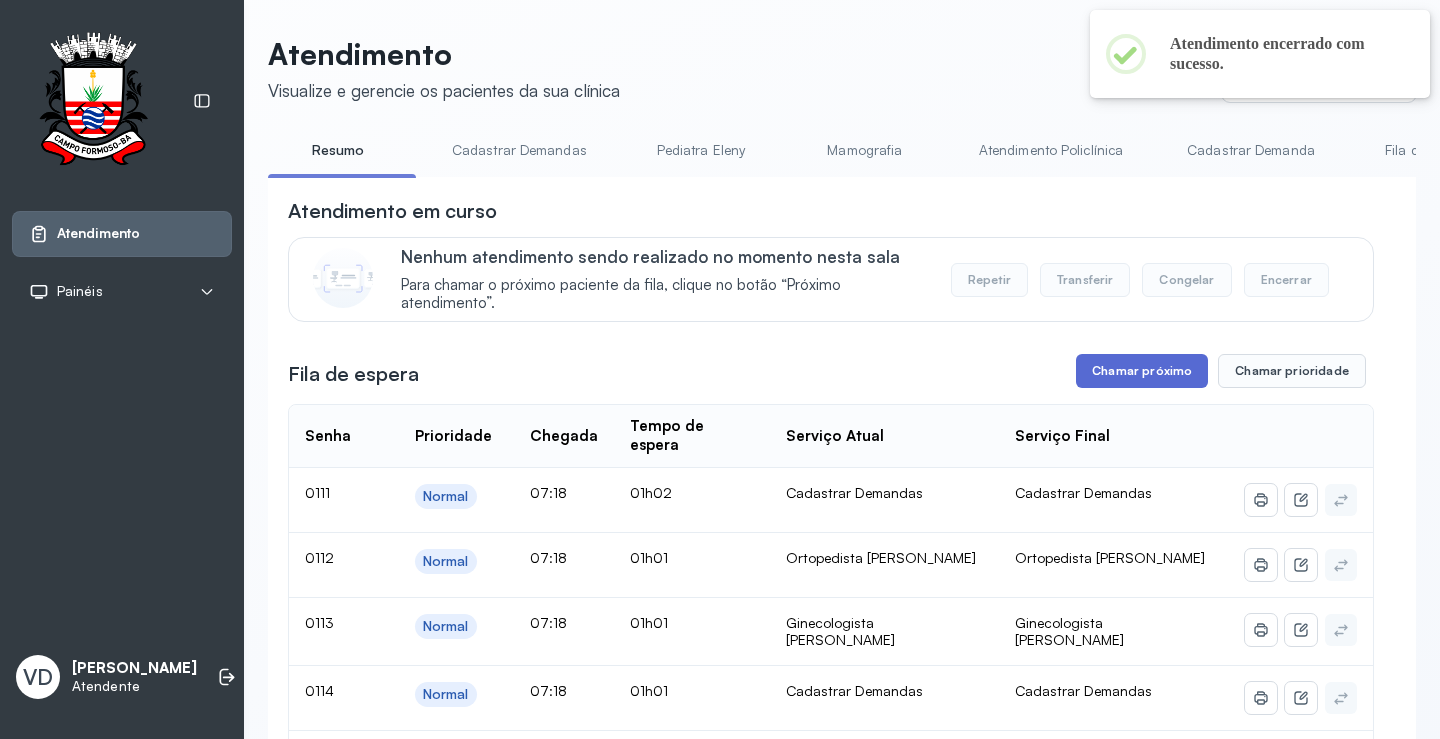 click on "Chamar próximo" at bounding box center [1142, 371] 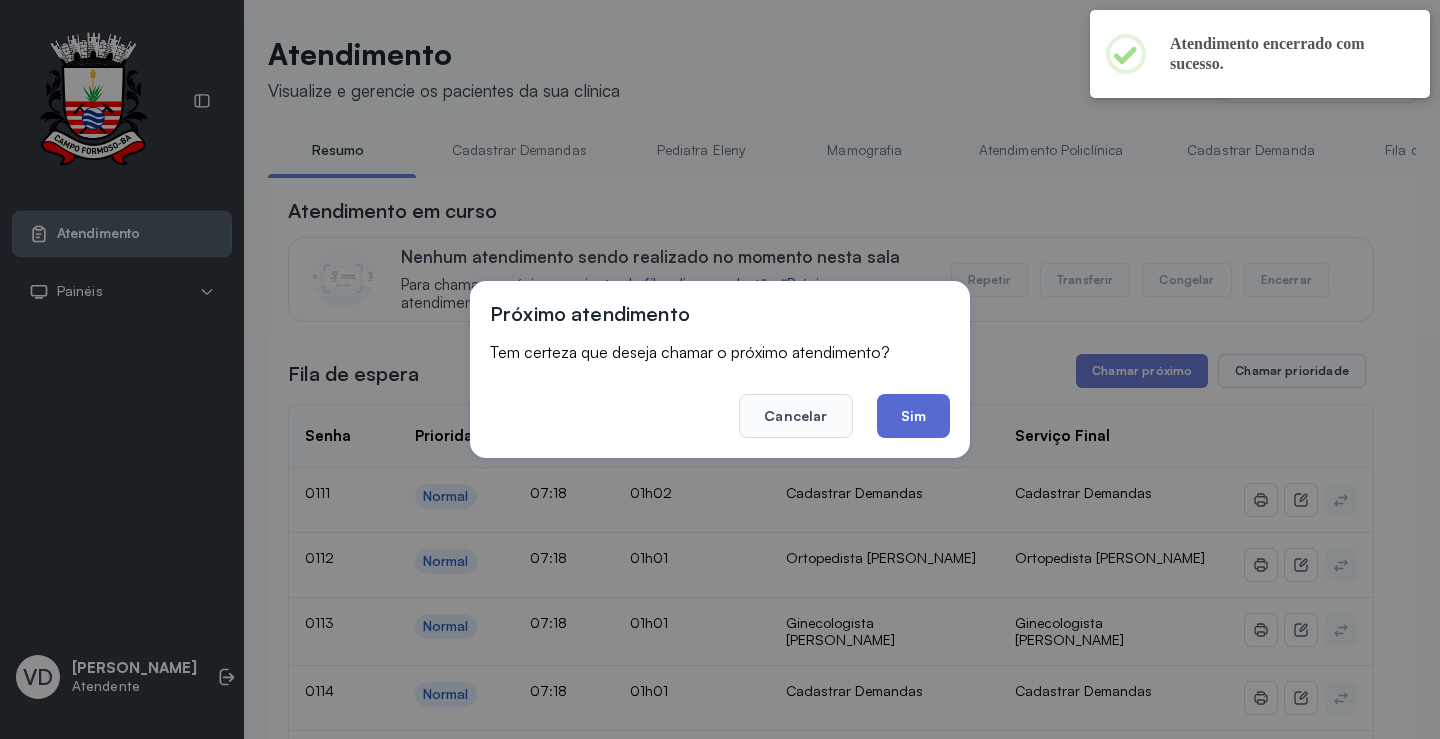 click on "Sim" 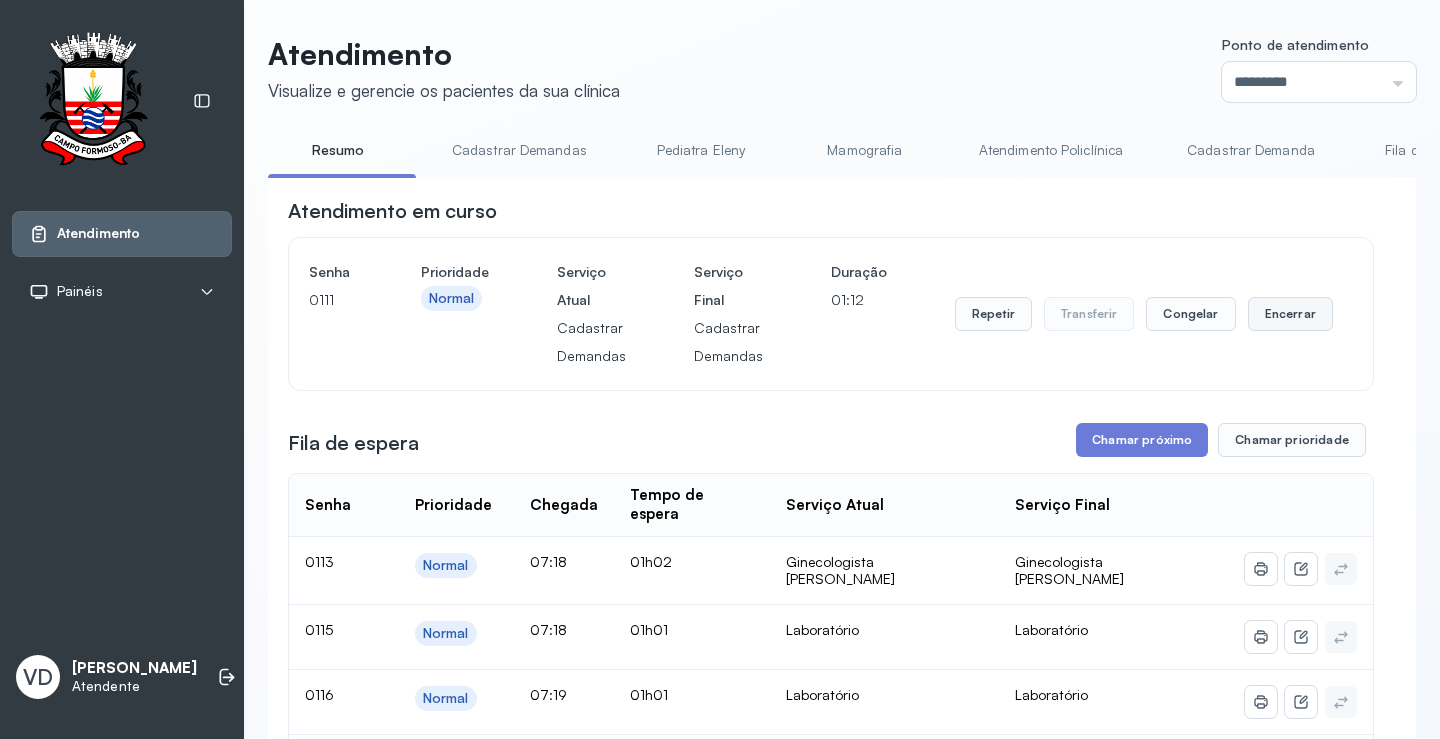 click on "Encerrar" at bounding box center [1290, 314] 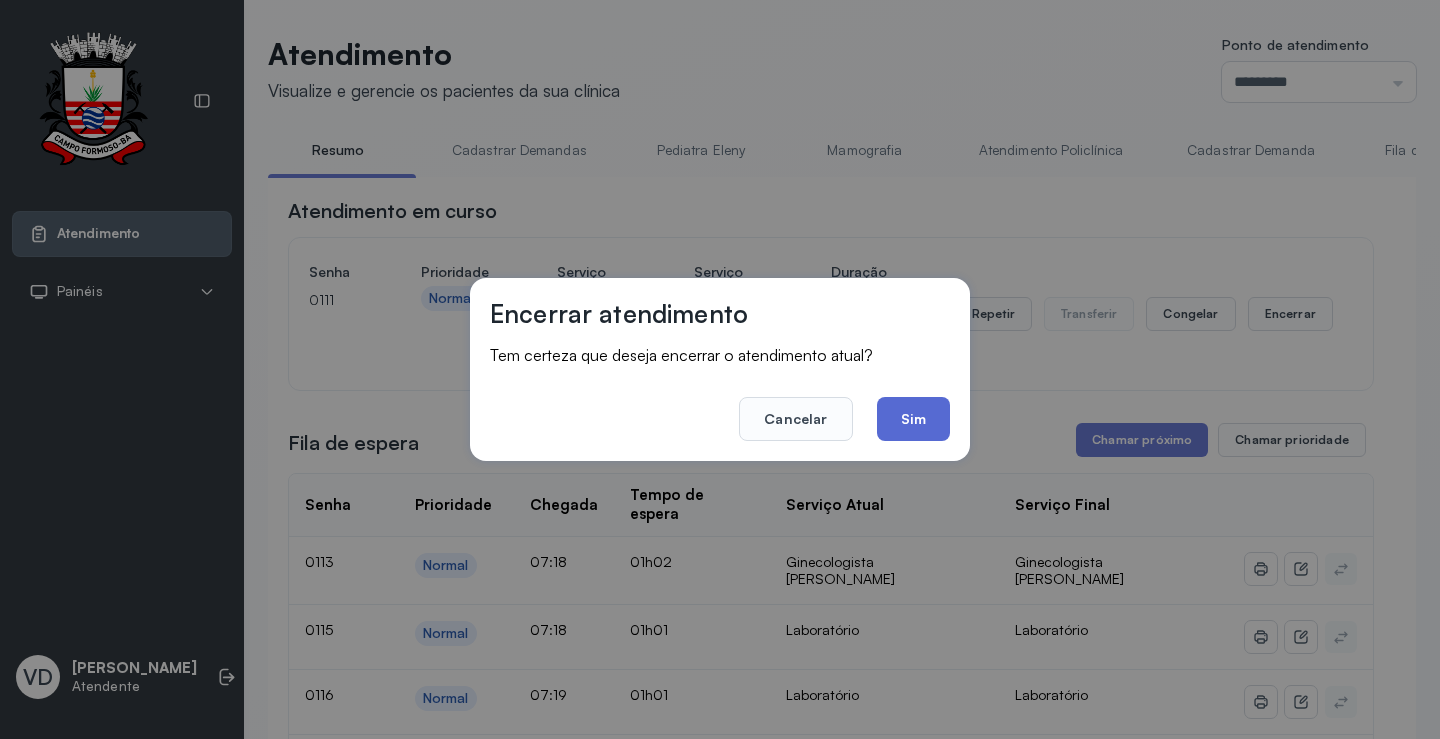 click on "Sim" 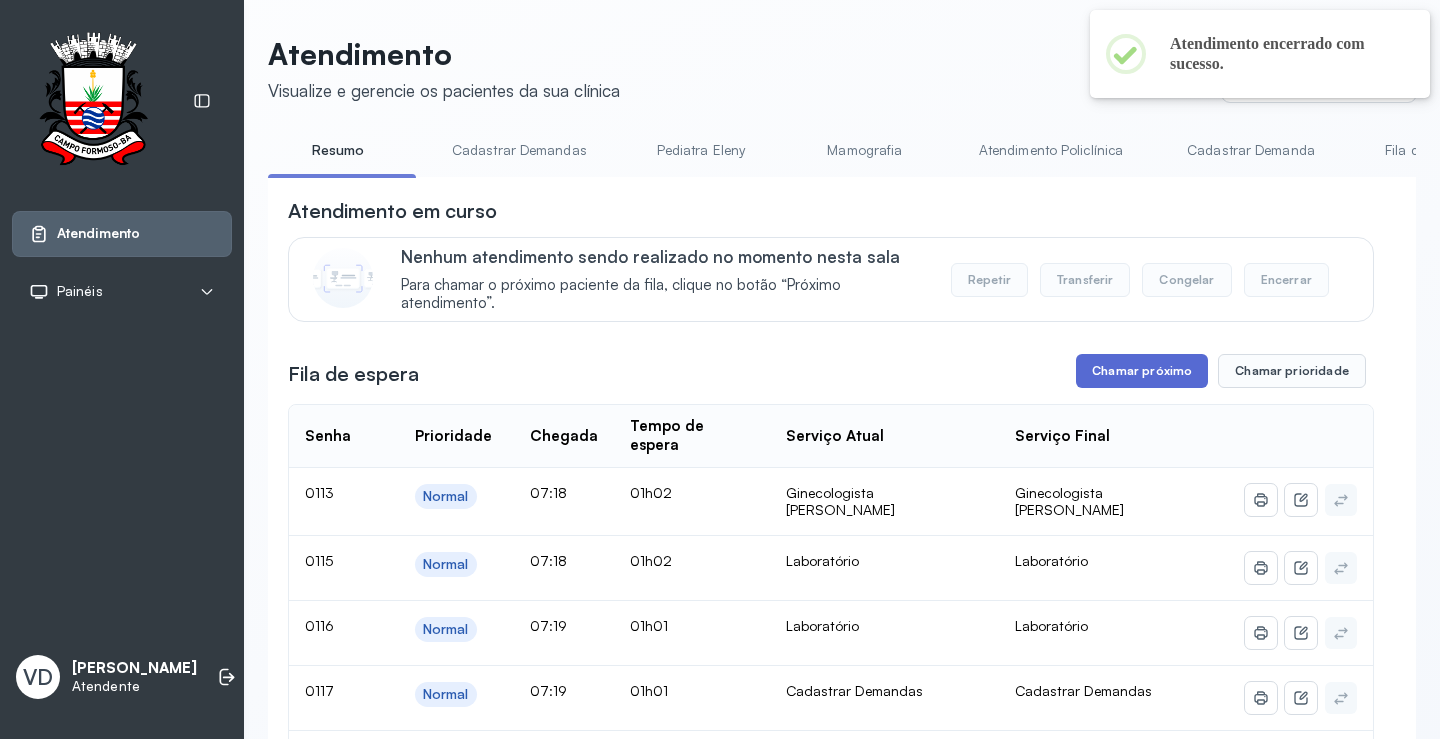 click on "Chamar próximo" at bounding box center [1142, 371] 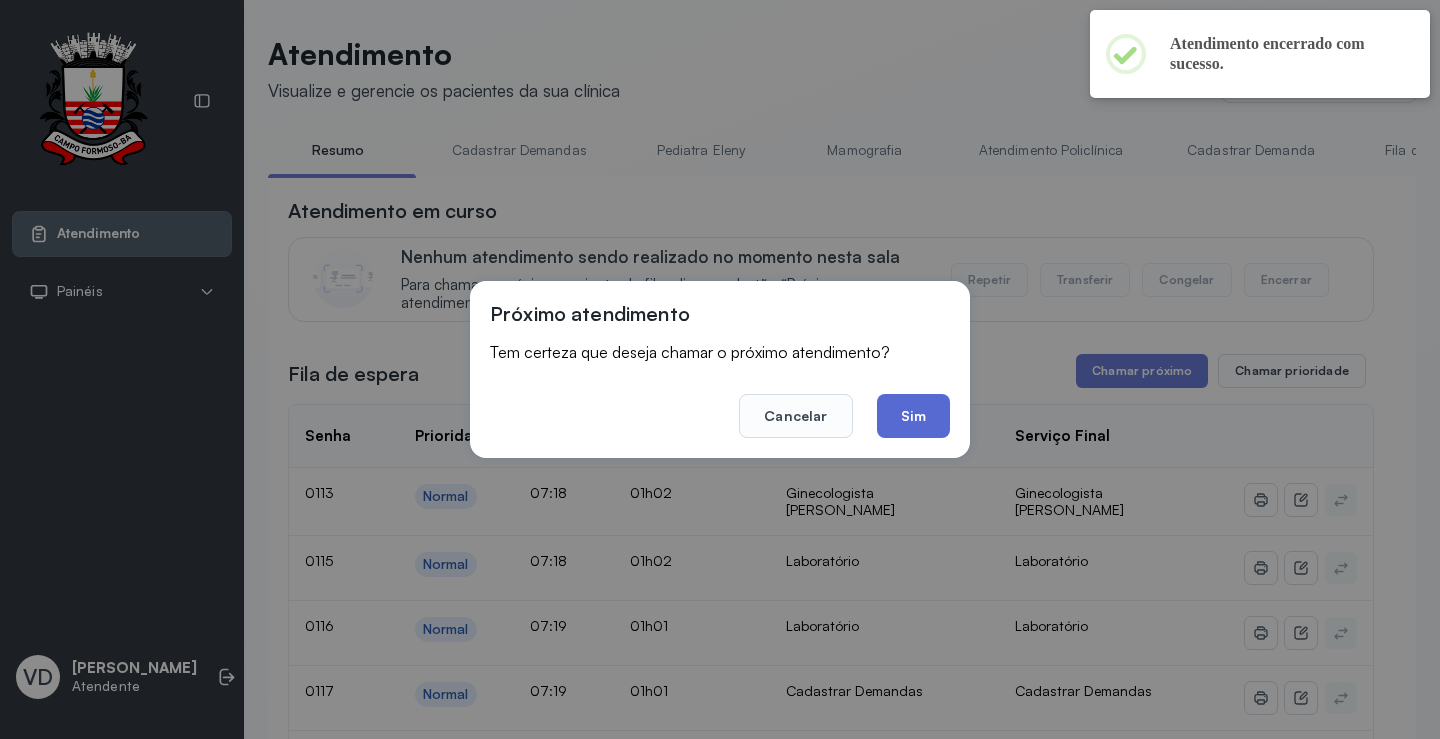 click on "Sim" 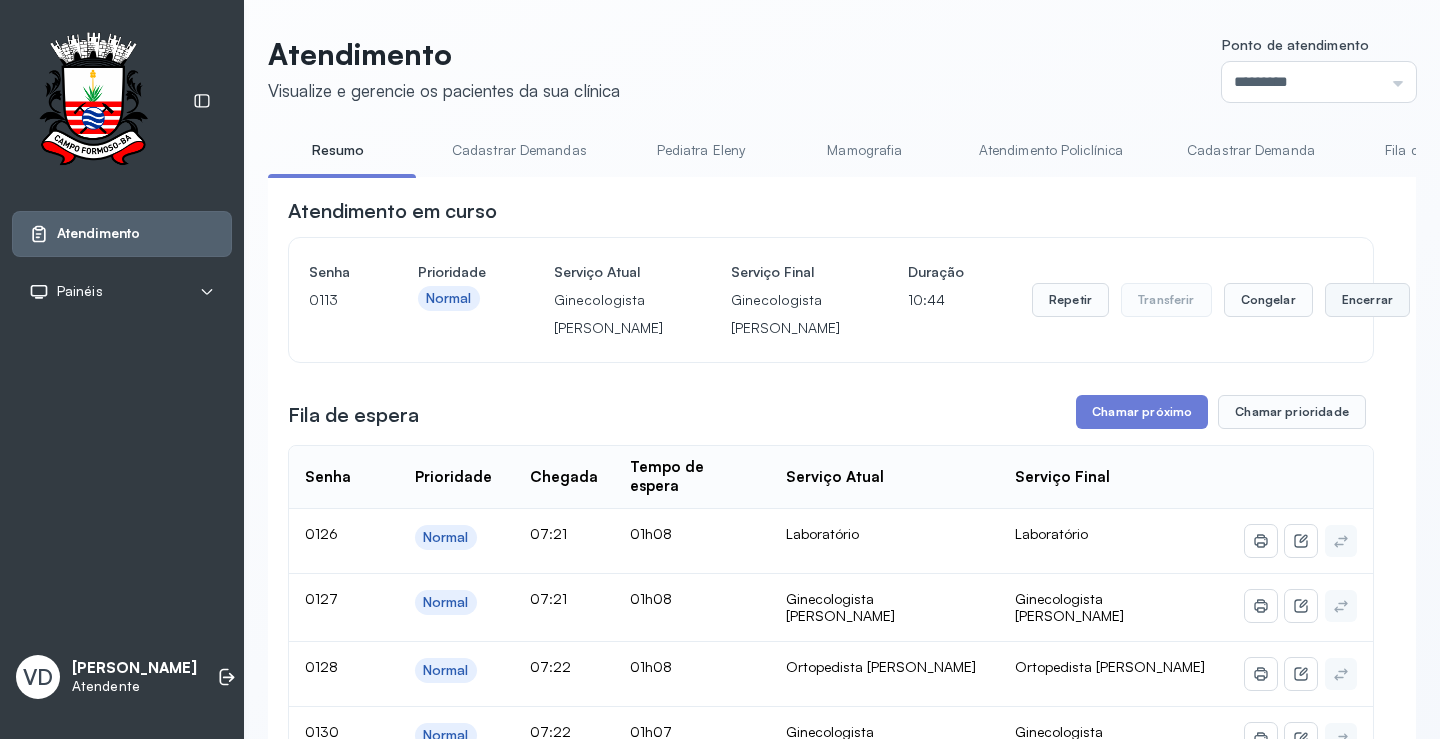 click on "Encerrar" at bounding box center [1367, 300] 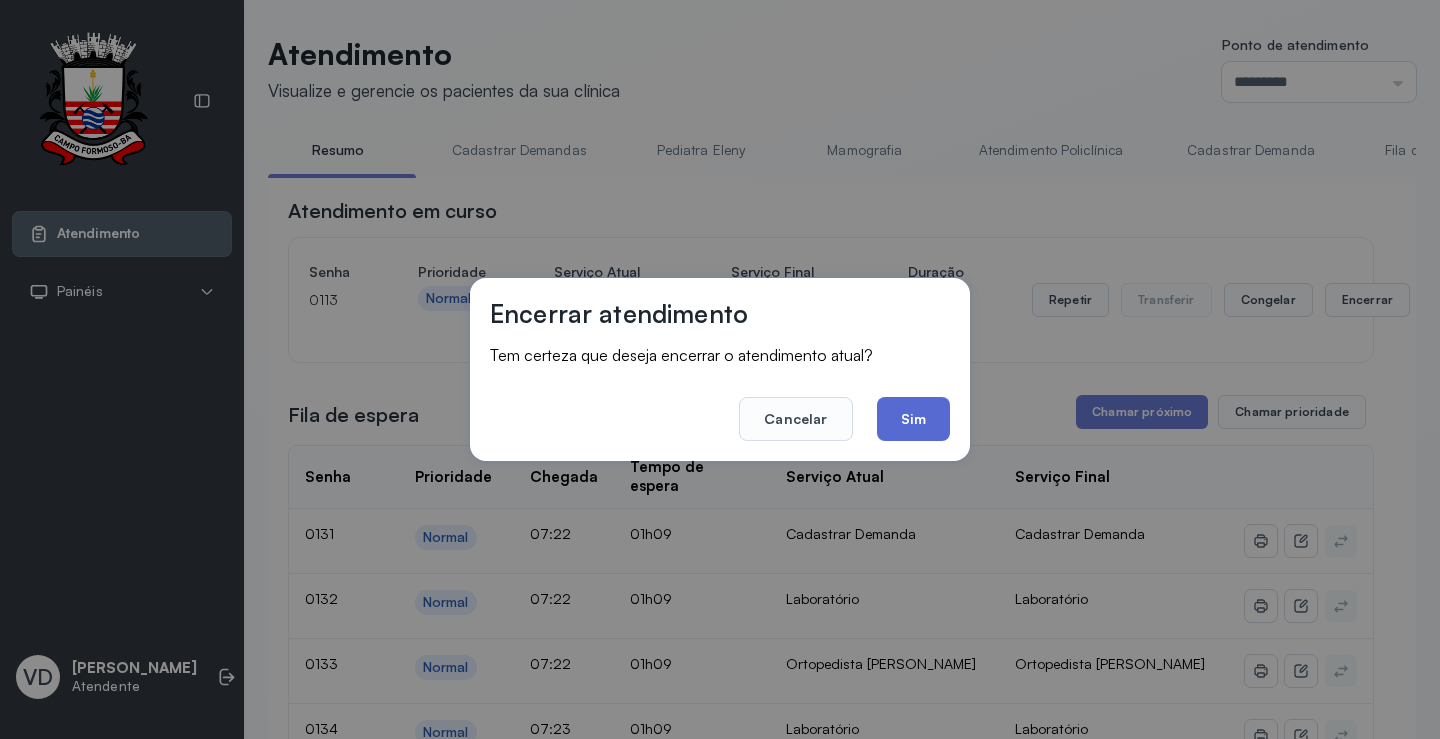 click on "Sim" 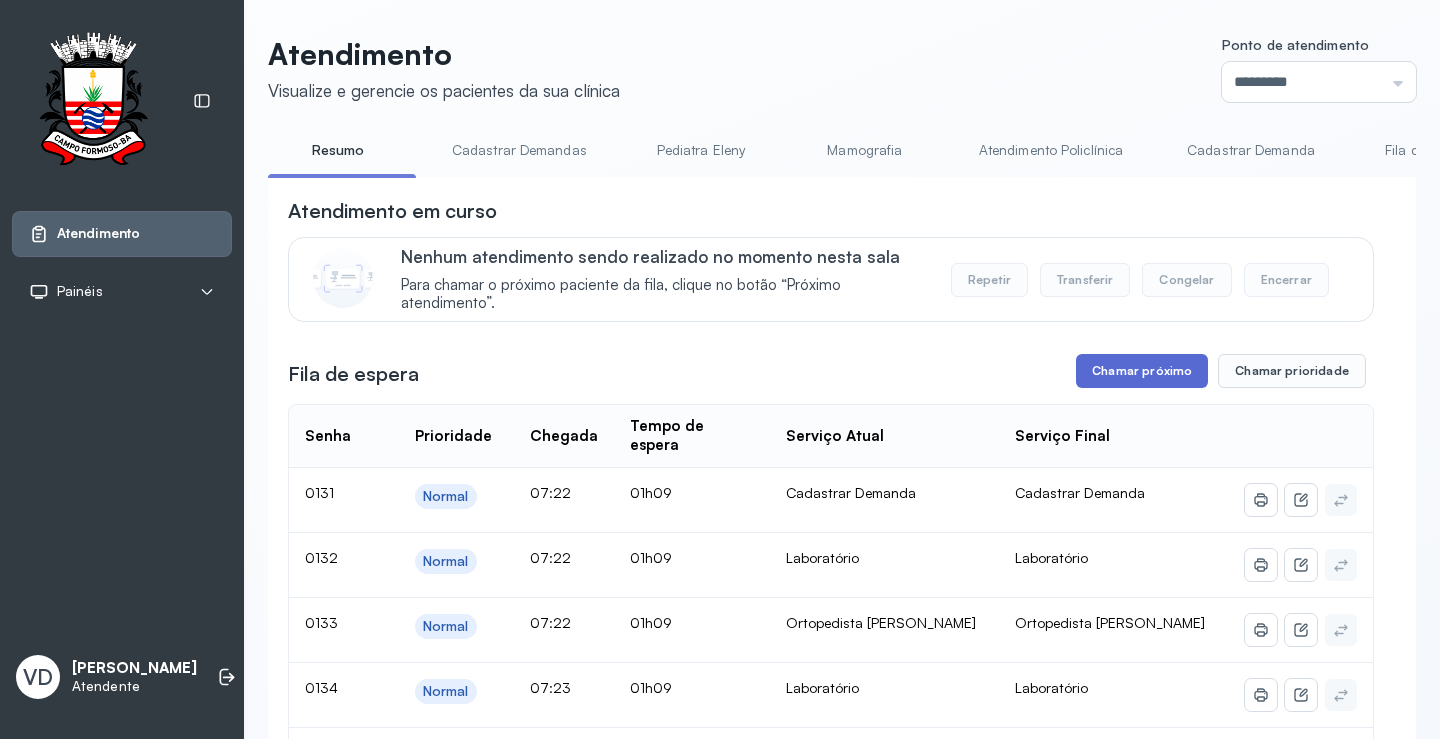 click on "Chamar próximo" at bounding box center (1142, 371) 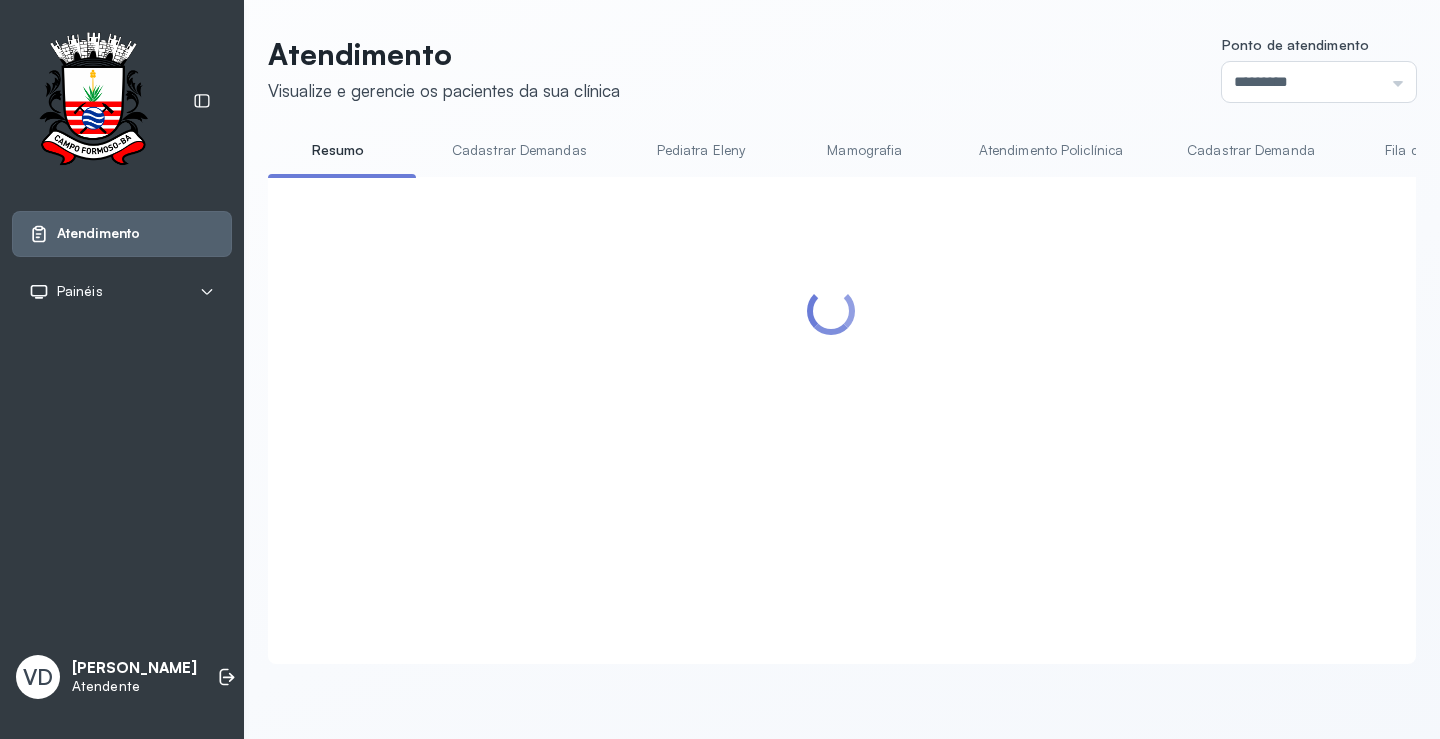 click at bounding box center [831, 396] 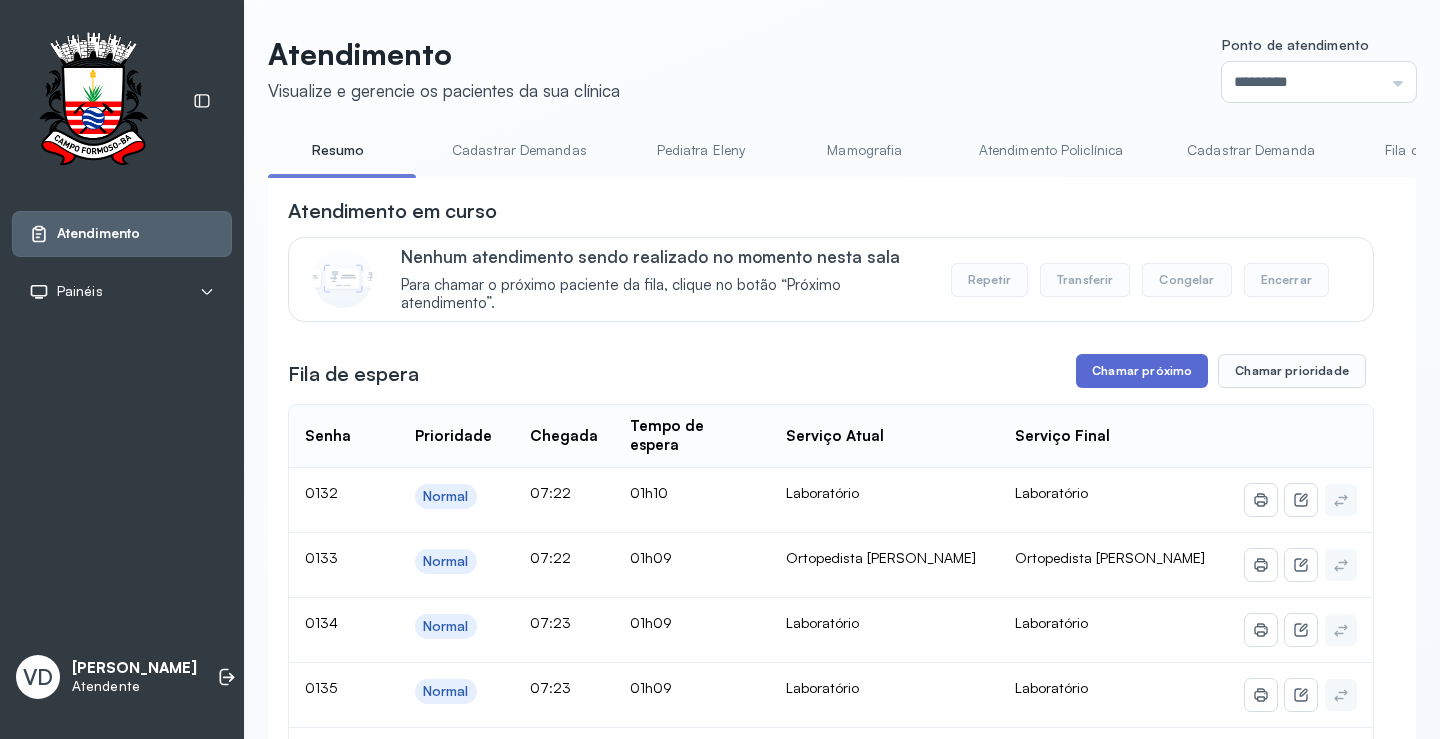 click on "Chamar próximo" at bounding box center (1142, 371) 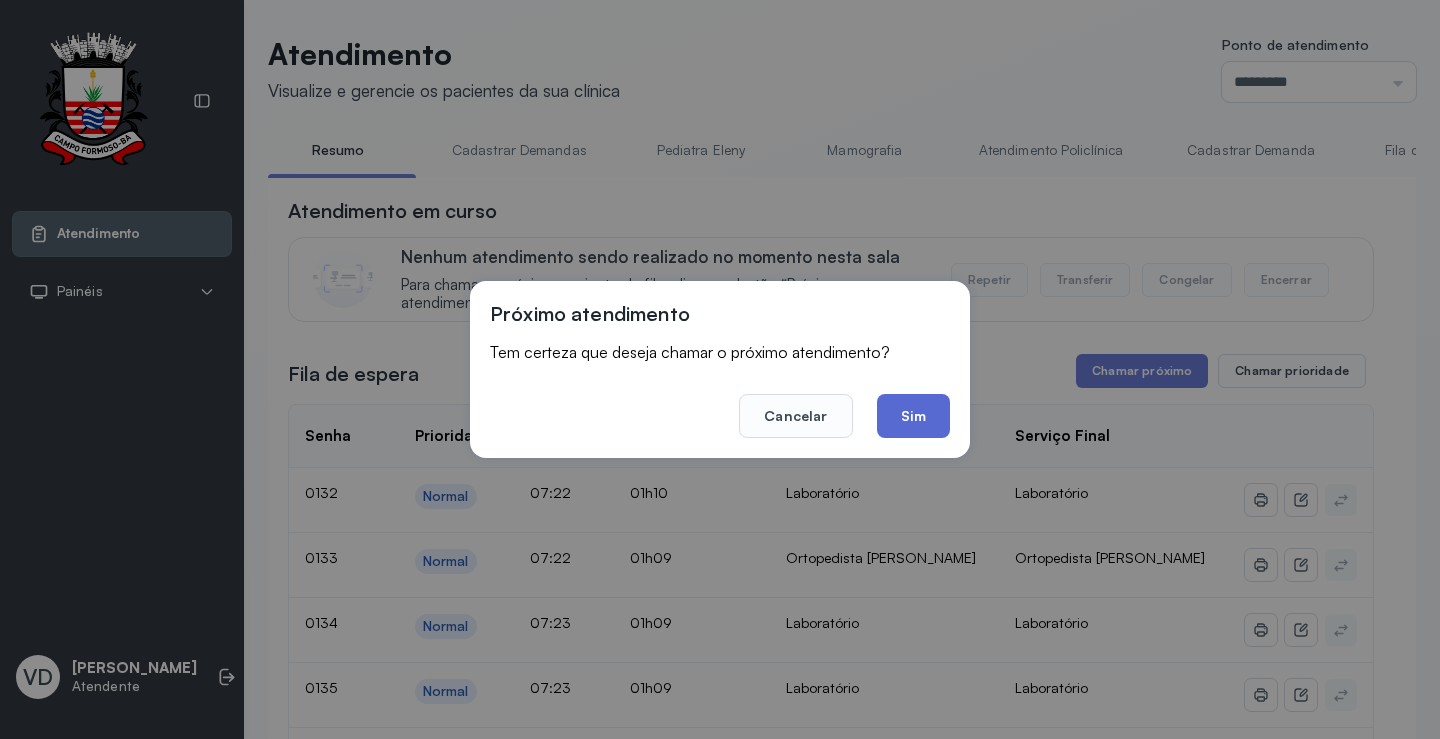 click on "Sim" 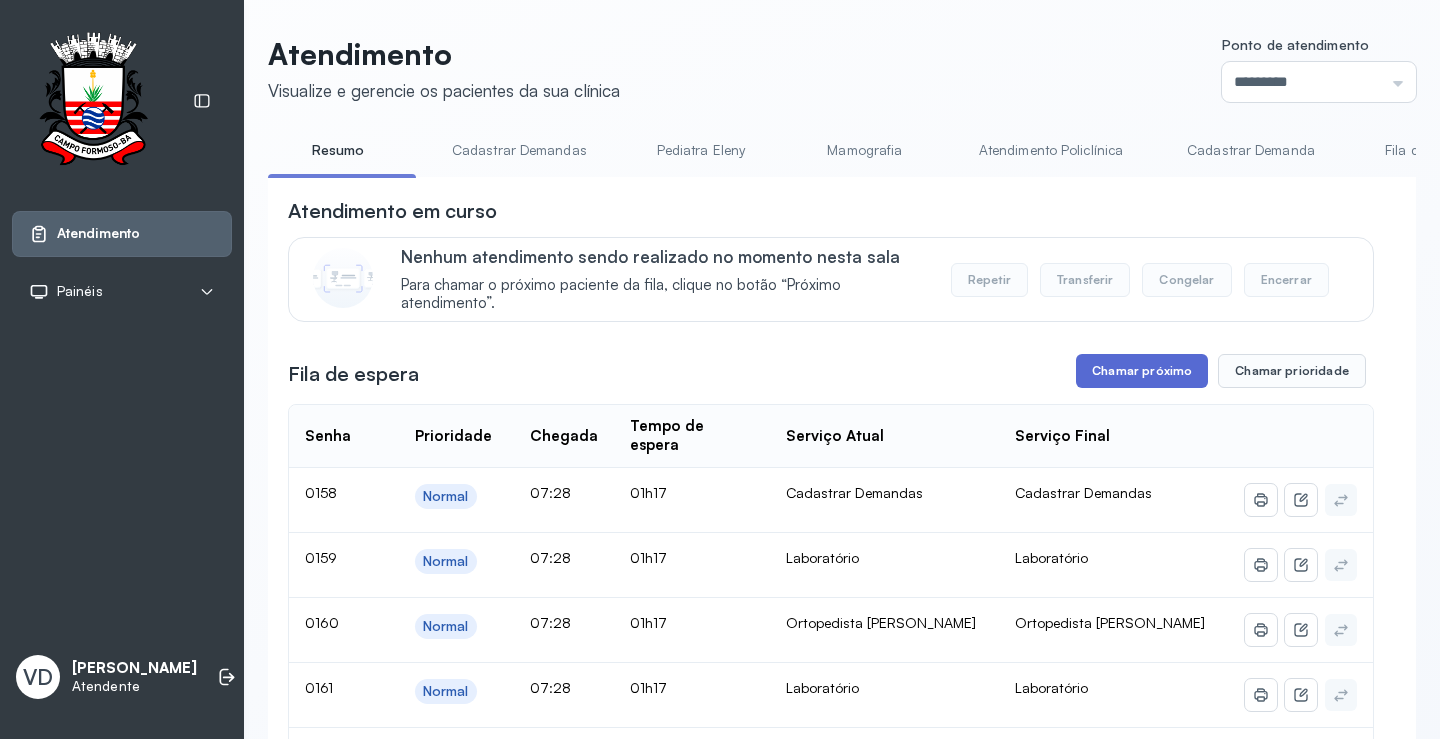 click on "Chamar próximo" at bounding box center [1142, 371] 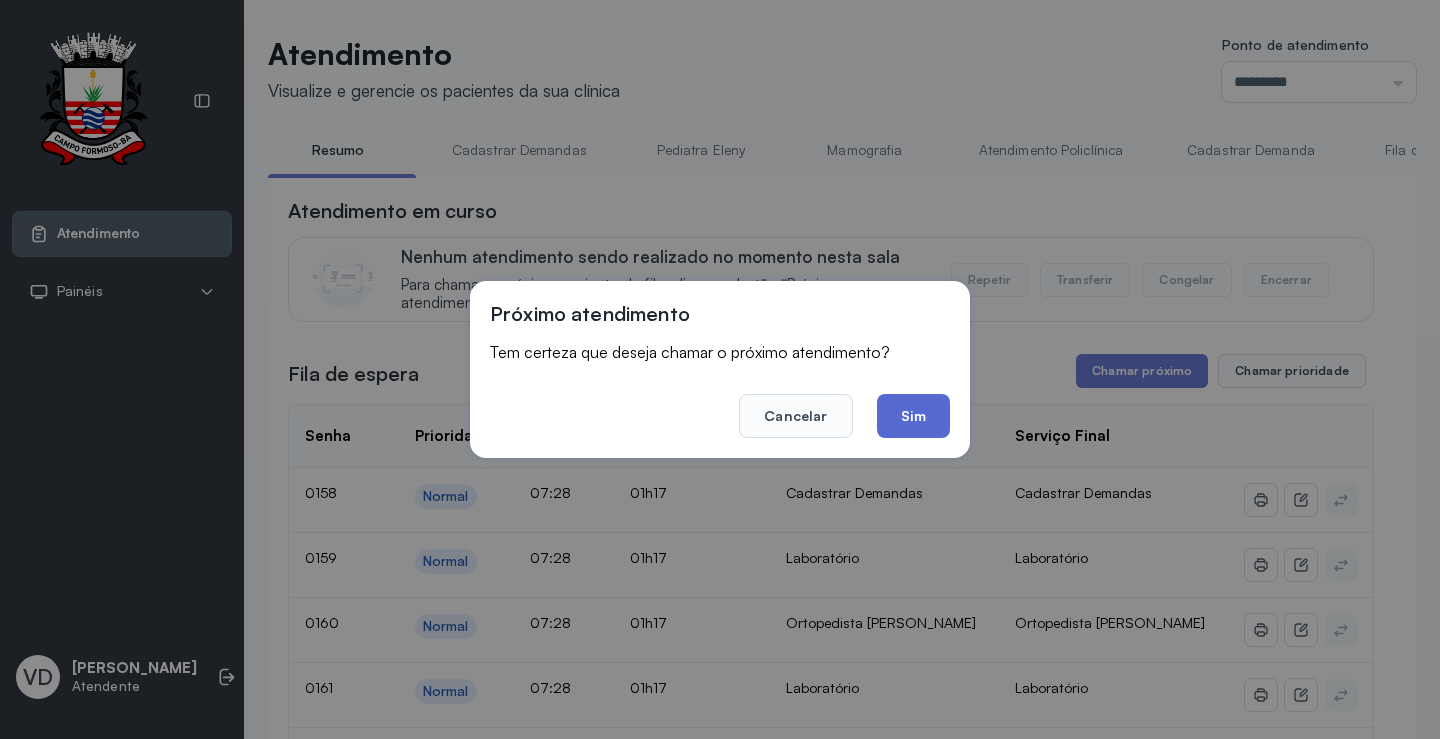click on "Sim" 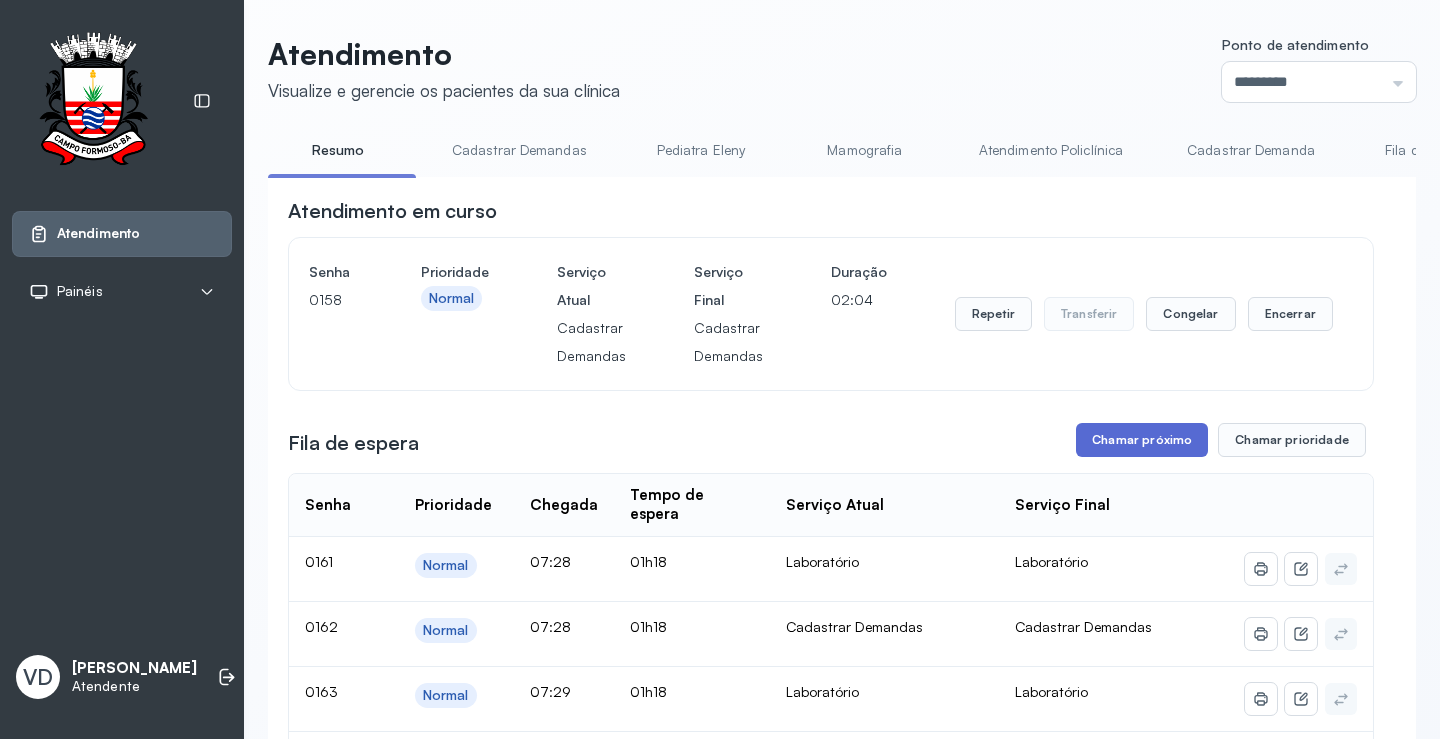 click on "Chamar próximo" at bounding box center [1142, 440] 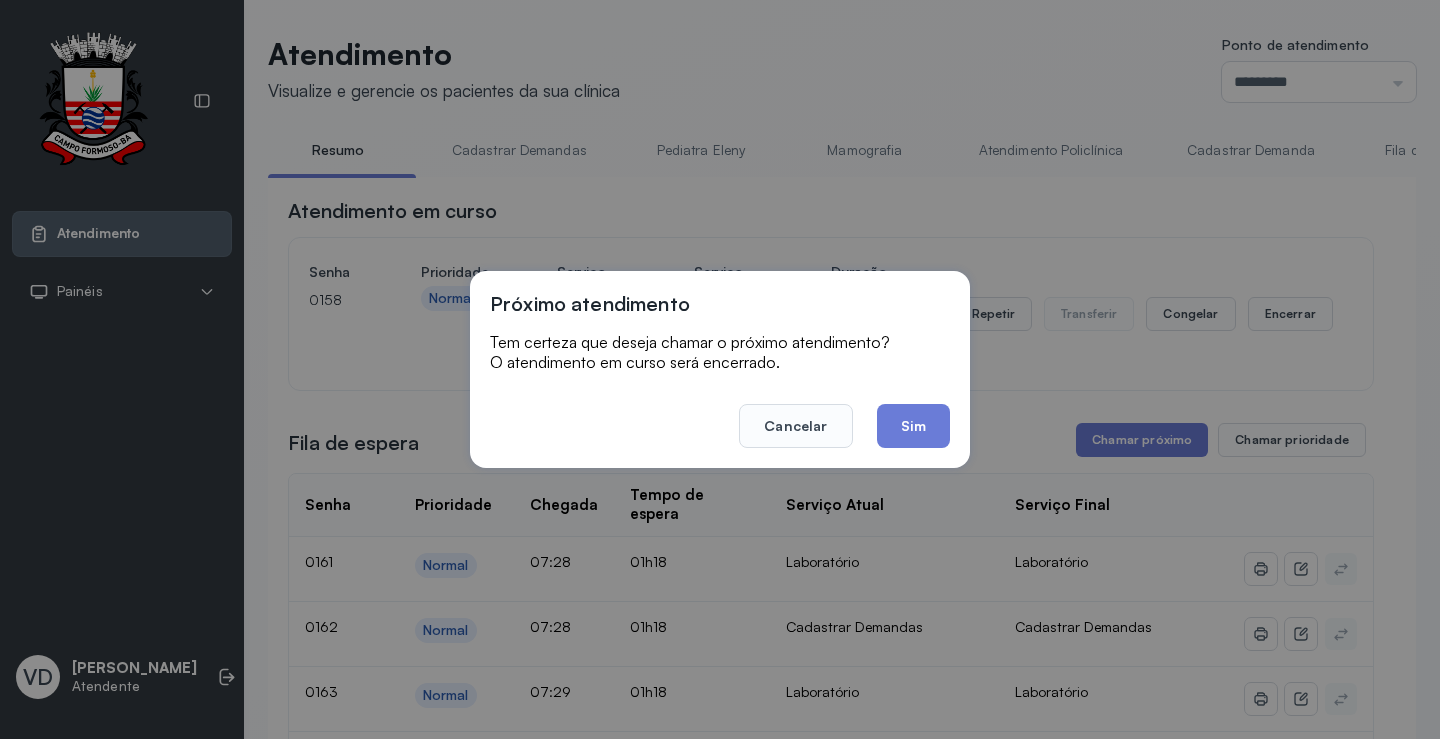 click on "Sim" 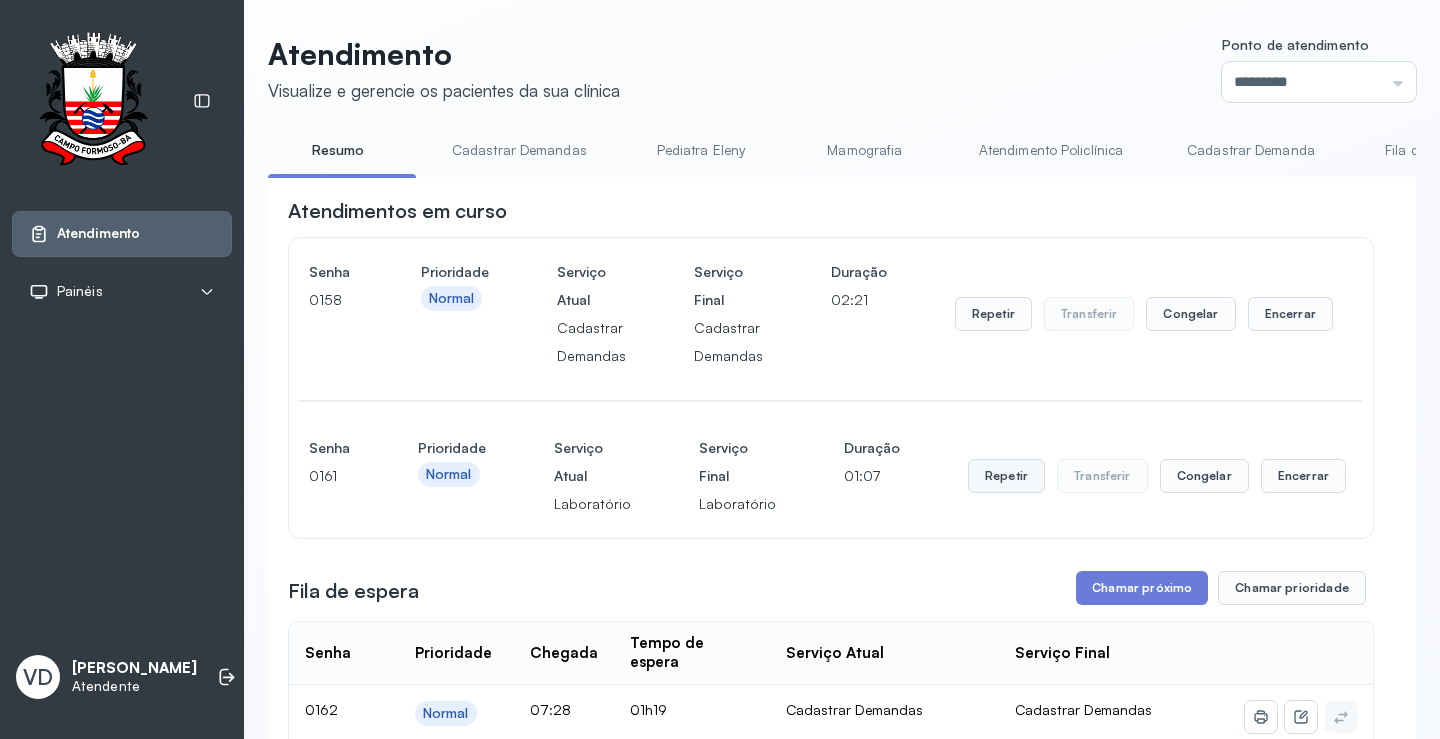 click on "Repetir" at bounding box center (993, 314) 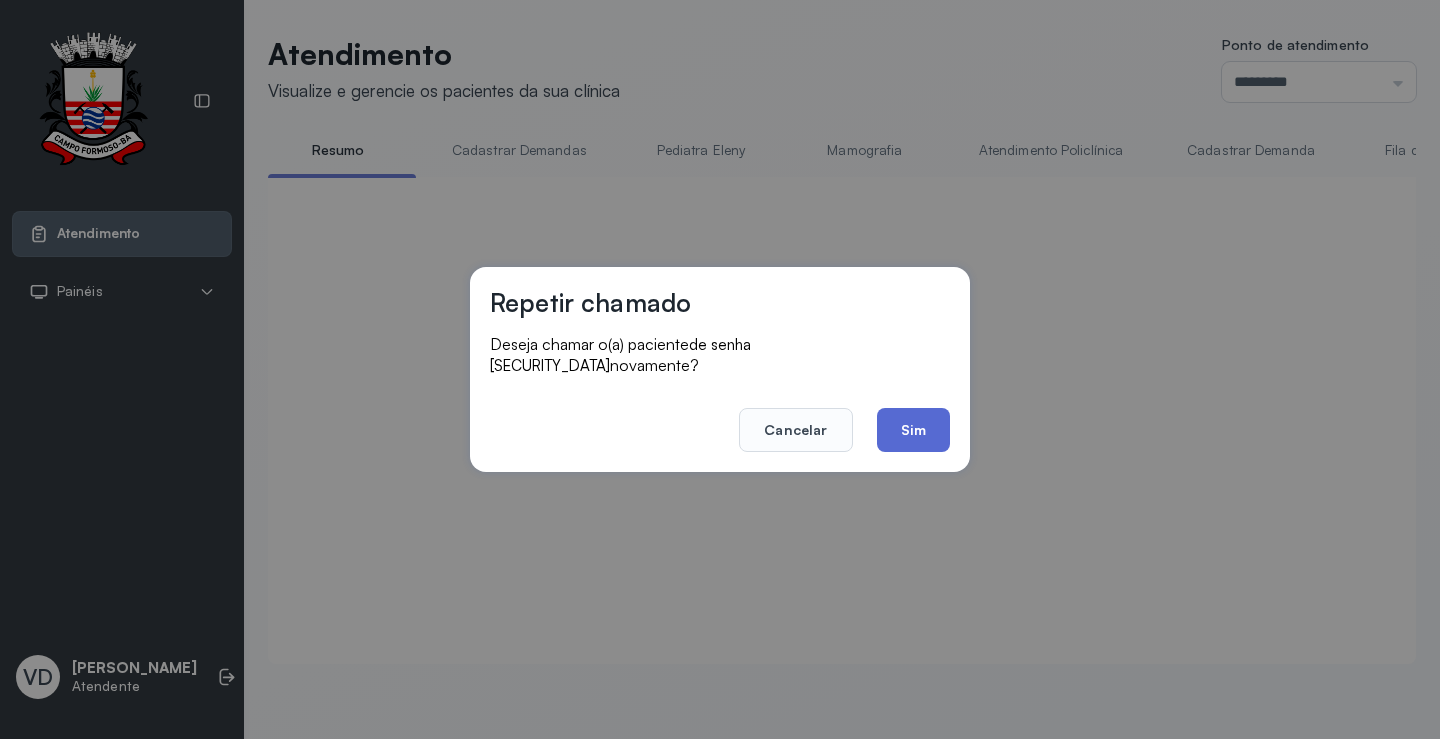 click on "Sim" 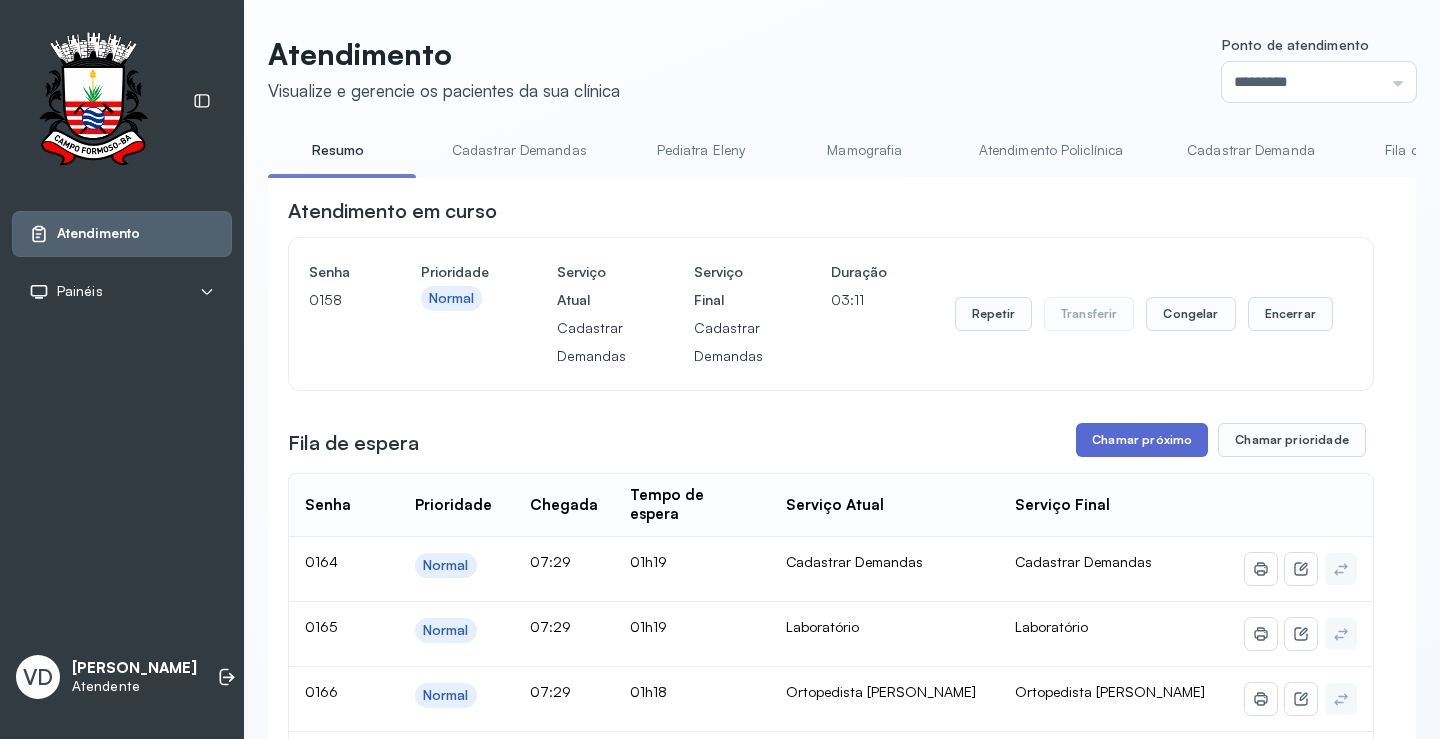 click on "Chamar próximo" at bounding box center (1142, 440) 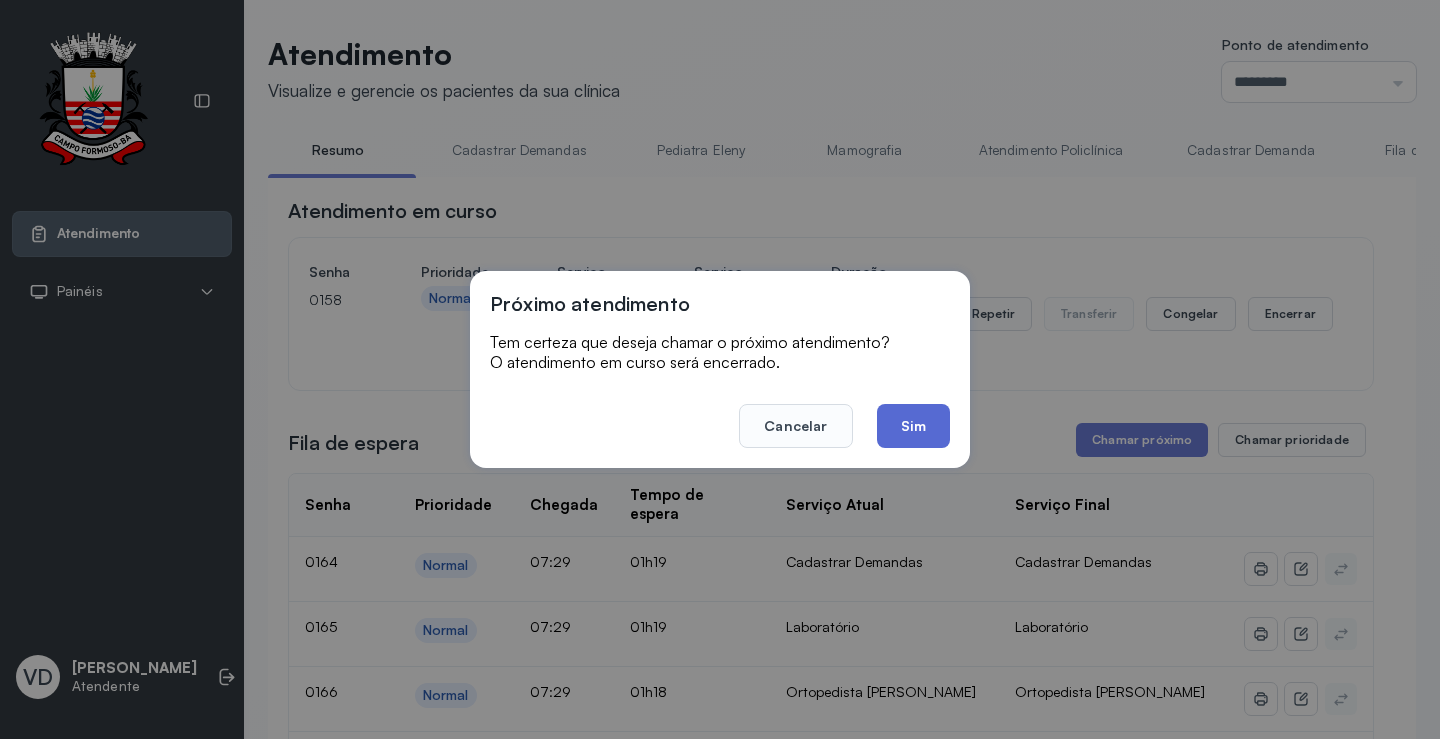 click on "Sim" 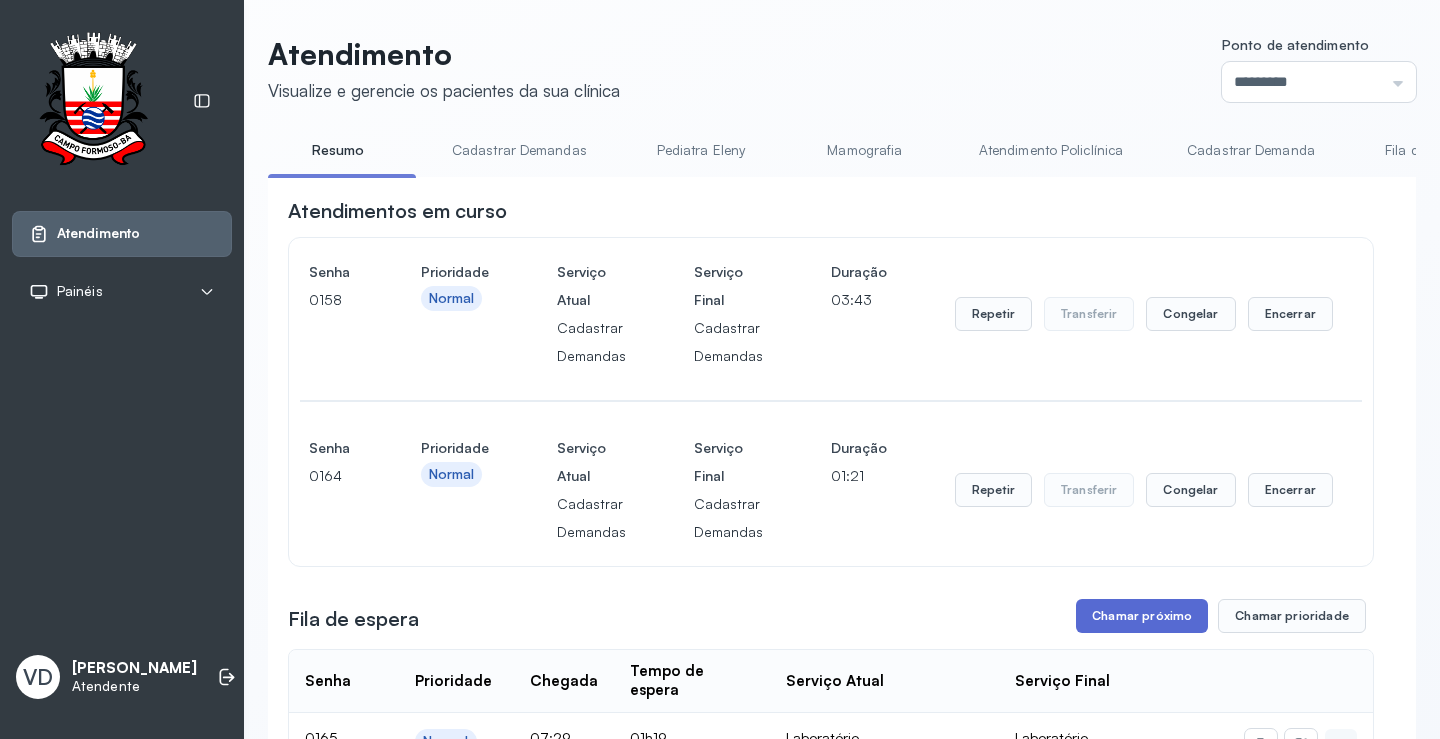 click on "Chamar próximo" at bounding box center (1142, 616) 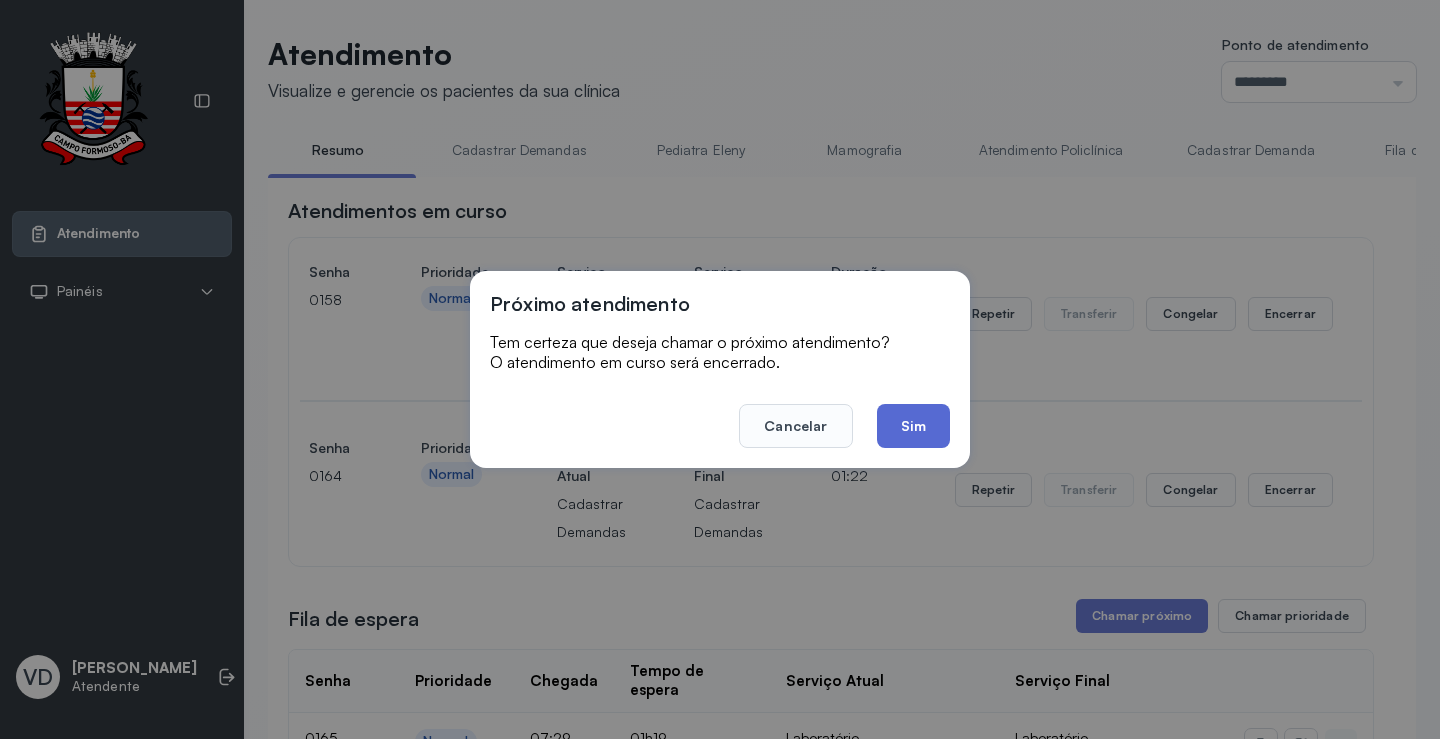click on "Sim" 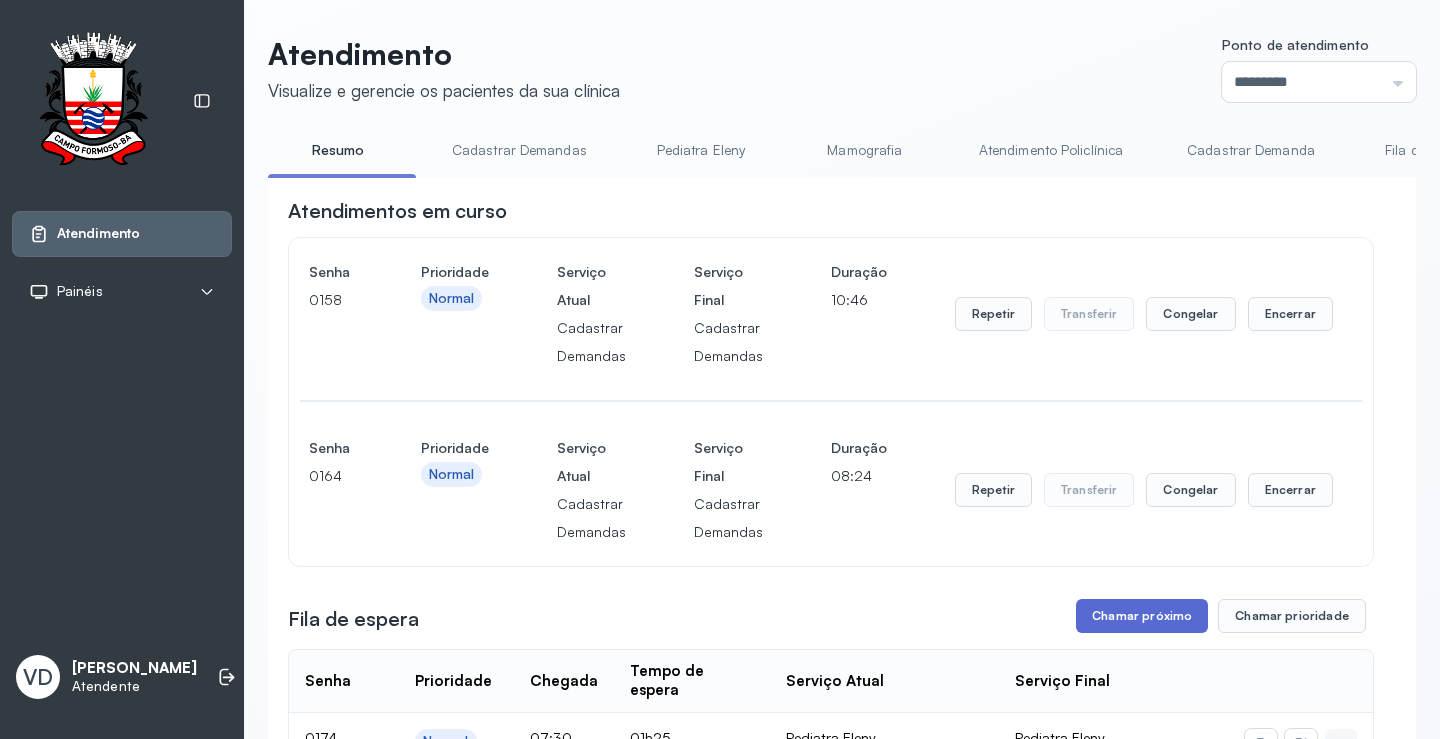 click on "Chamar próximo" at bounding box center (1142, 616) 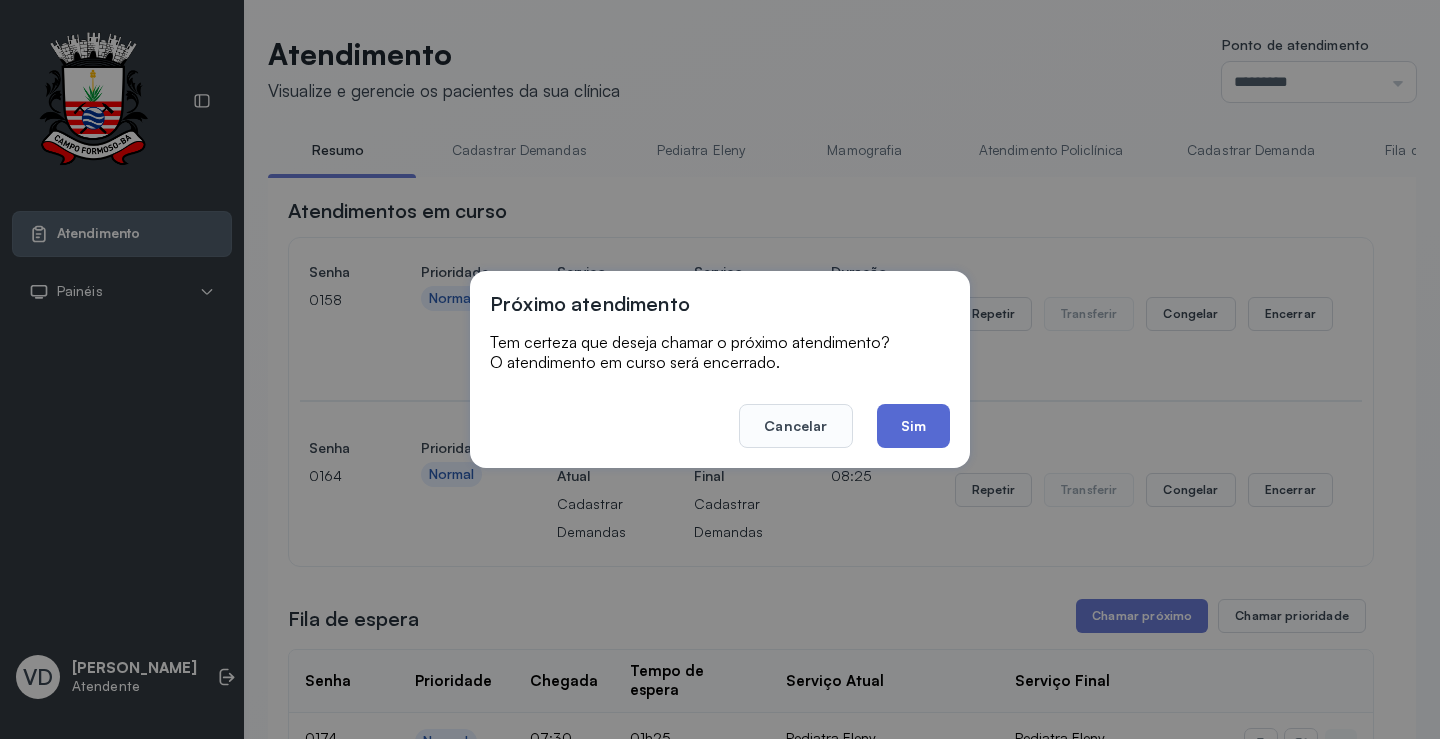 click on "Sim" 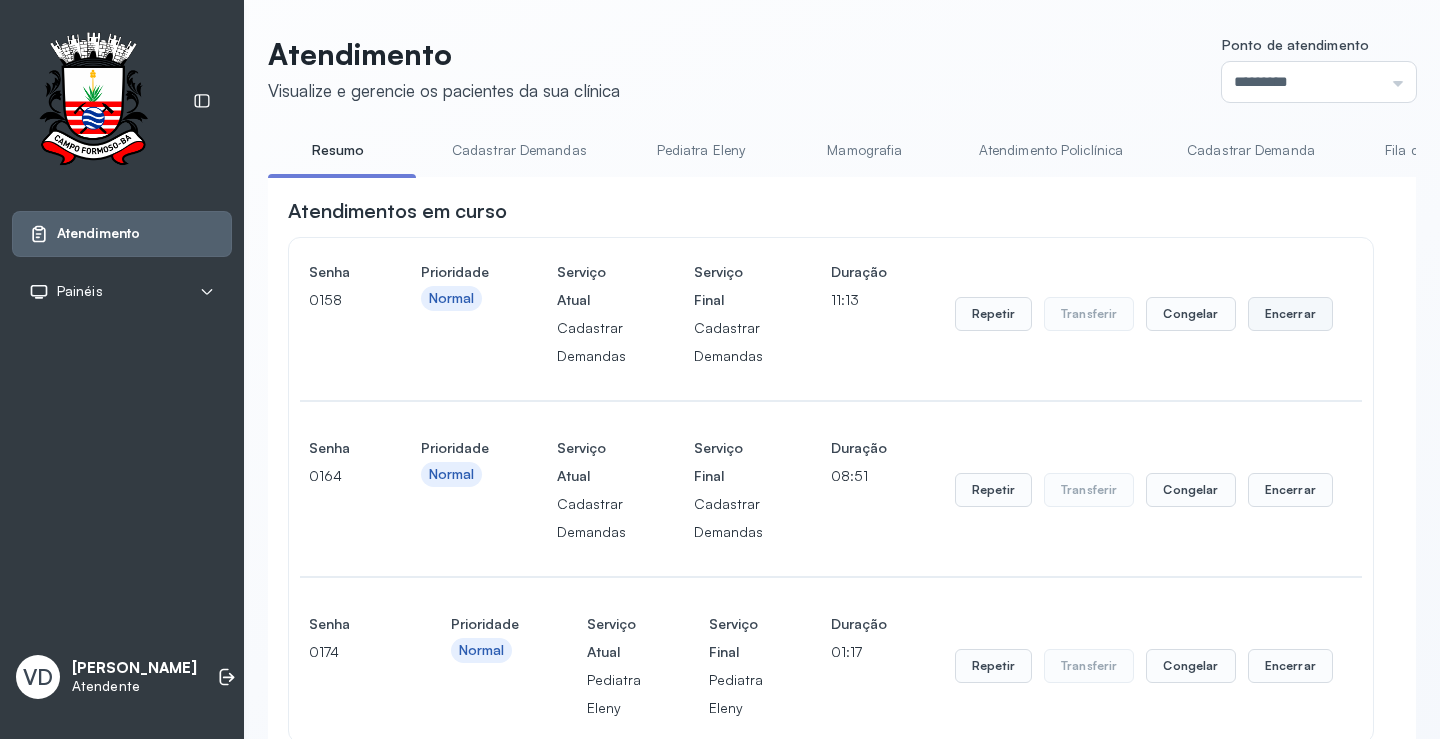 click on "Encerrar" at bounding box center [1290, 314] 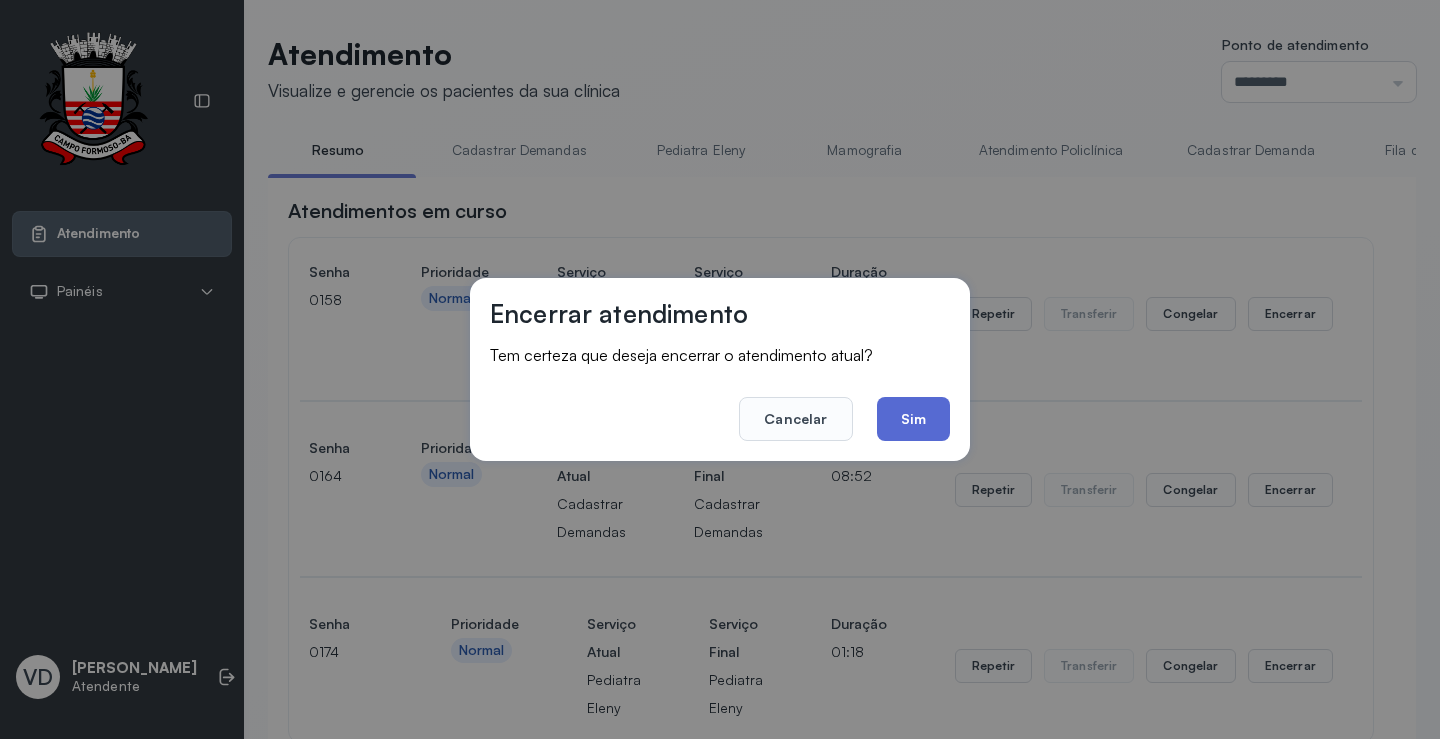 click on "Sim" 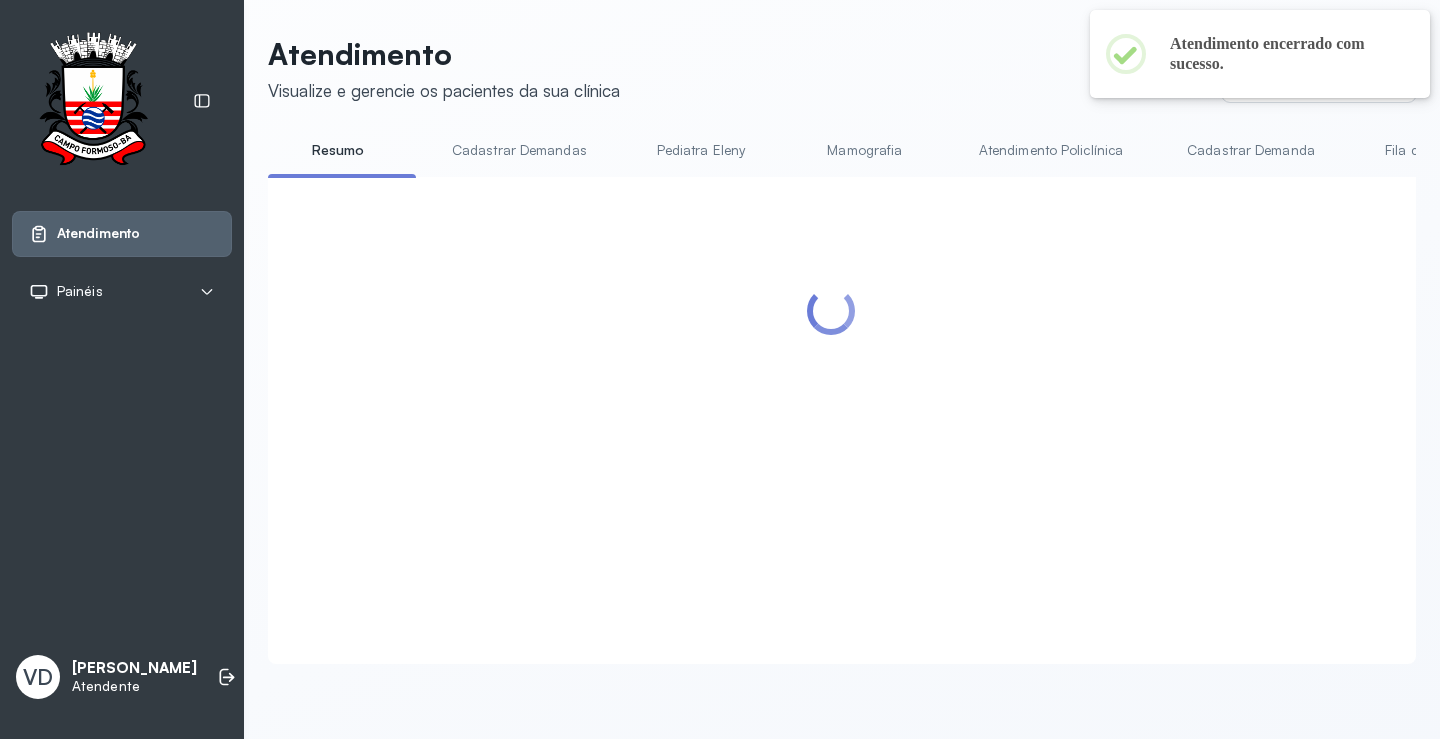 scroll, scrollTop: 1, scrollLeft: 0, axis: vertical 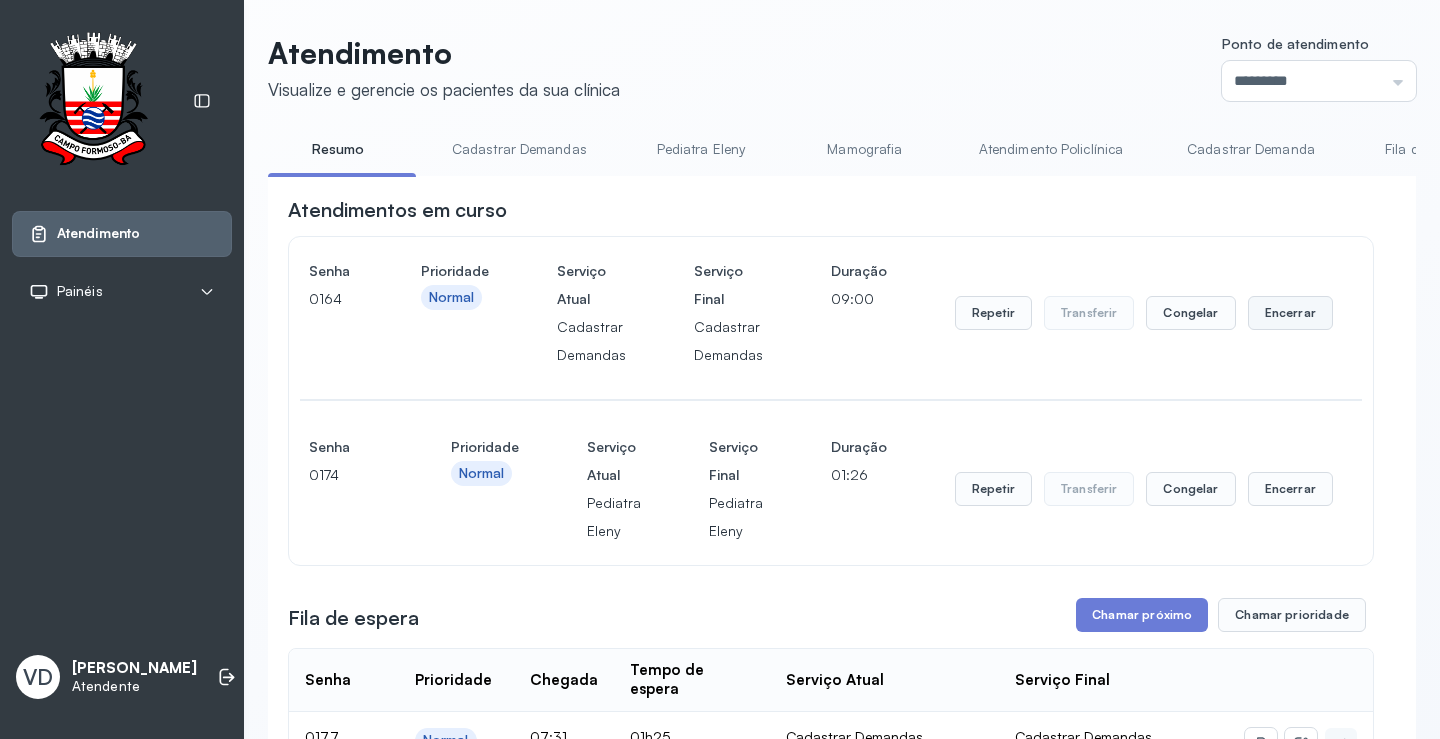 click on "Encerrar" at bounding box center (1290, 313) 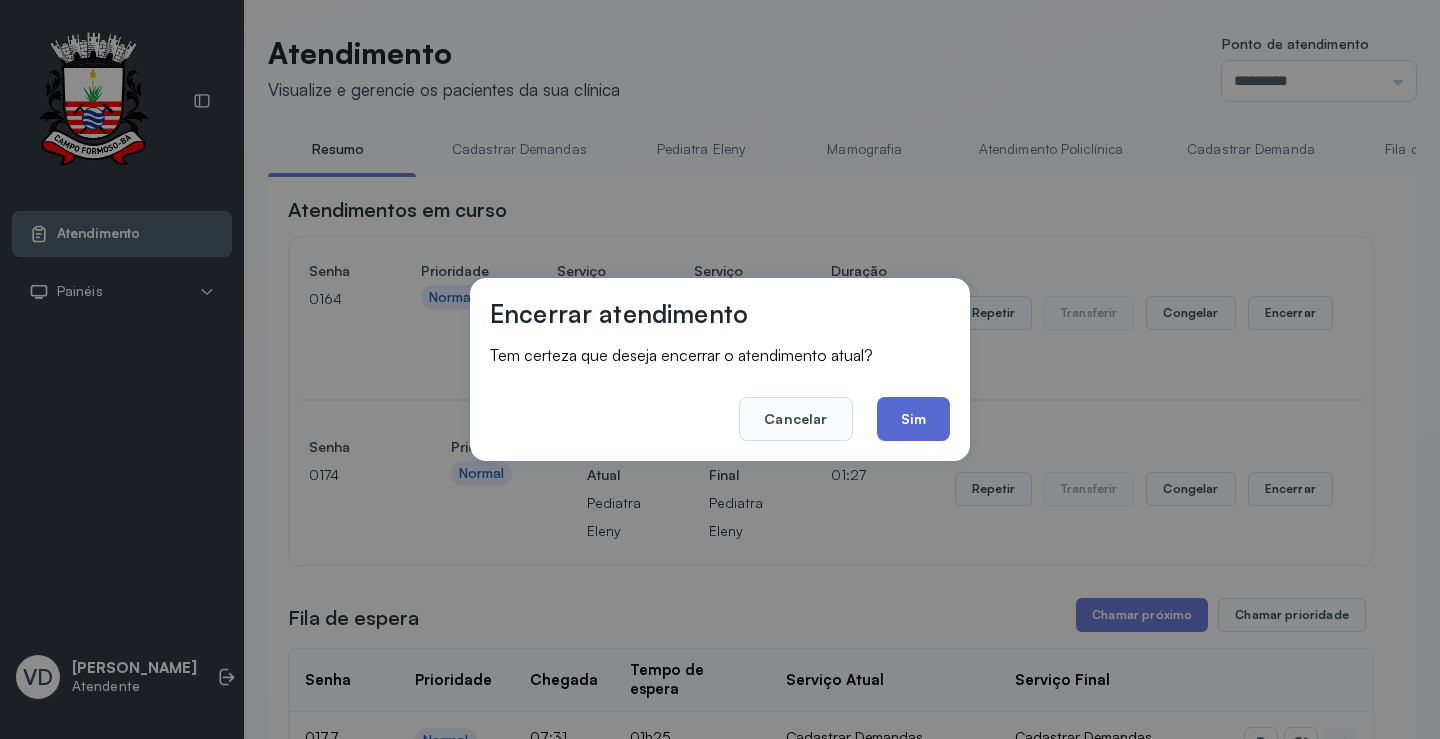 click on "Sim" 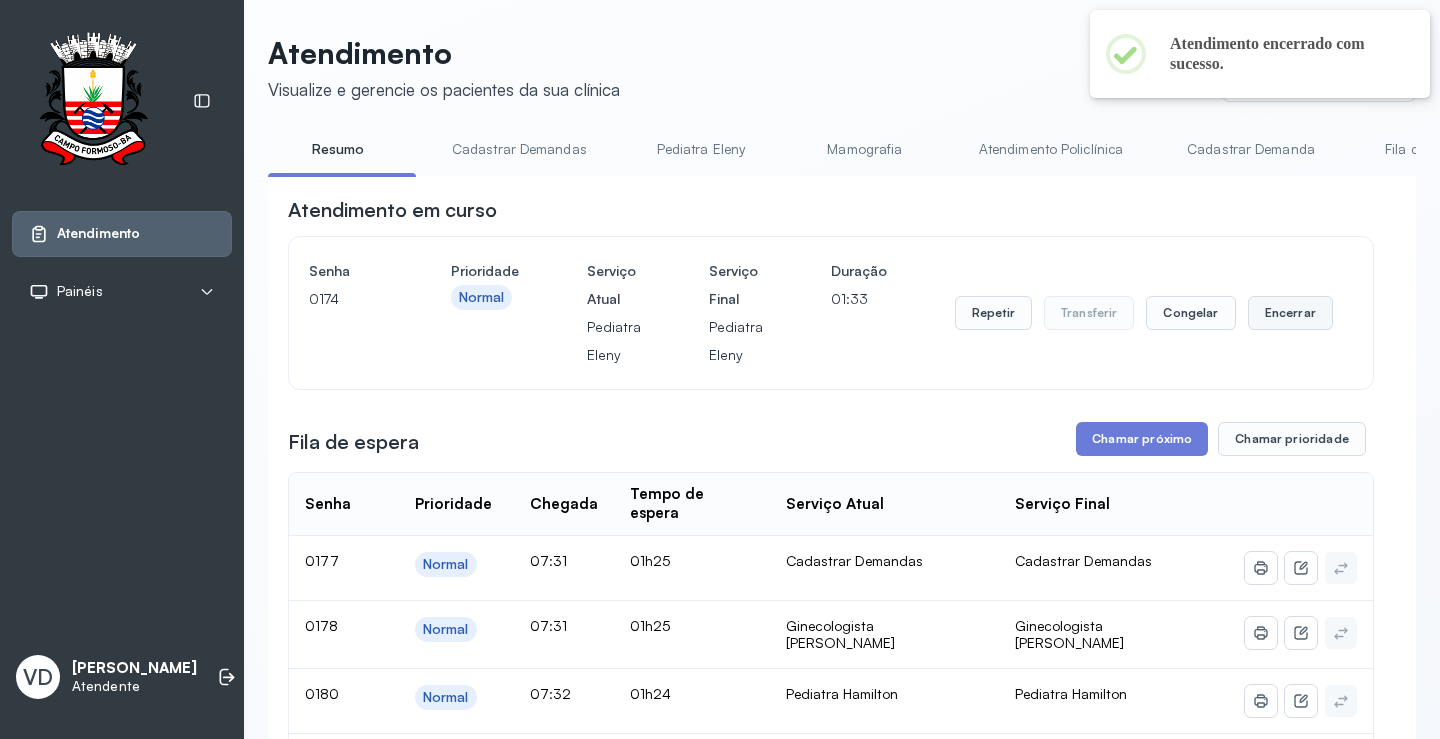 click on "Encerrar" at bounding box center (1290, 313) 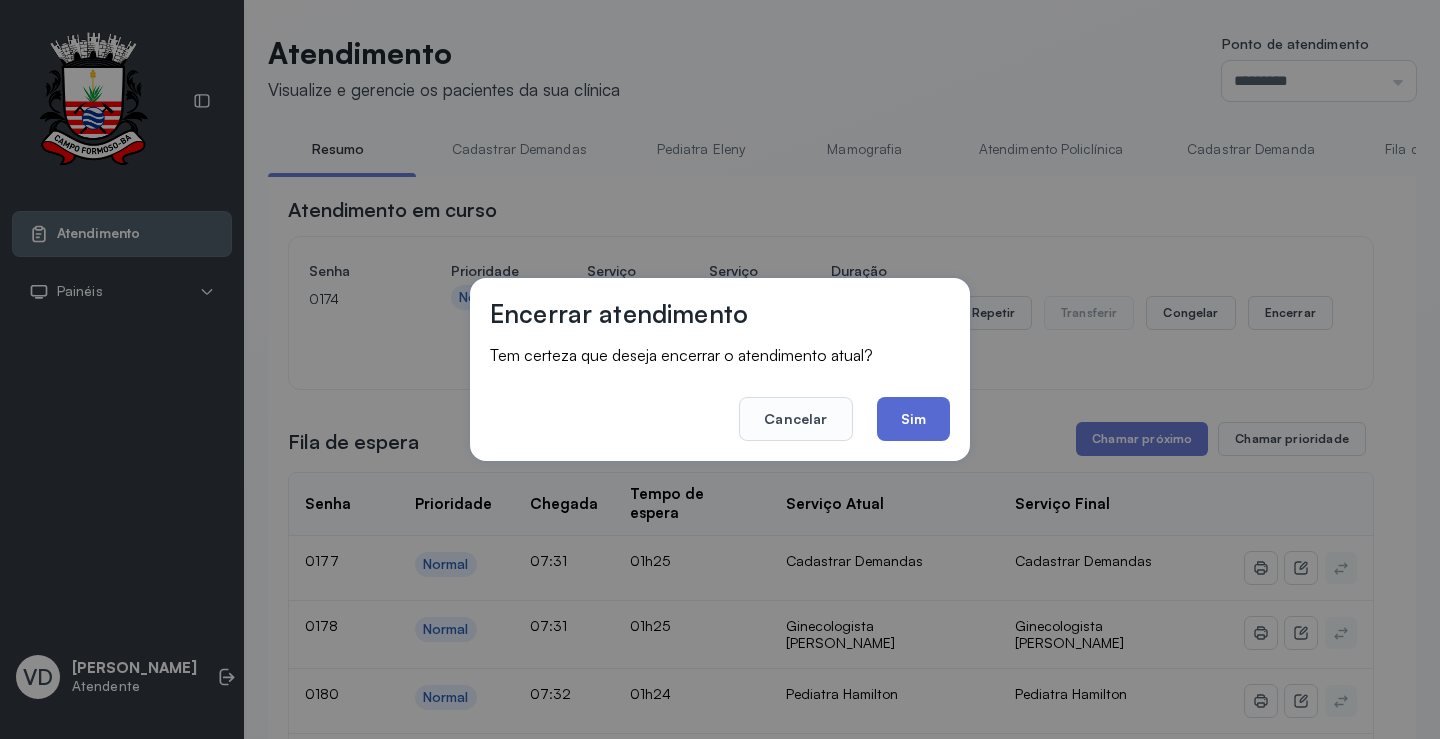 click on "Sim" 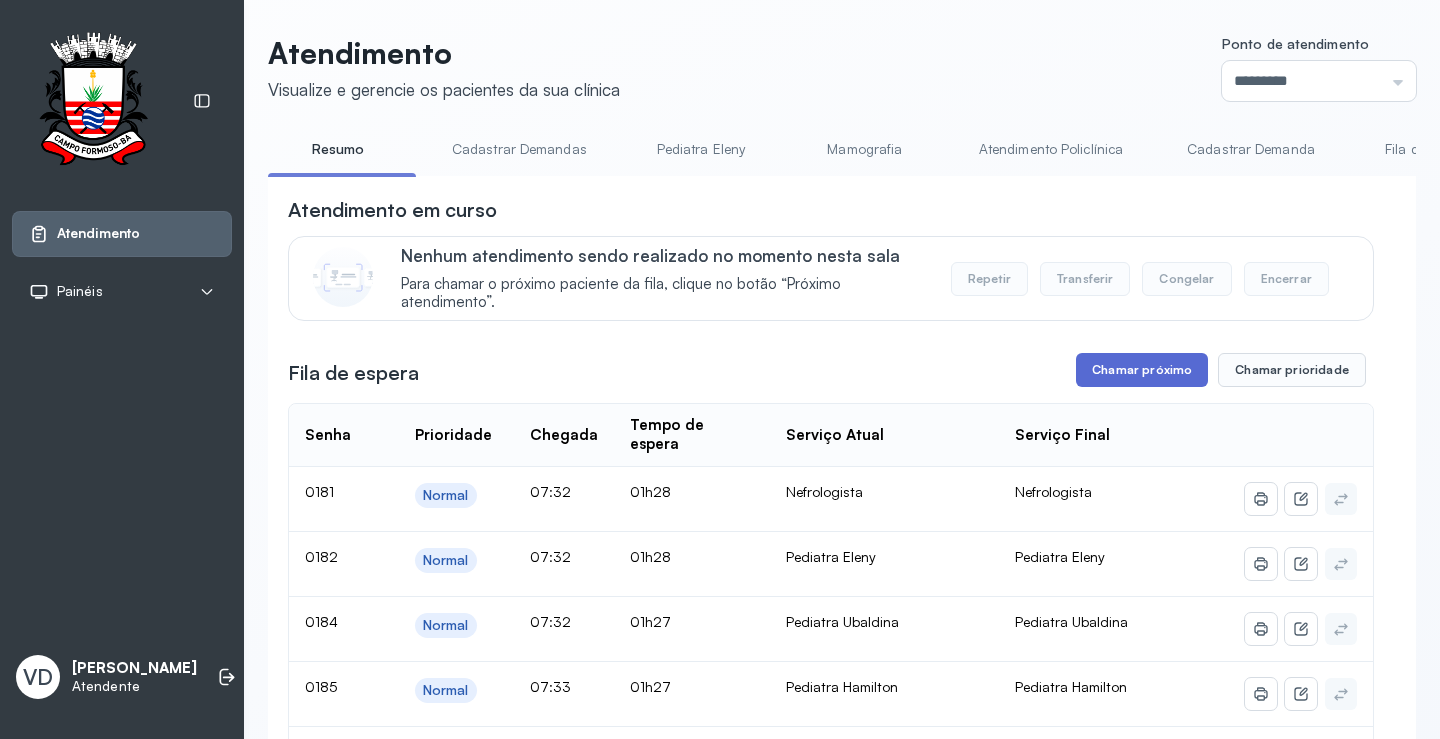 click on "Chamar próximo" at bounding box center [1142, 370] 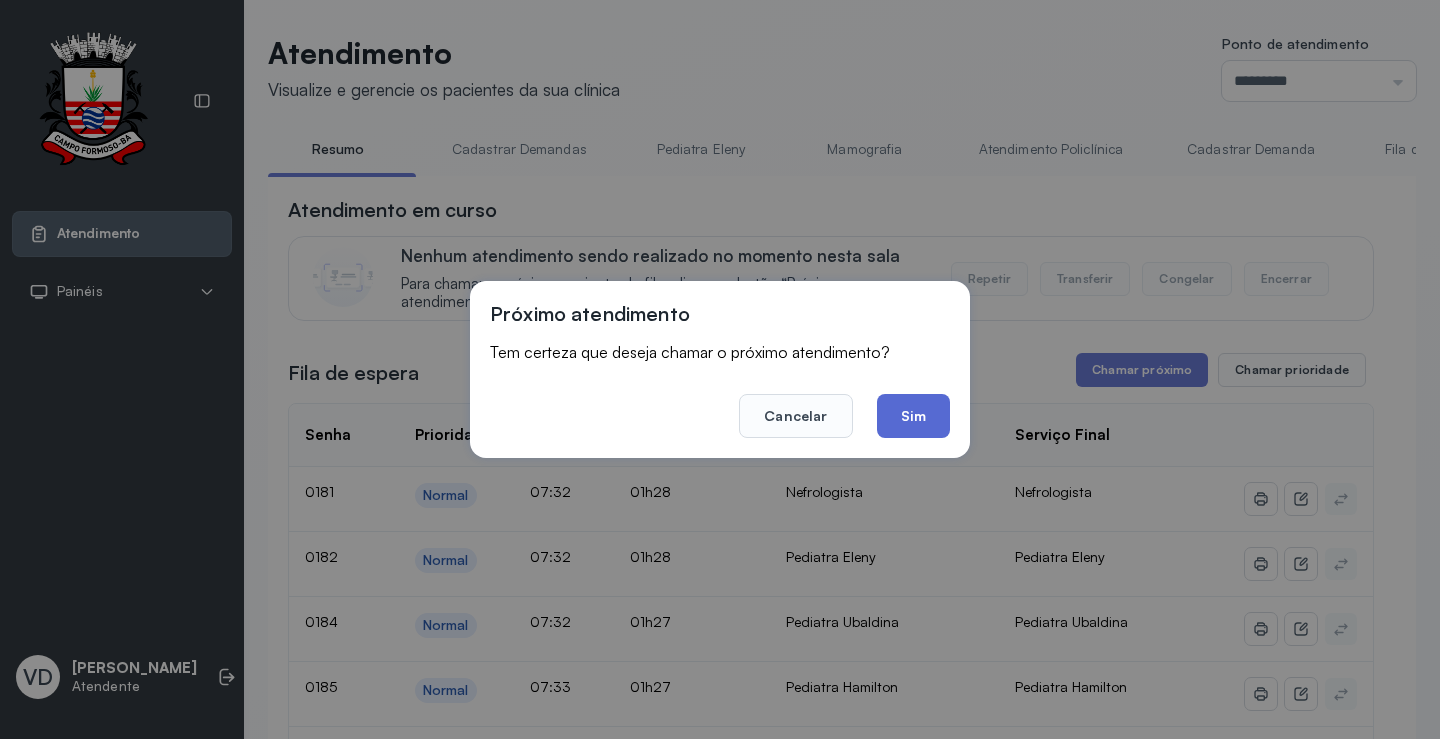click on "Sim" 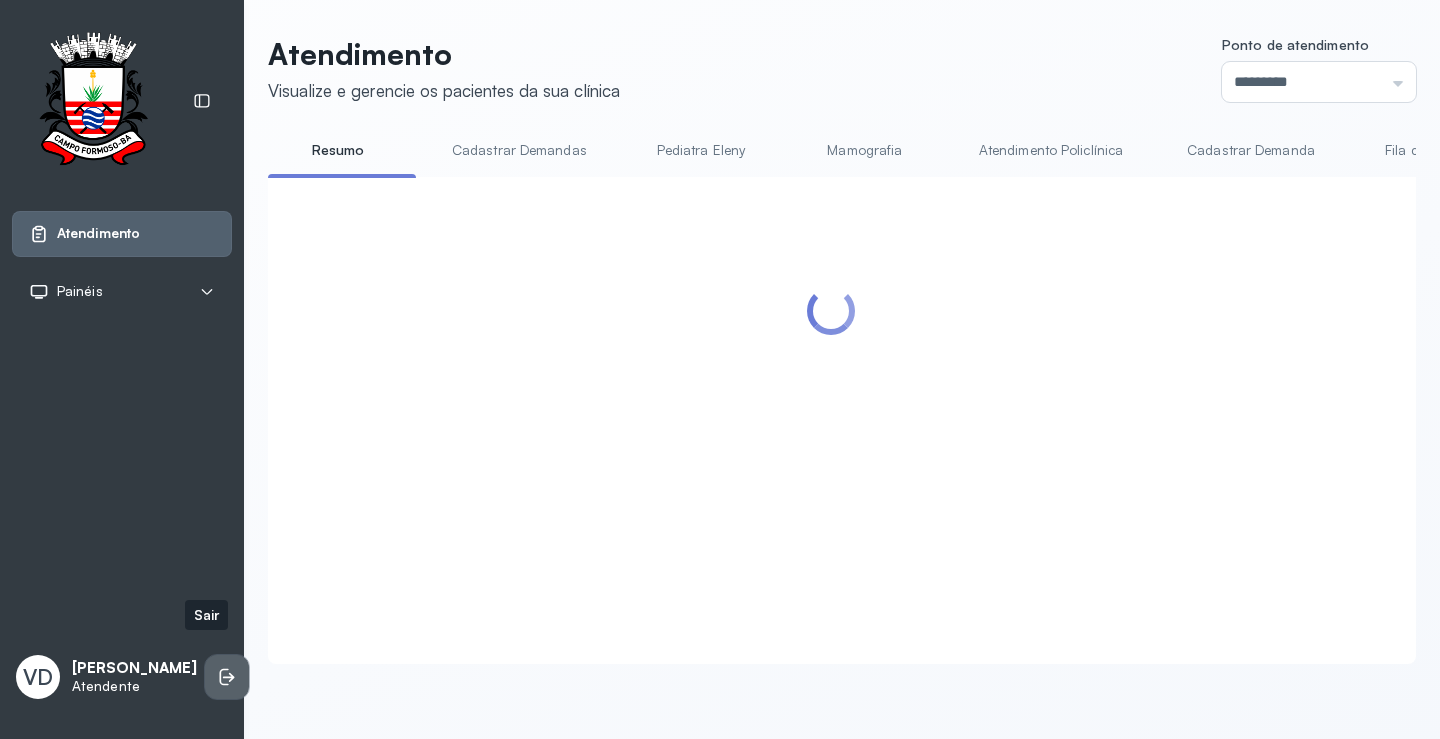 click 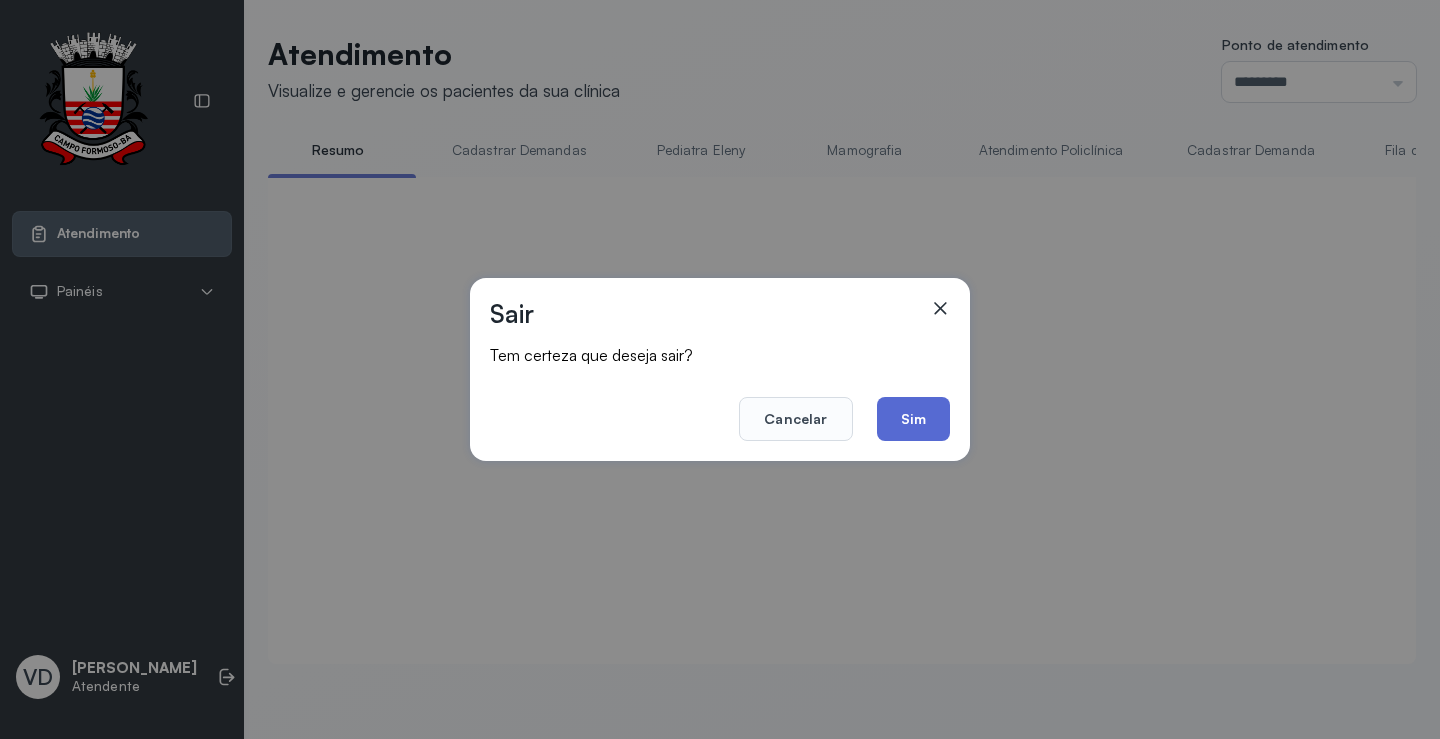 click on "Sim" 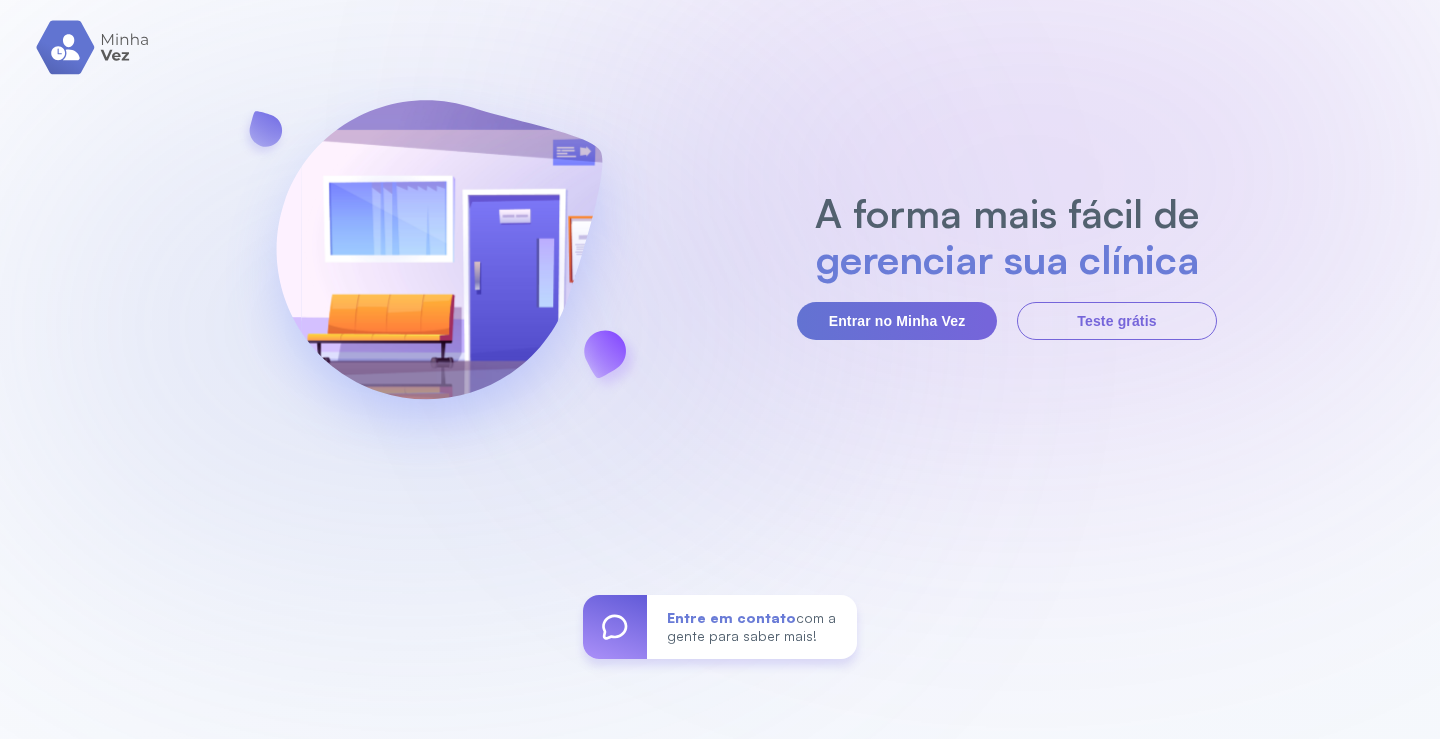 scroll, scrollTop: 0, scrollLeft: 0, axis: both 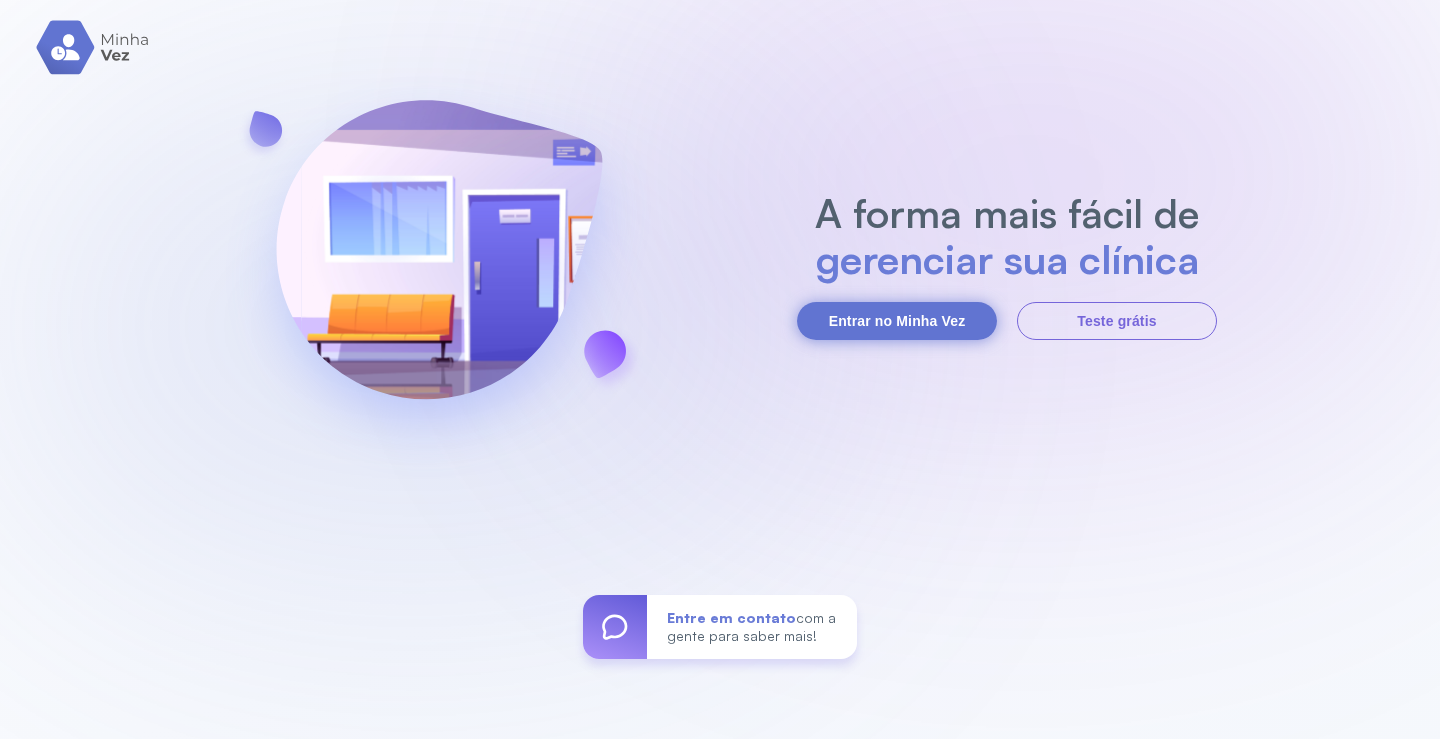 click on "Entrar no Minha Vez" at bounding box center (897, 321) 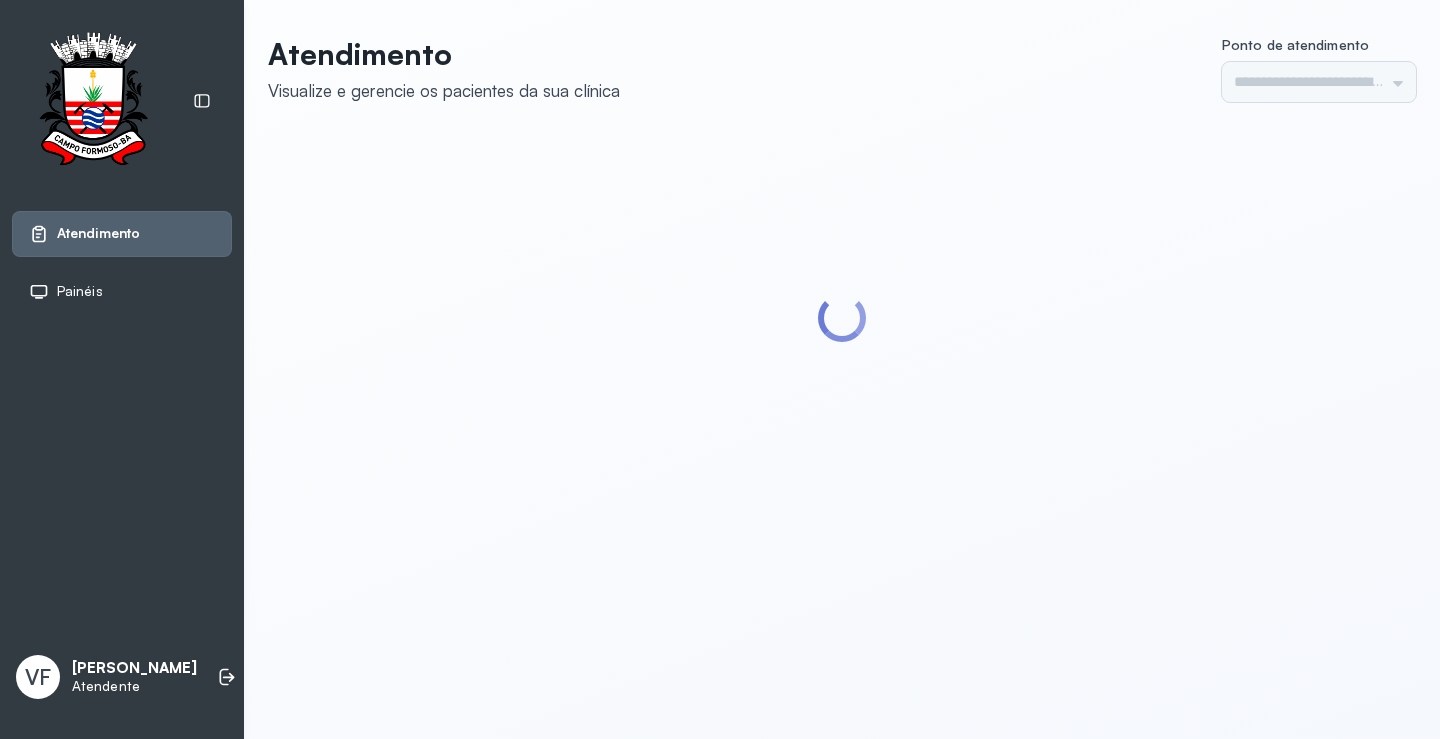 scroll, scrollTop: 0, scrollLeft: 0, axis: both 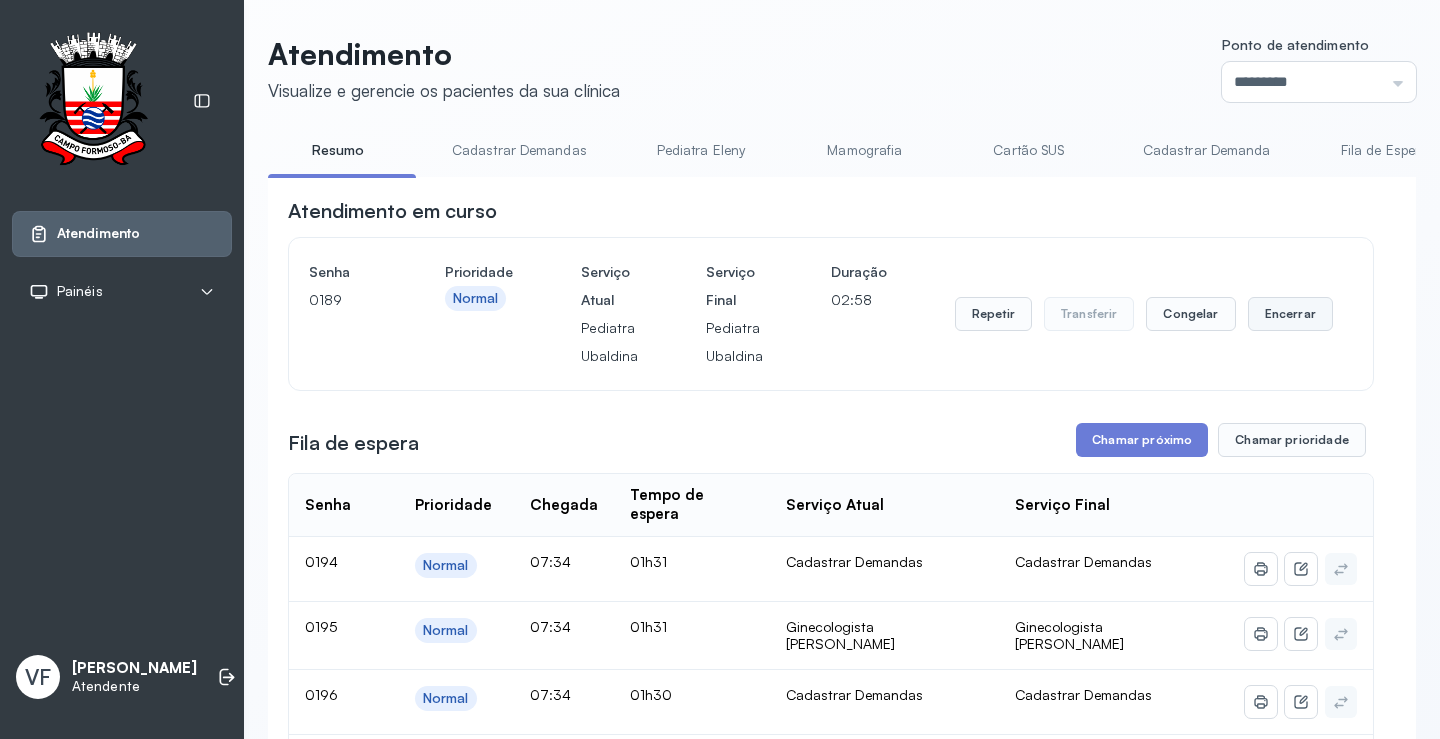 click on "Encerrar" at bounding box center (1290, 314) 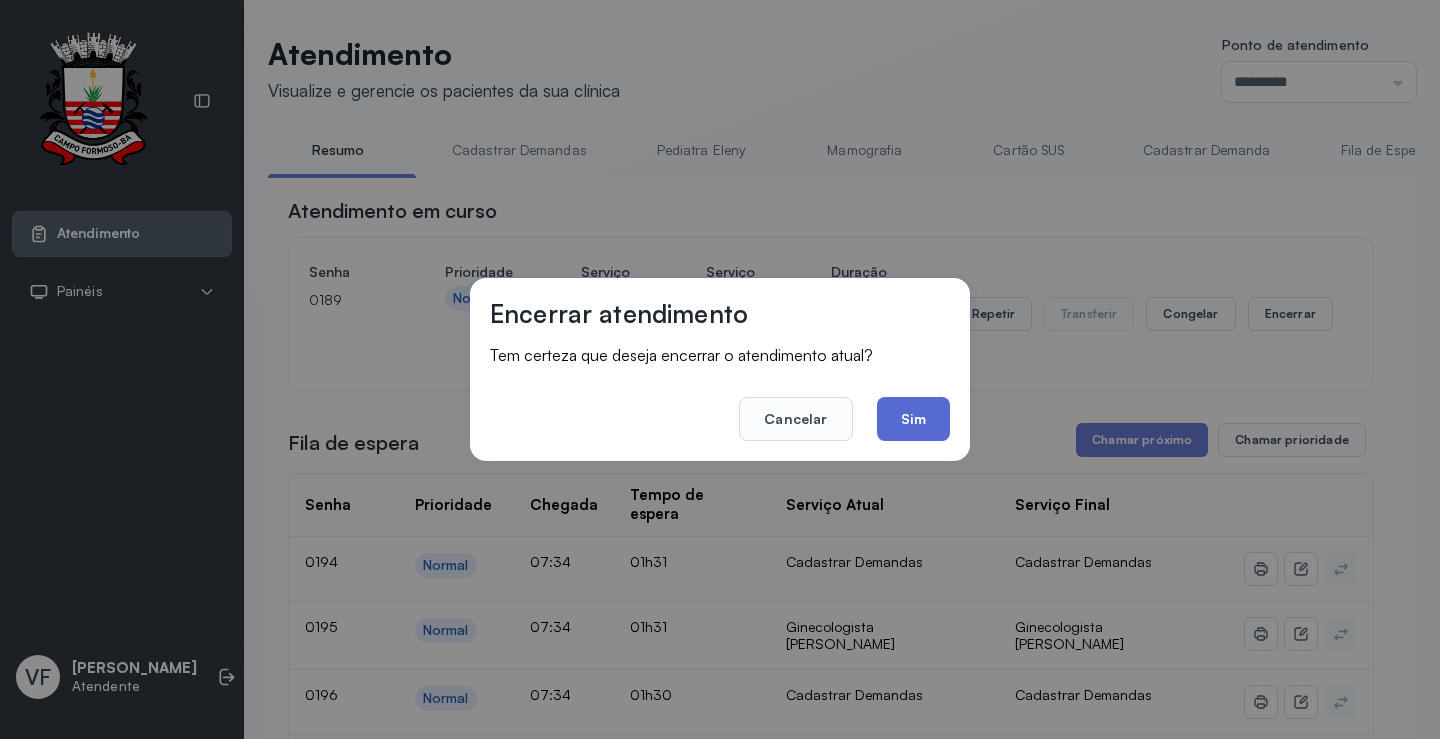 click on "Sim" 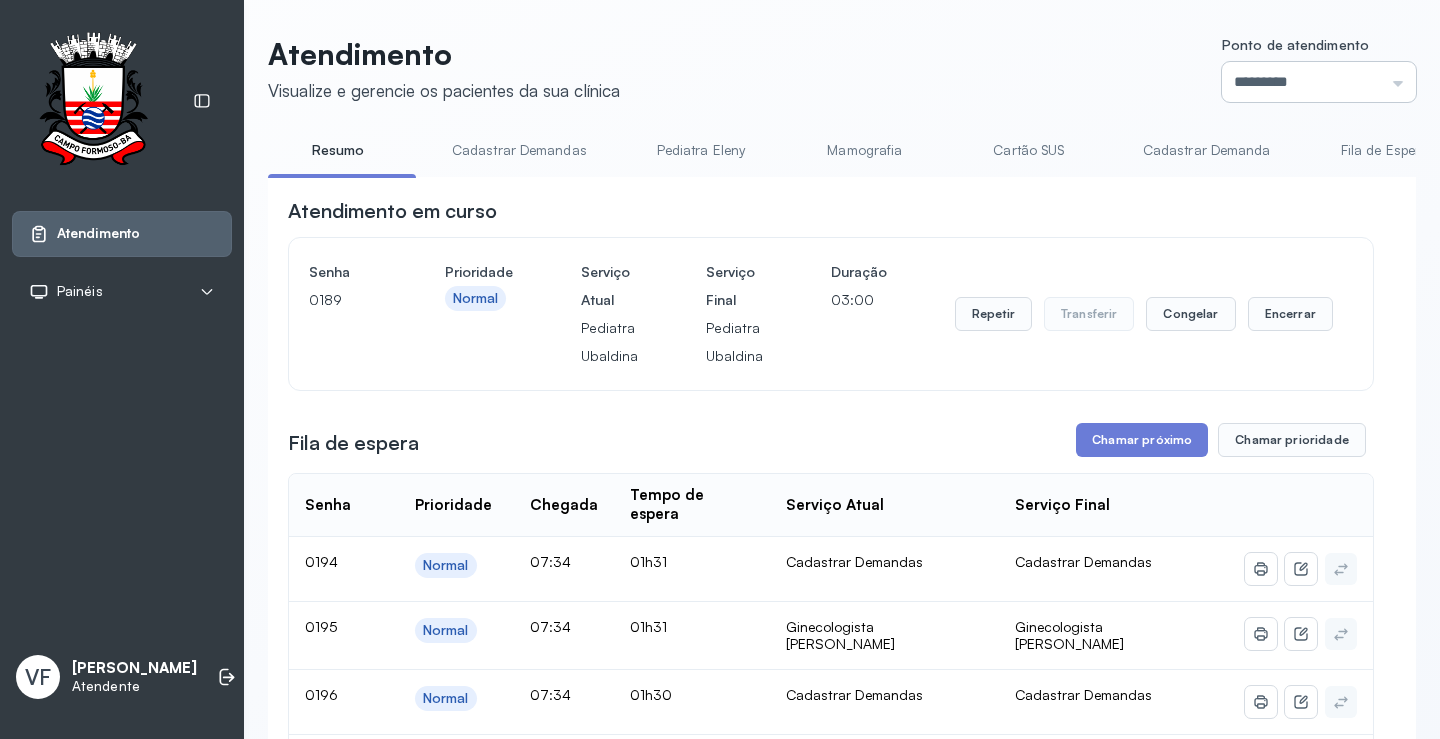 click on "Atendimento Painéis Tv  VF Valdirene Ferreira da Silva Atendente Atendimento Visualize e gerencie os pacientes da sua clínica Ponto de atendimento ********* Nenhum Guichê 01 Guichê 02 Guichê 03 Guichê 04 Guichê 05 Guichê 06 Guichê 07 Guichê 08 Resumo Cadastrar Demandas Pediatra Eleny Mamografia Cartão SUS Cadastrar Demanda Fila de Espera Pediatra Ubaldina Pediatra Hamilton Ortopedista Mauricio Ortopedista Ramon Ginecologista Luana Ginecologista Amilton Endocrinologista Poliercio Endocrinologista Washington Obstetra Nefrologista Laboratório Atendimento em curso Senha 0189 Prioridade Normal Serviço Atual Pediatra Ubaldina Serviço Final Pediatra Ubaldina Duração 03:00 Repetir Transferir Congelar Encerrar Fila de espera Chamar próximo Chamar prioridade Senha    Prioridade  Chegada  Tempo de espera  Serviço Atual  Serviço Final    0194 Normal 07:34 01h31 Cadastrar Demandas Cadastrar Demandas 0195 Normal 07:34 01h31 Ginecologista Amilton Ginecologista Amilton 0196 Normal 07:34 01h30 0197 0198" at bounding box center [720, 369] 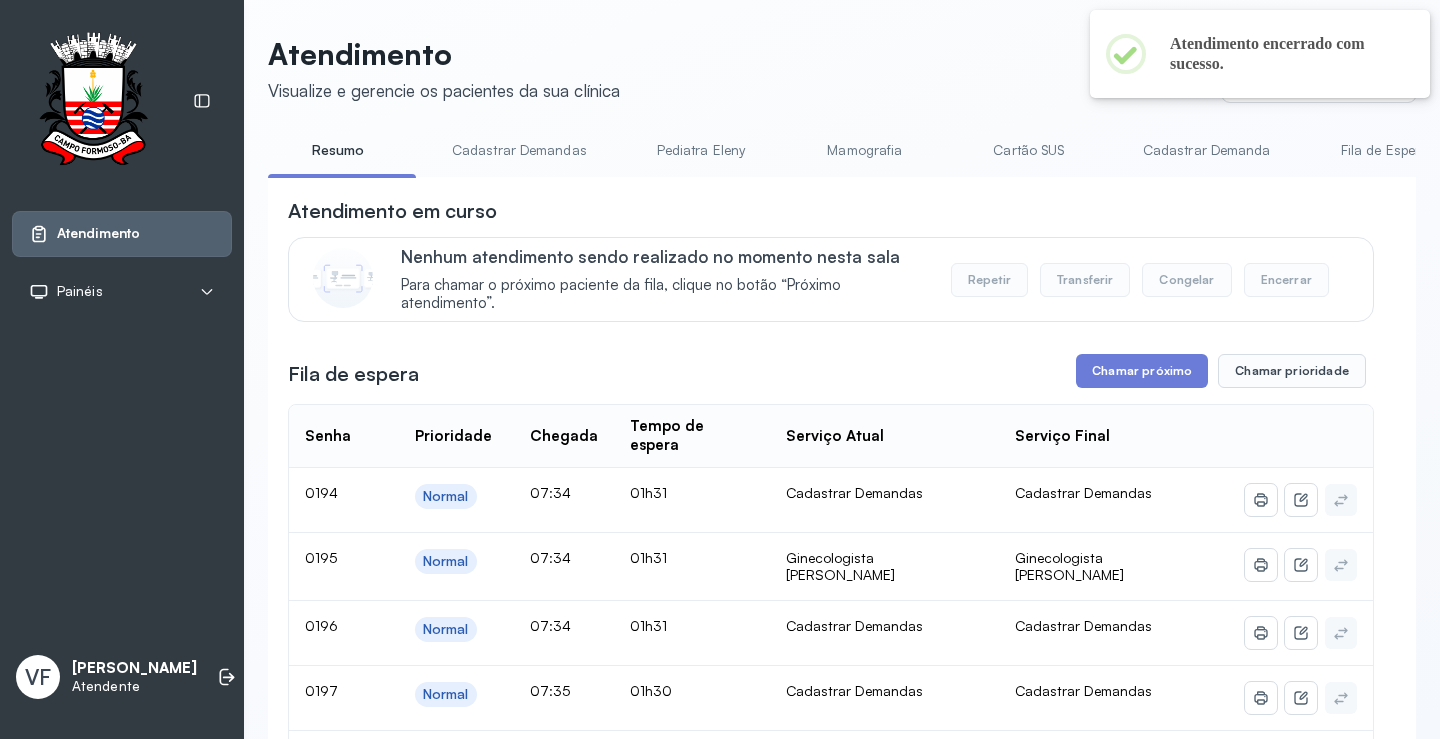drag, startPoint x: 1241, startPoint y: 76, endPoint x: 1127, endPoint y: 182, distance: 155.6663 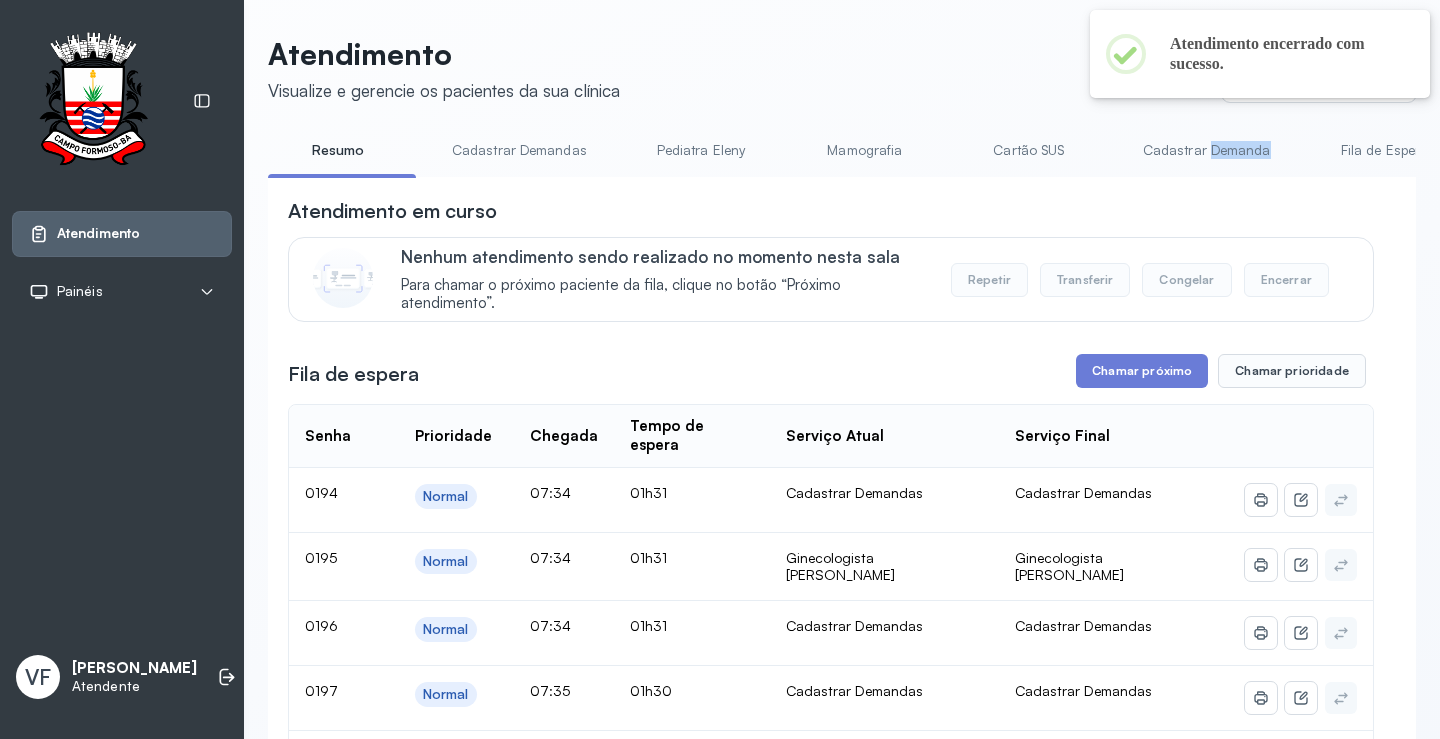 click on "Cadastrar Demanda" 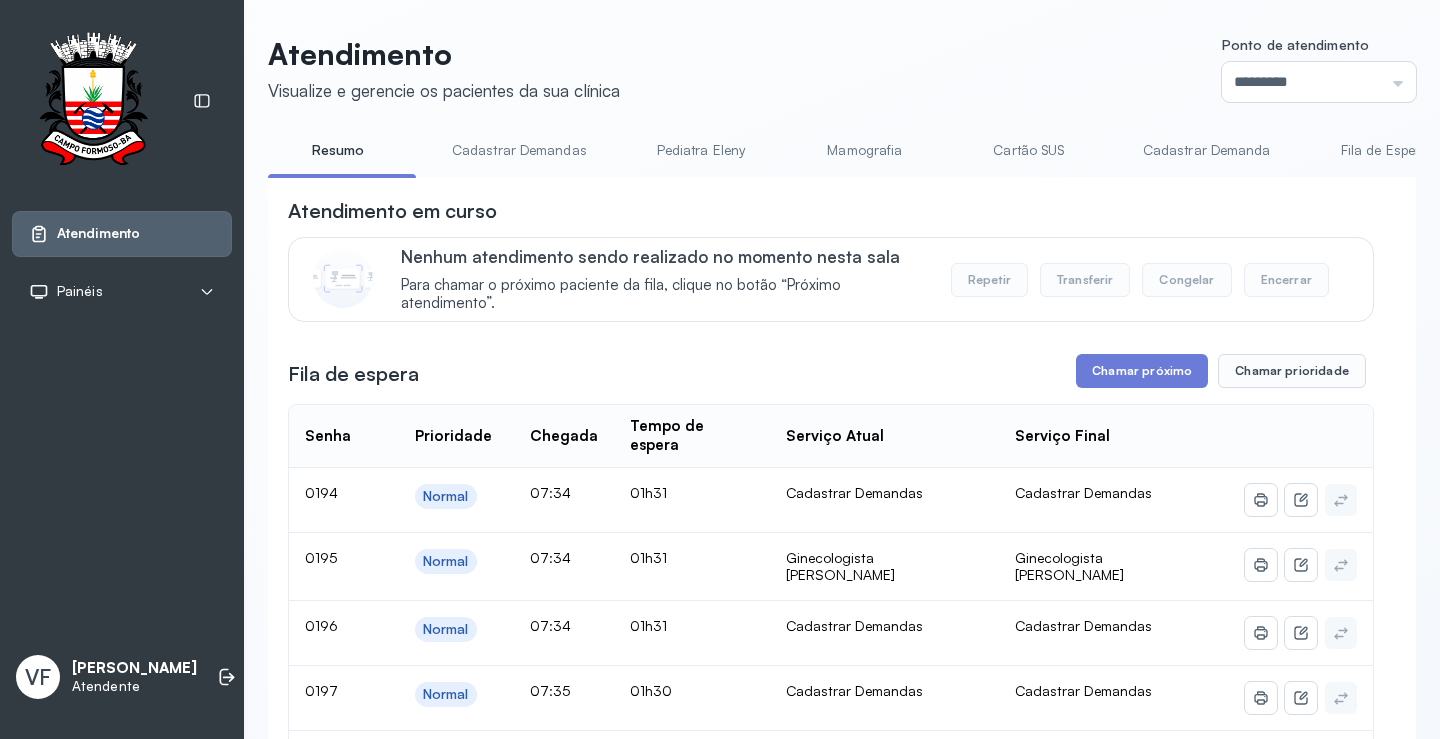click on "Atendimento em curso Nenhum atendimento sendo realizado no momento nesta sala Para chamar o próximo paciente da fila, clique no botão “Próximo atendimento”. Repetir Transferir Congelar Encerrar Fila de espera Chamar próximo Chamar prioridade Senha    Prioridade  Chegada  Tempo de espera  Serviço Atual  Serviço Final    0194 Normal 07:34 01h31 Cadastrar Demandas Cadastrar Demandas 0195 Normal 07:34 01h31 Ginecologista Amilton Ginecologista Amilton 0196 Normal 07:34 01h31 Cadastrar Demandas Cadastrar Demandas 0197 Normal 07:35 01h30 Cadastrar Demandas Cadastrar Demandas 0198 Normal 07:35 01h30 Cadastrar Demandas Cadastrar Demandas 0199 Prioridade 07:35 01h30 Obstetra Obstetra 0200 Normal 07:36 01h29 Pediatra Ubaldina Pediatra Ubaldina 0201 Normal 07:36 01h29 Pediatra Ubaldina Pediatra Ubaldina 0202 Normal 07:36 01h29 Pediatra Hamilton Pediatra Hamilton 0204 Normal 07:36 01h29 Obstetra Obstetra 0206 Normal 07:36 01h28 Cadastrar Demandas Cadastrar Demandas 0207 Normal 07:37 01h28 Nefrologista 0208 07:37" at bounding box center [842, 4330] 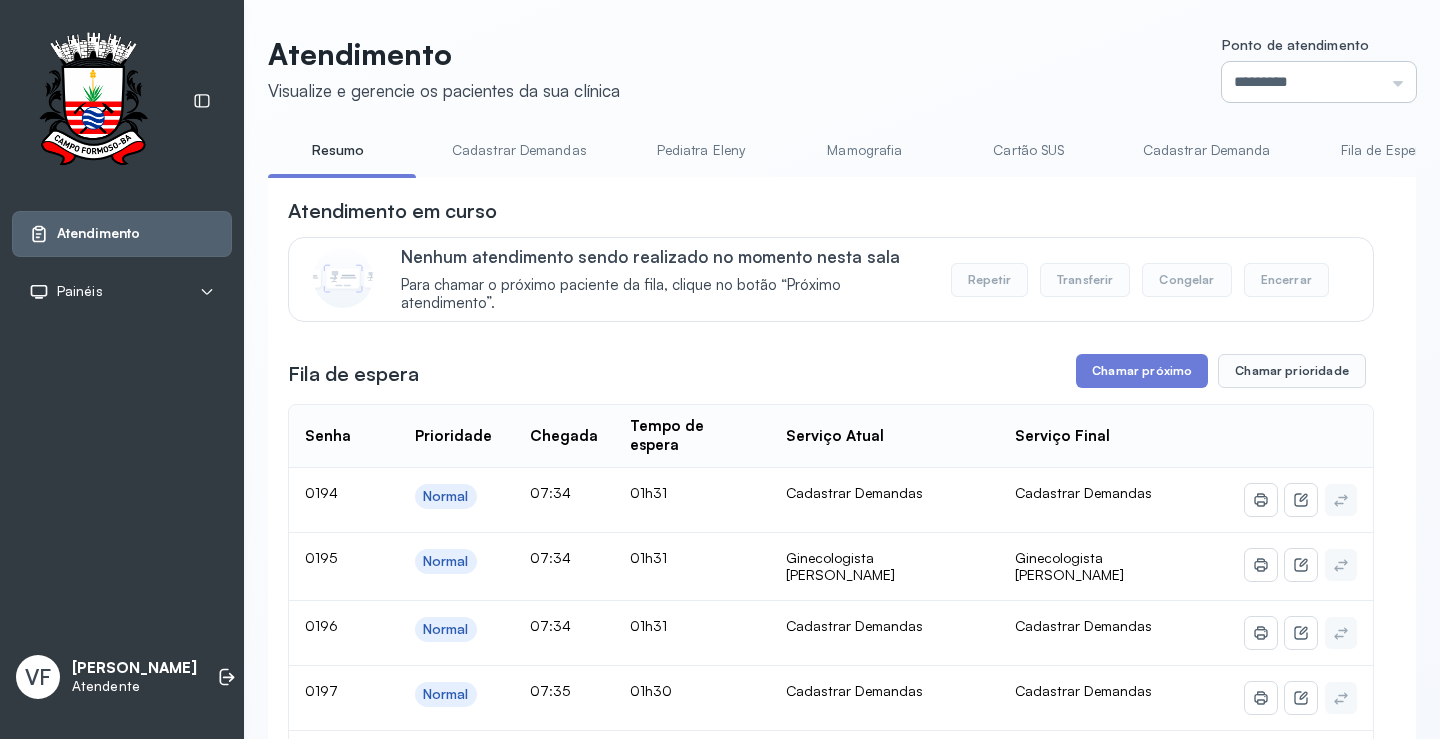 click on "*********" at bounding box center [1319, 82] 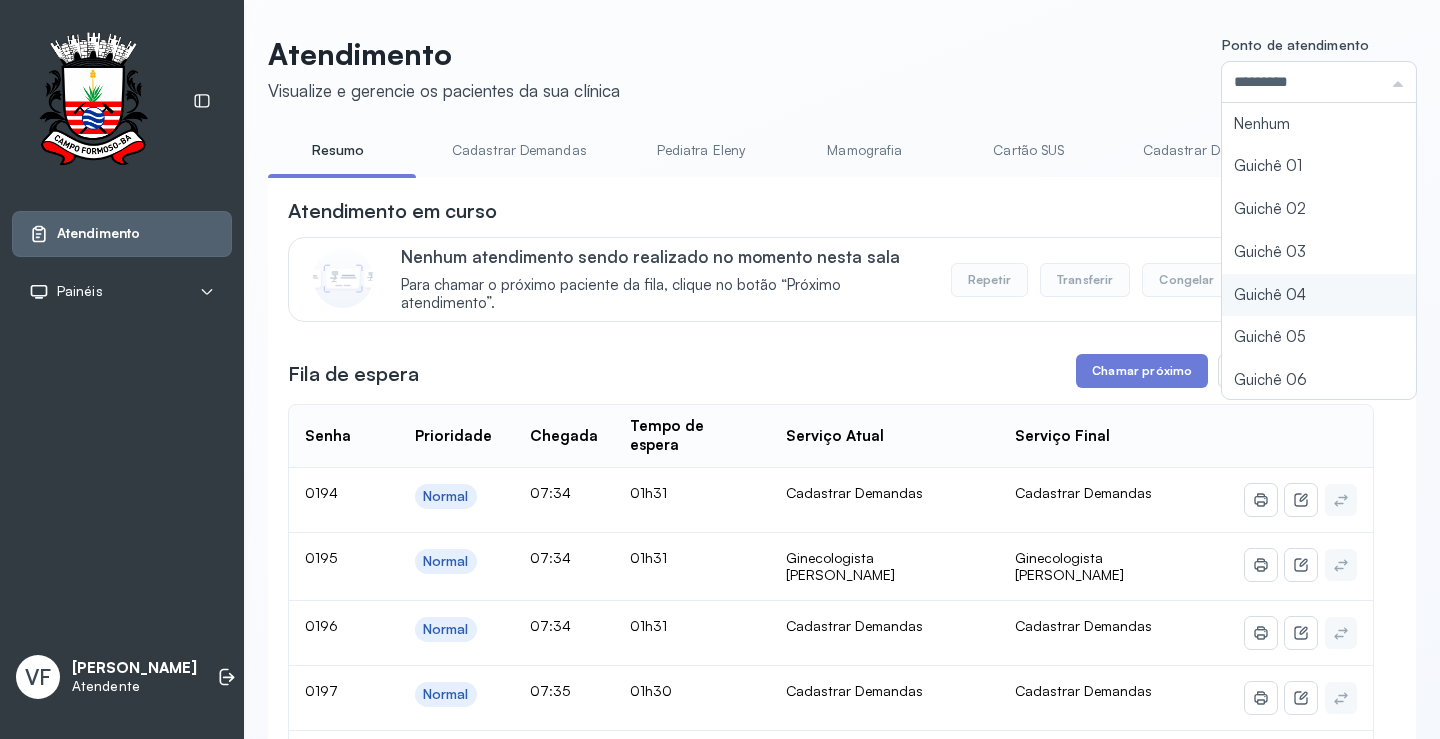 type on "*********" 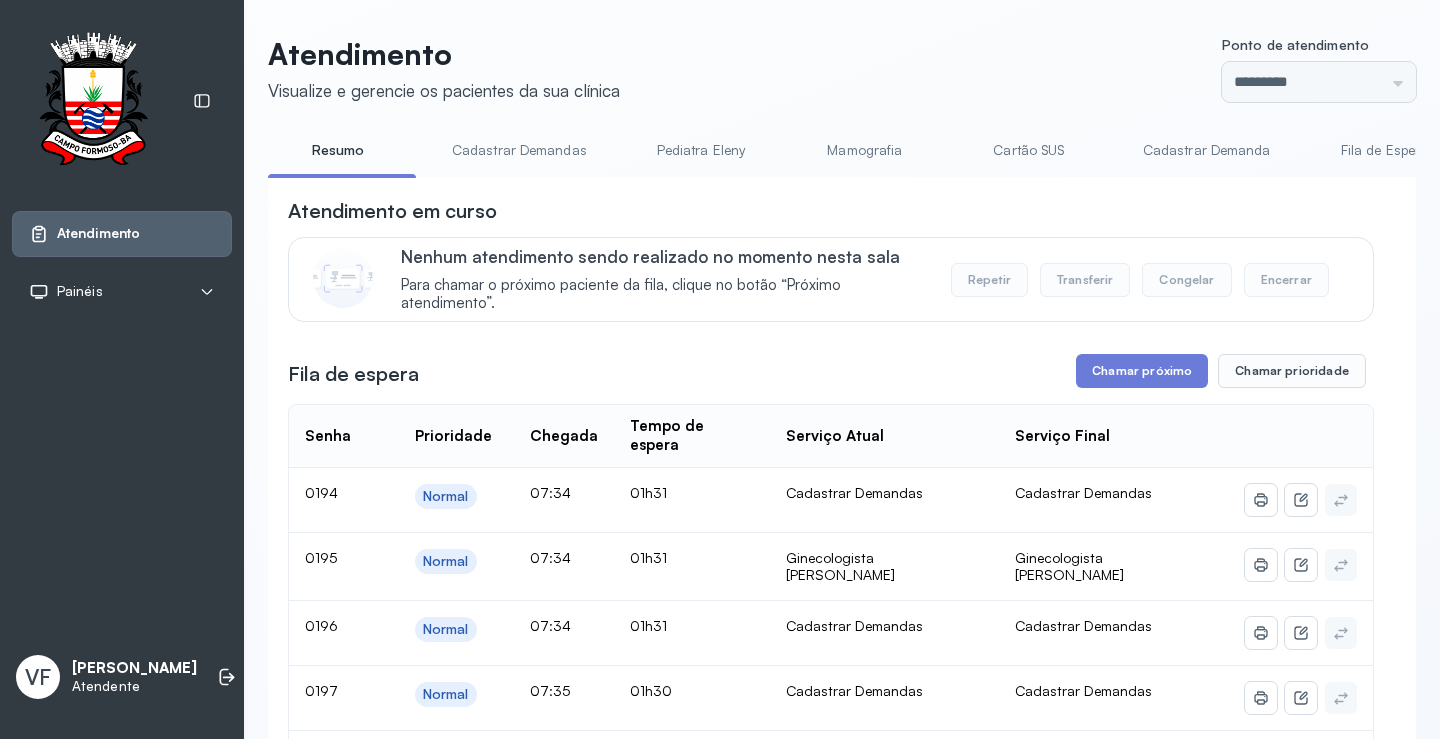 click on "Atendimento Visualize e gerencie os pacientes da sua clínica Ponto de atendimento ********* Nenhum Guichê 01 Guichê 02 Guichê 03 Guichê 04 Guichê 05 Guichê 06 Guichê 07 Guichê 08 Resumo Cadastrar Demandas Pediatra Eleny Mamografia Cartão SUS Cadastrar Demanda Fila de Espera Pediatra Ubaldina Pediatra Hamilton Ortopedista Mauricio Ortopedista Ramon Ginecologista Luana Ginecologista Amilton Endocrinologista Poliercio Endocrinologista Washington Obstetra Nefrologista Laboratório Atendimento em curso Nenhum atendimento sendo realizado no momento nesta sala Para chamar o próximo paciente da fila, clique no botão “Próximo atendimento”. Repetir Transferir Congelar Encerrar Fila de espera Chamar próximo Chamar prioridade Senha    Prioridade  Chegada  Tempo de espera  Serviço Atual  Serviço Final    0194 Normal 07:34 01h31 Cadastrar Demandas Cadastrar Demandas 0195 Normal 07:34 01h31 Ginecologista Amilton Ginecologista Amilton 0196 Normal 07:34 01h31 Cadastrar Demandas Cadastrar Demandas 0197 0198" 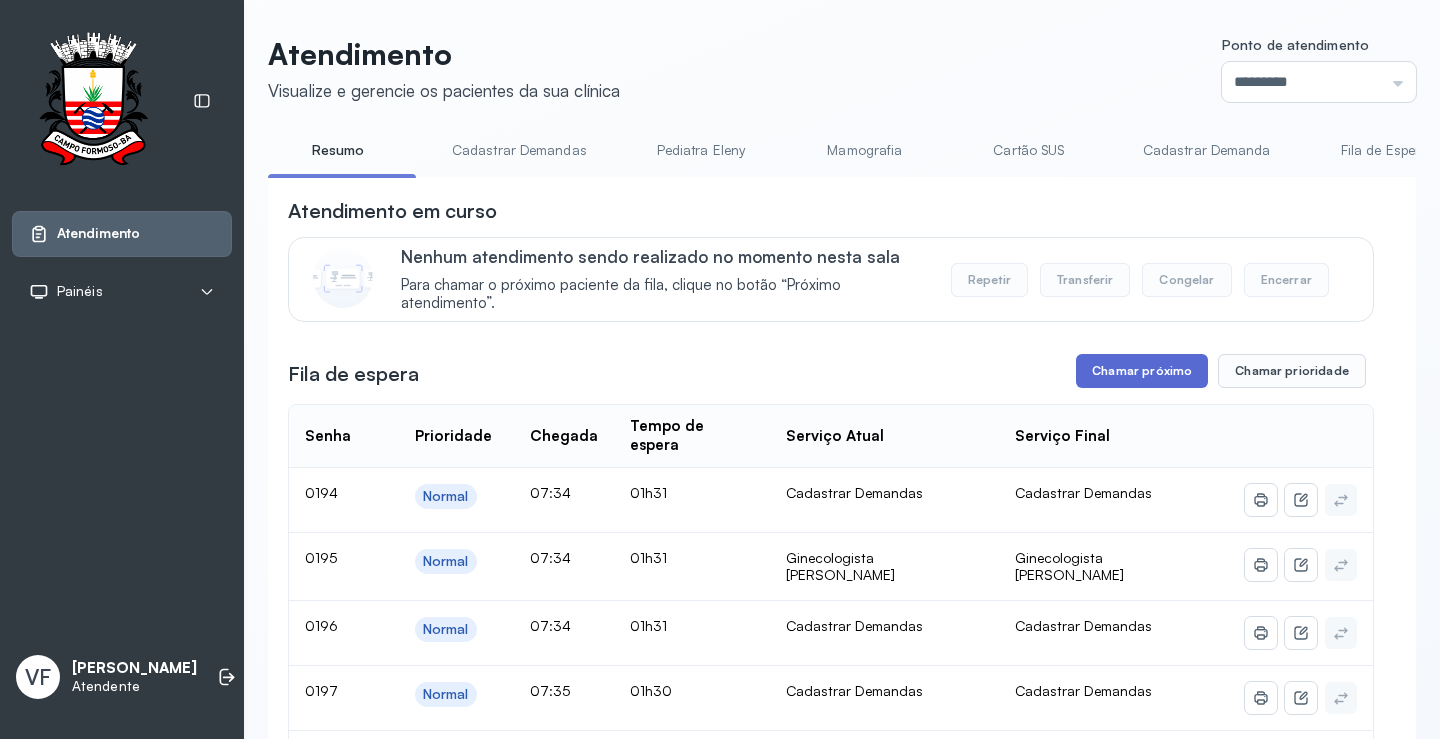 click on "Chamar próximo" at bounding box center (1142, 371) 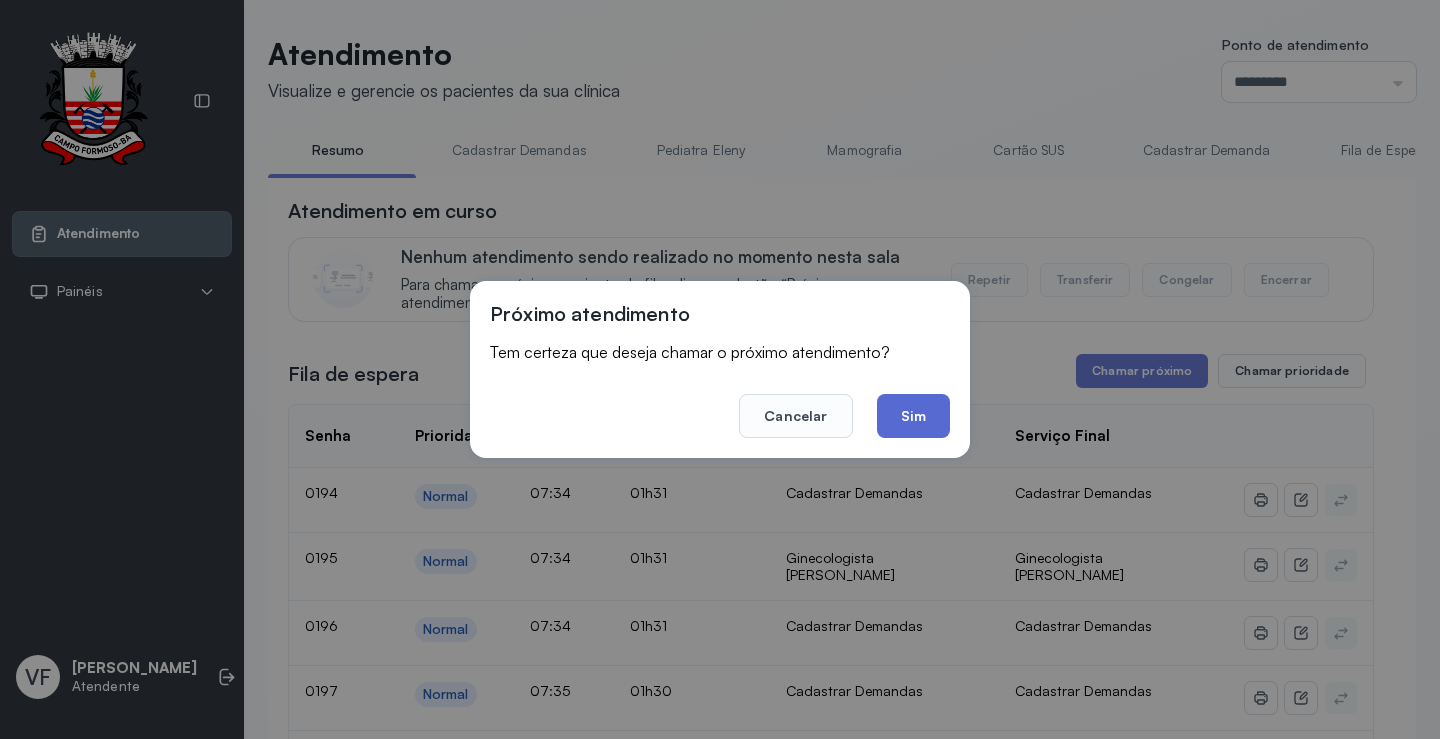 click on "Sim" 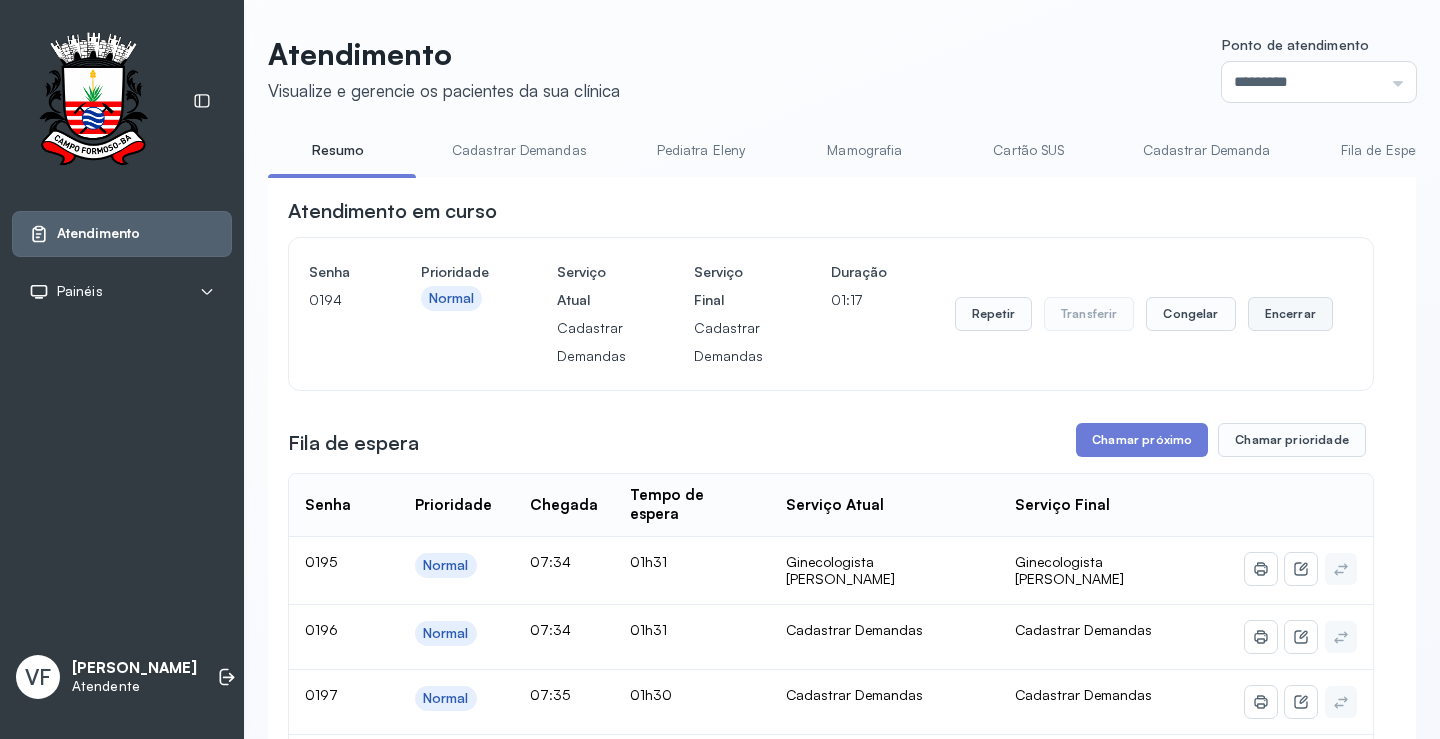 click on "Encerrar" at bounding box center [1290, 314] 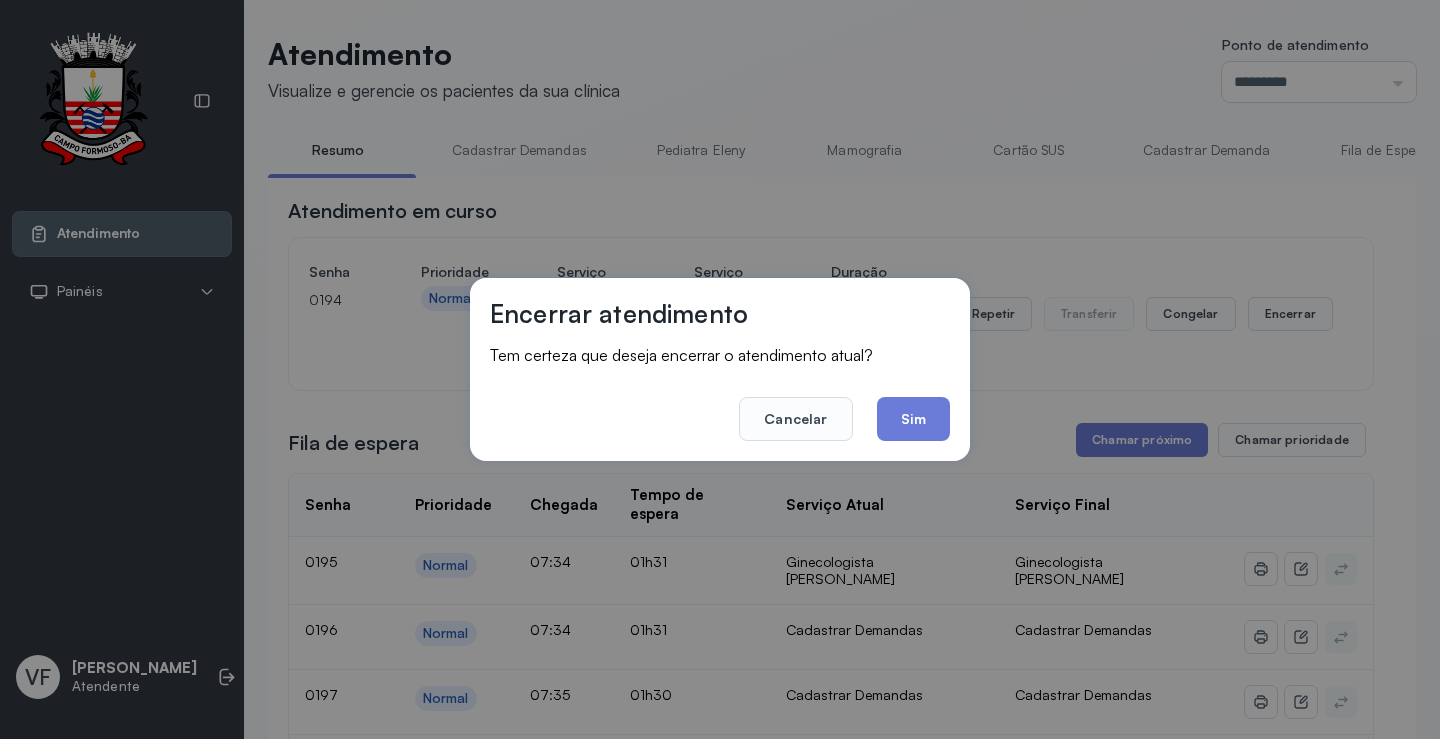 click on "Sim" 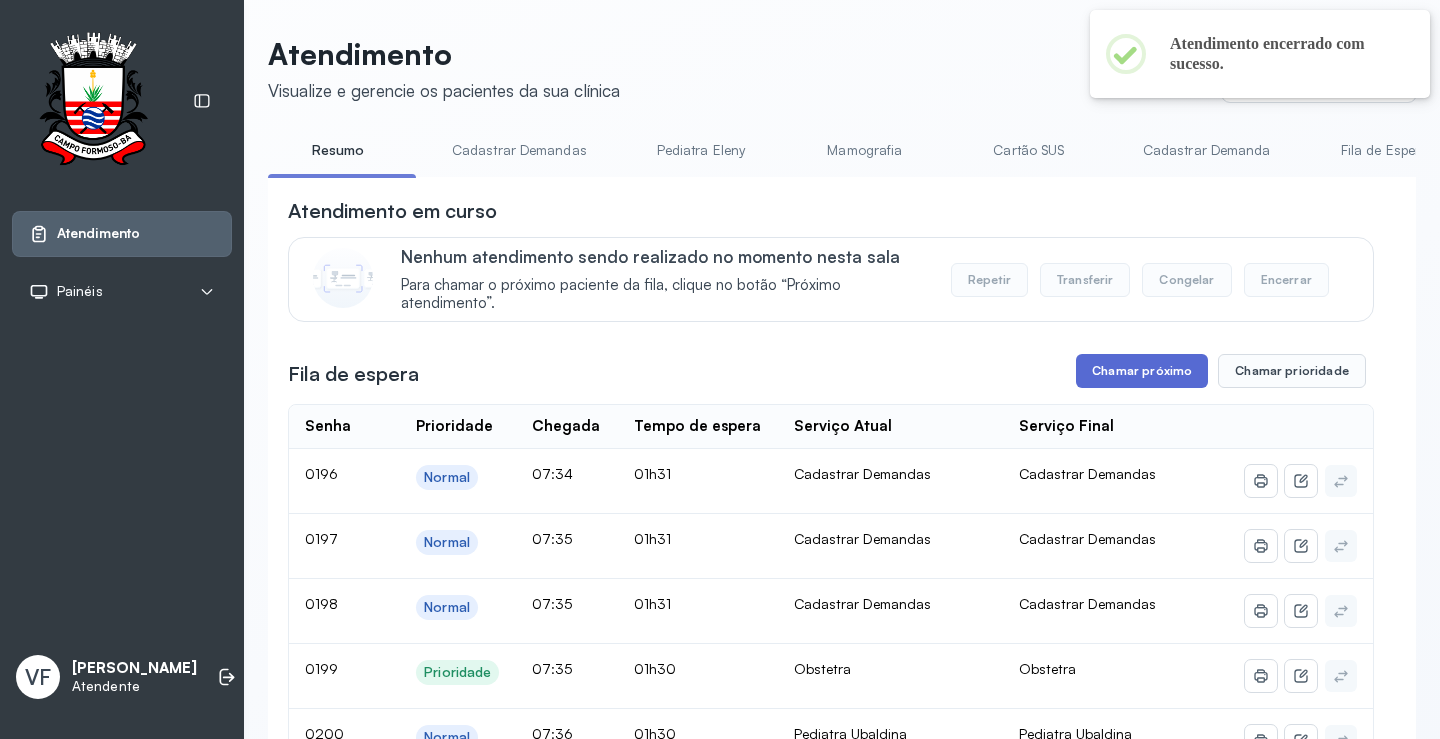 click on "Chamar próximo" at bounding box center (1142, 371) 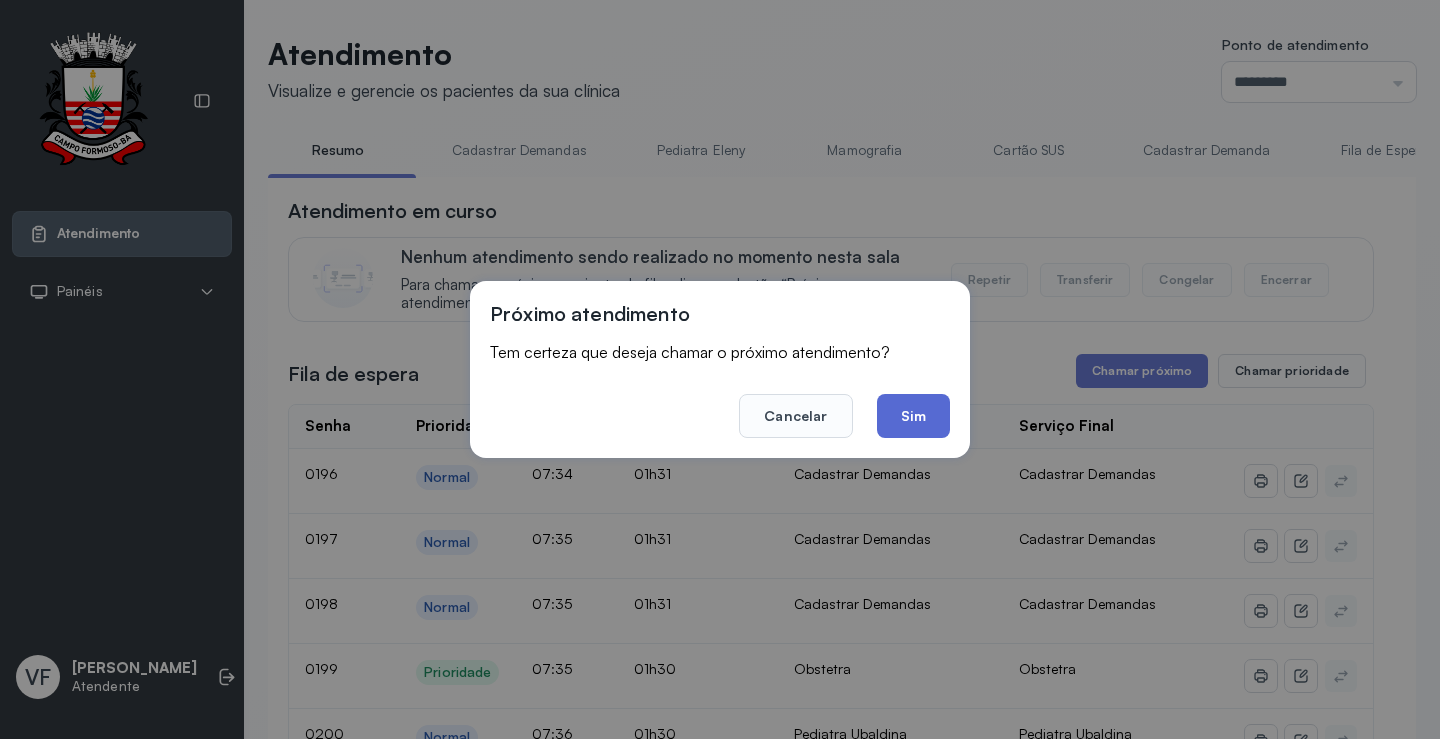 click on "Sim" 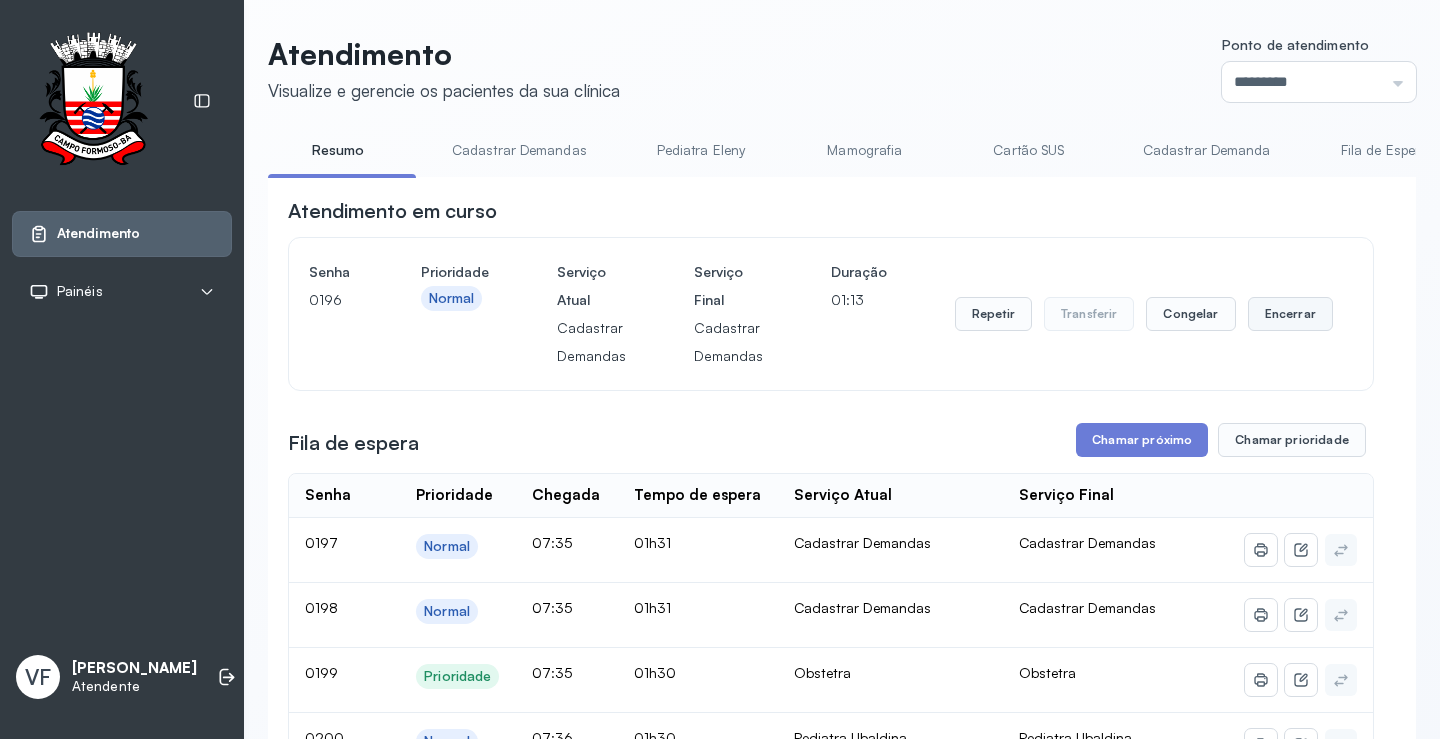 click on "Encerrar" at bounding box center [1290, 314] 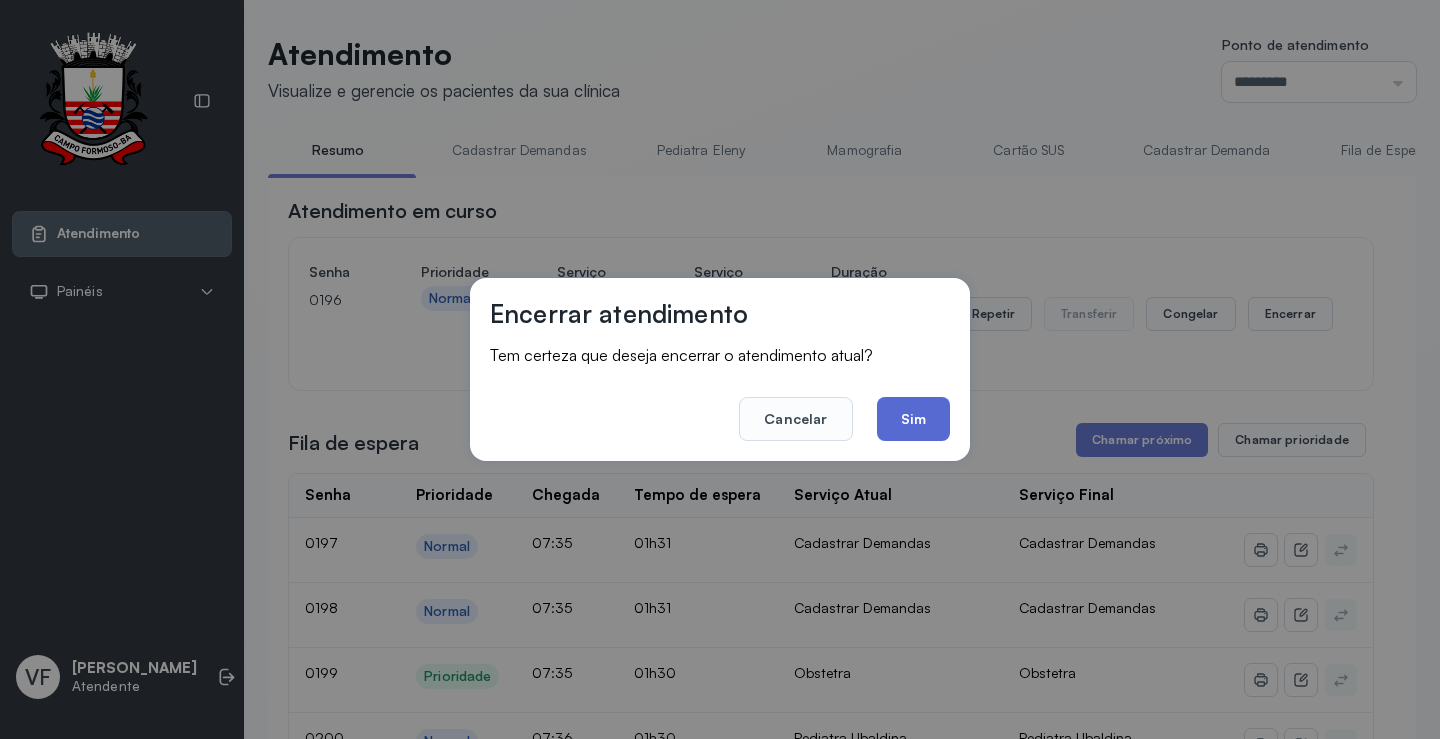 click on "Sim" 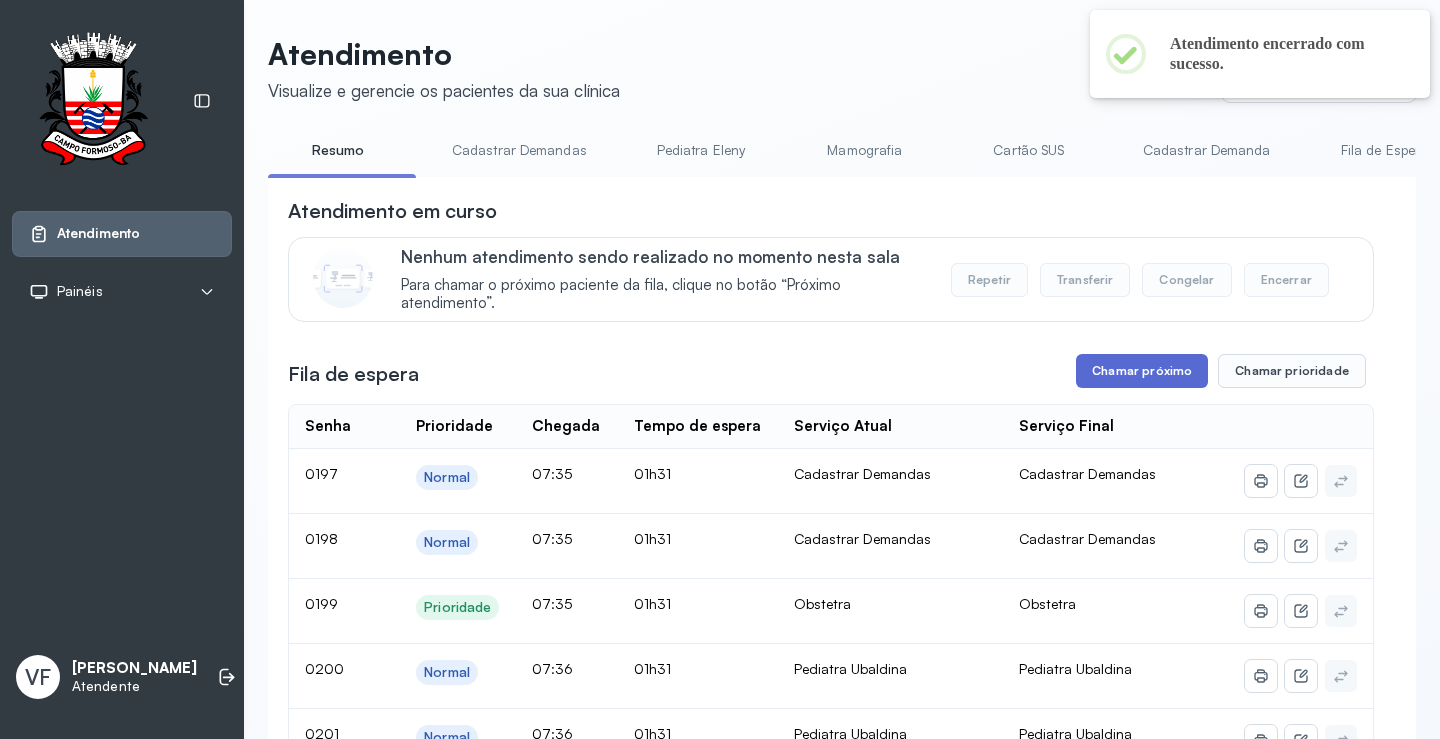 click on "Chamar próximo" at bounding box center (1142, 371) 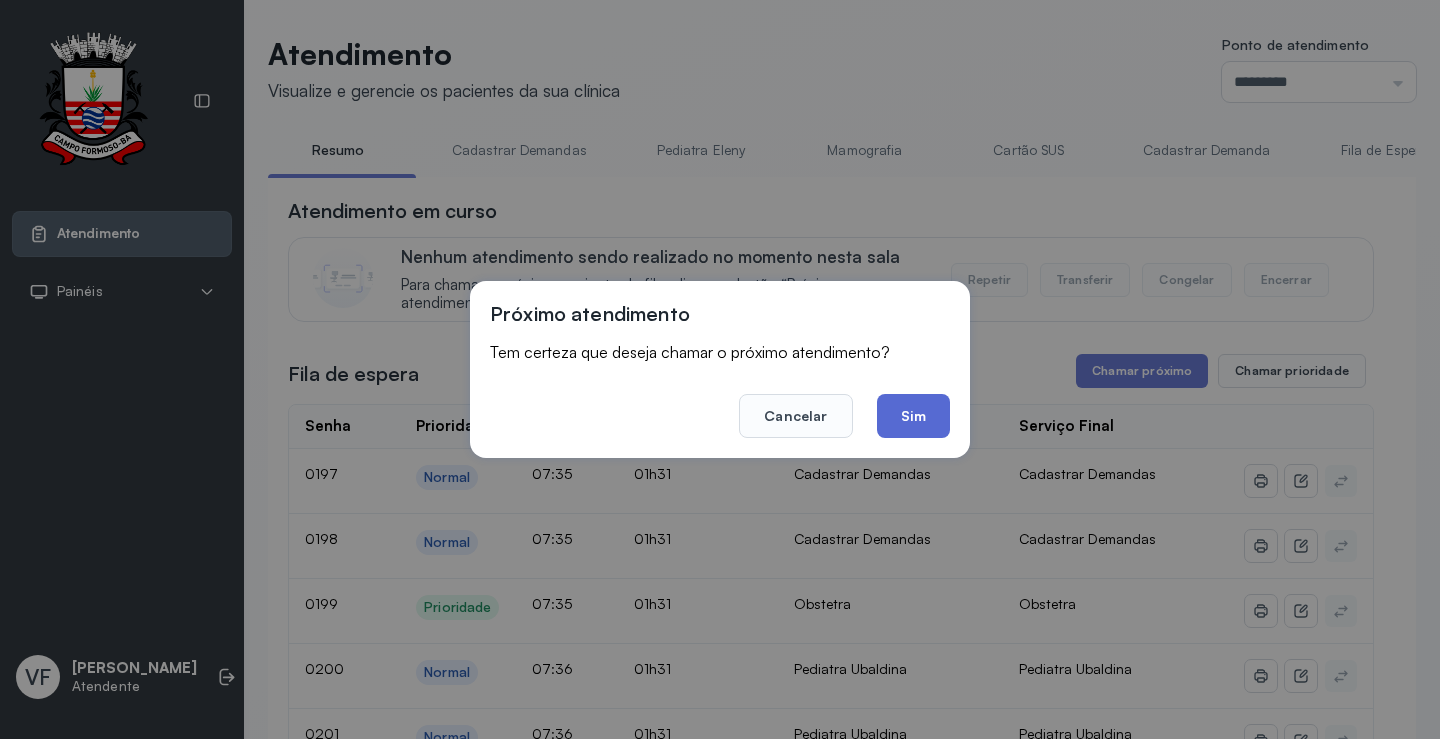 click on "Sim" 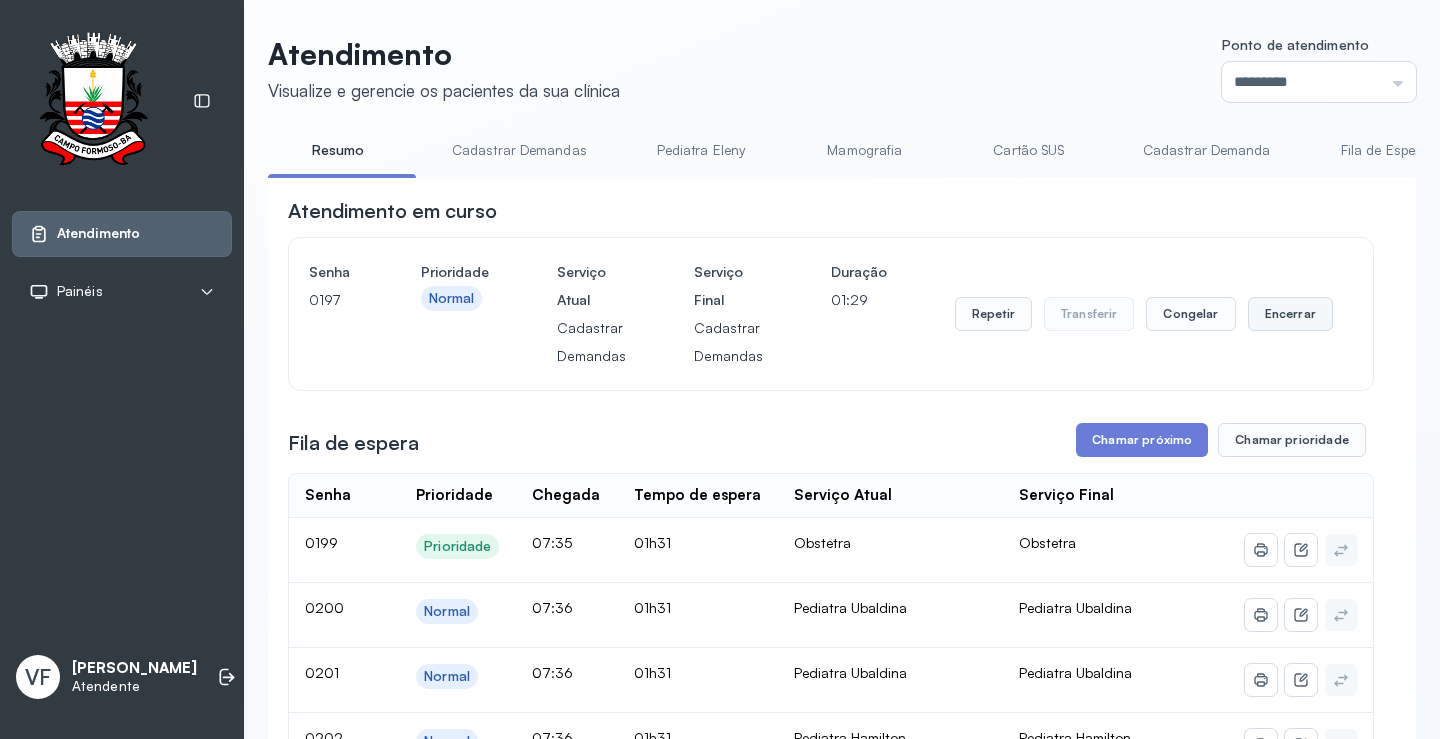click on "Encerrar" at bounding box center [1290, 314] 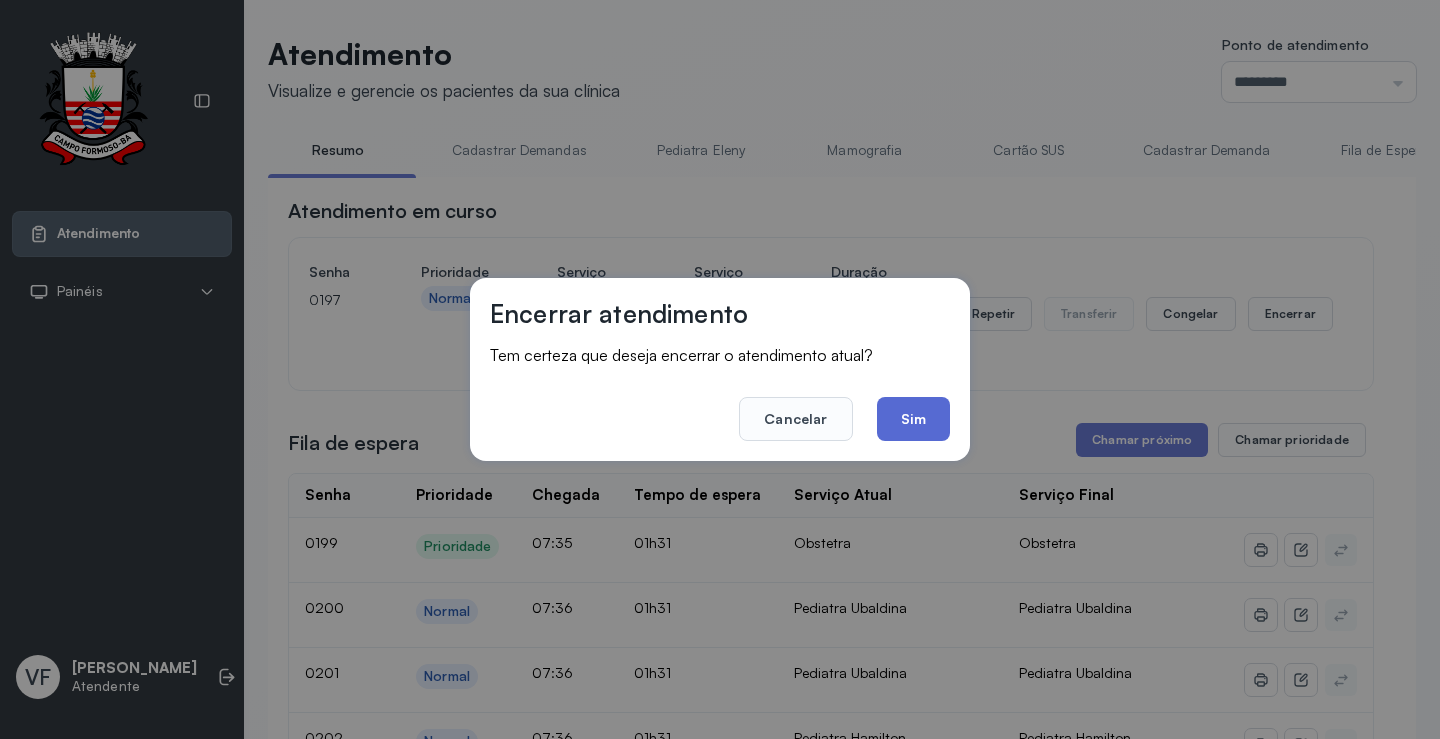 click on "Sim" 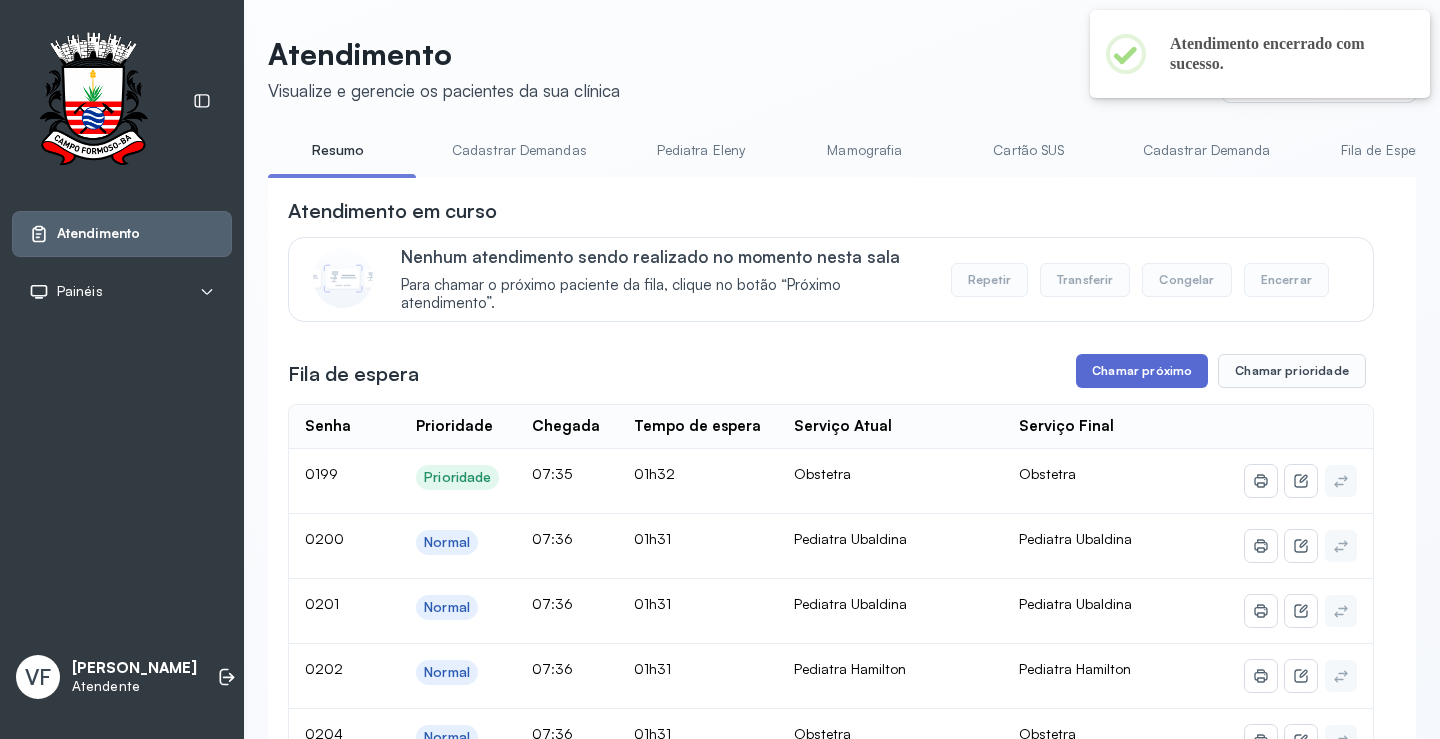 click on "Chamar próximo" at bounding box center (1142, 371) 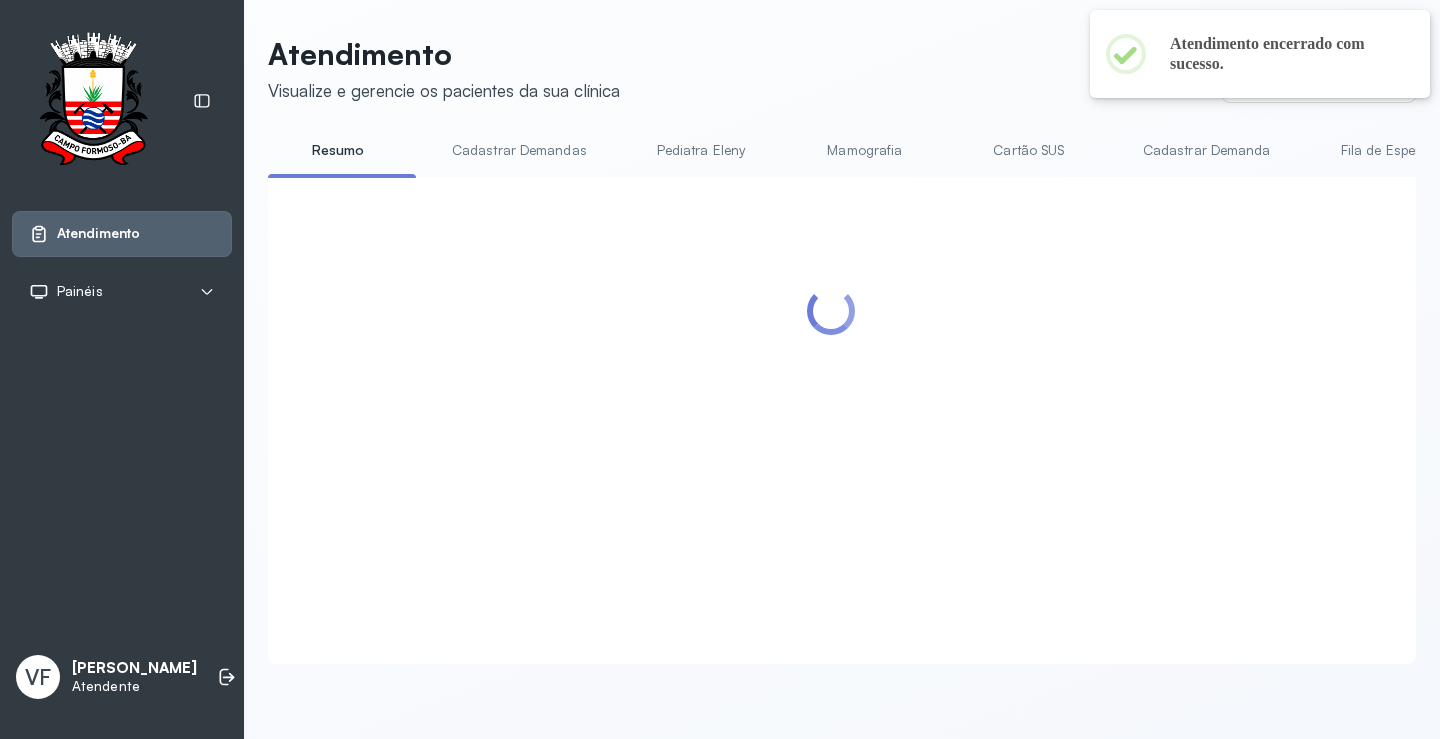 click at bounding box center [831, 396] 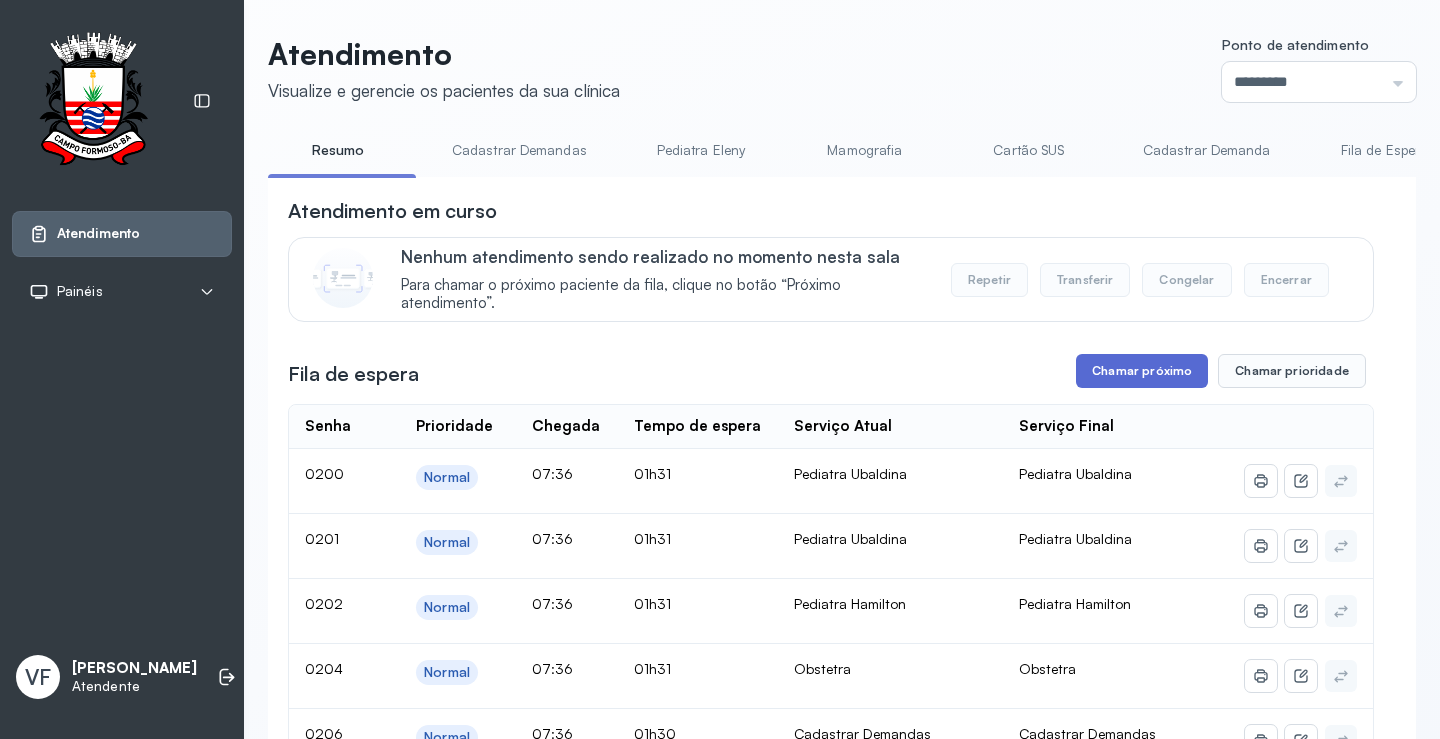 click on "Chamar próximo" at bounding box center [1142, 371] 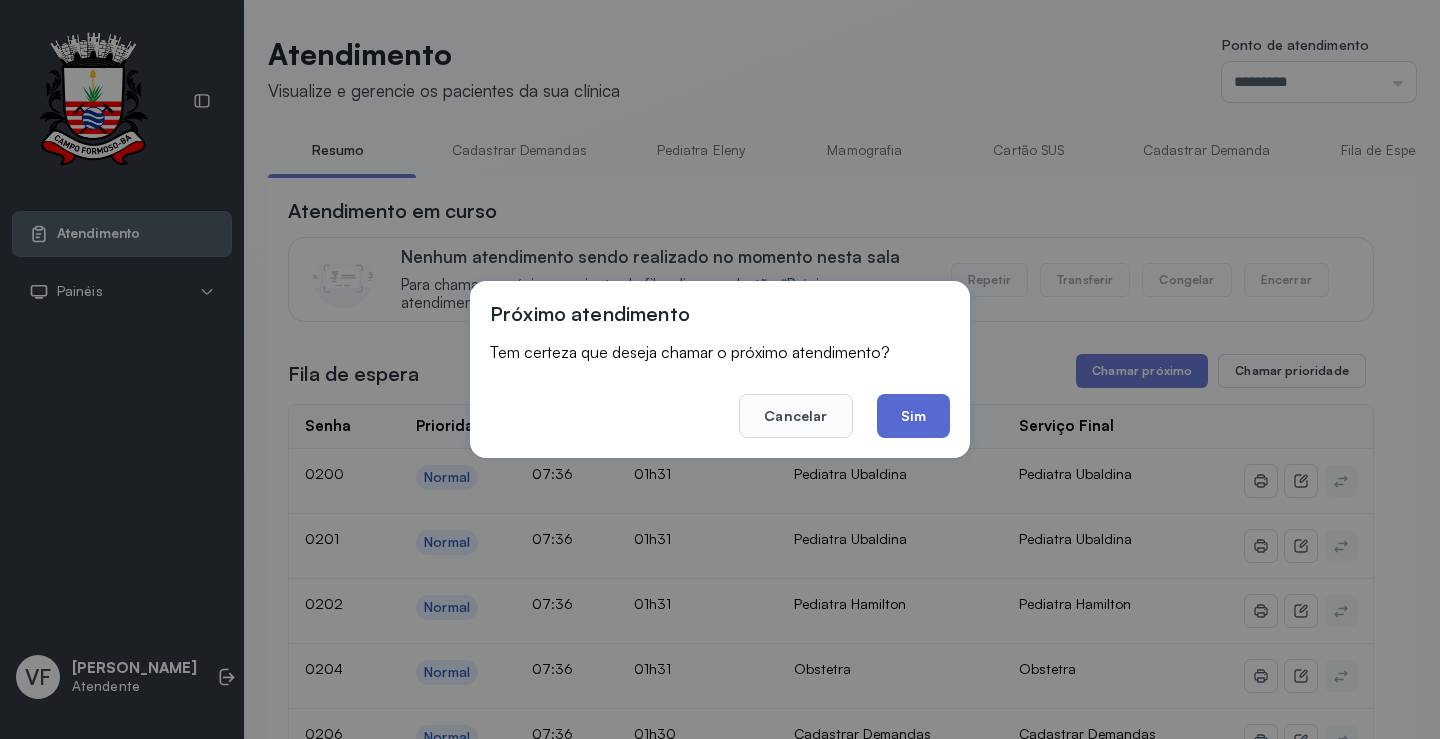 click on "Sim" 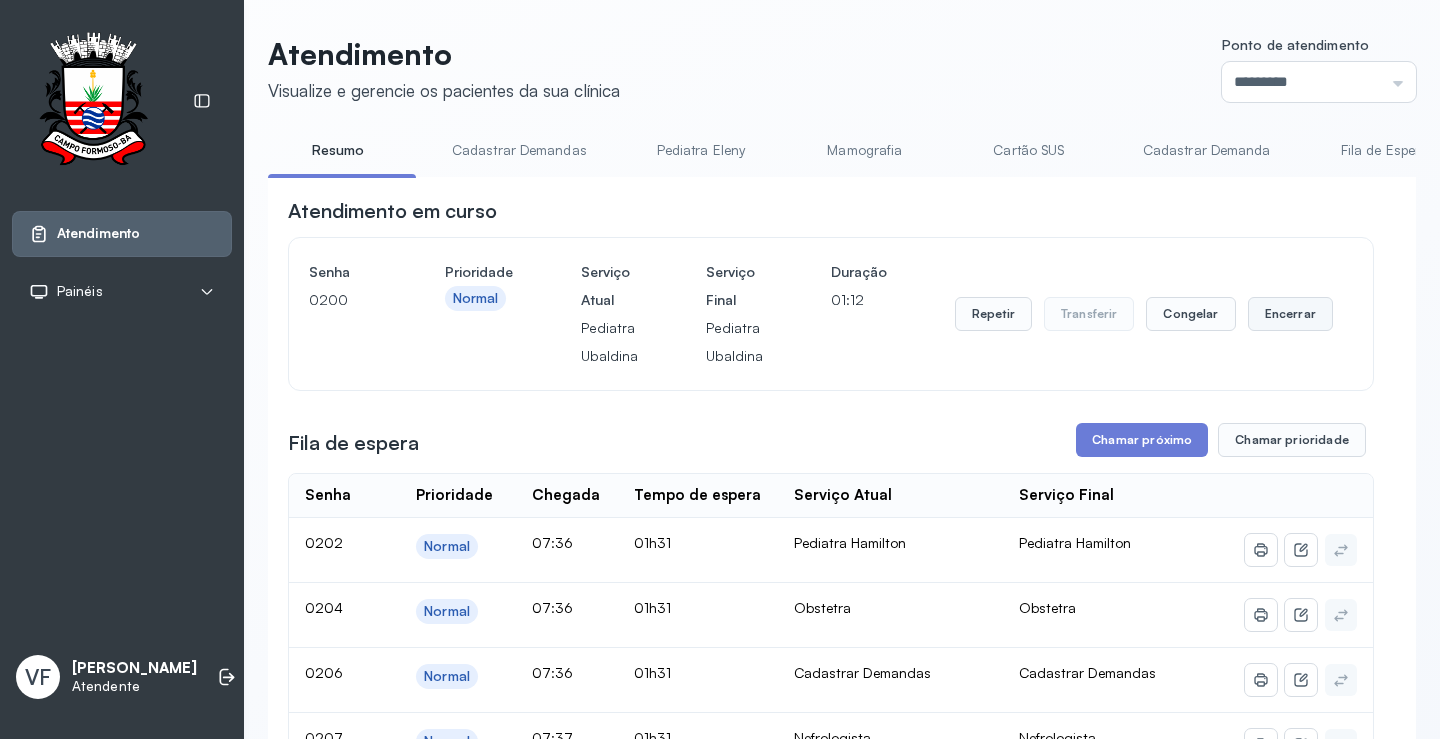 click on "Encerrar" at bounding box center [1290, 314] 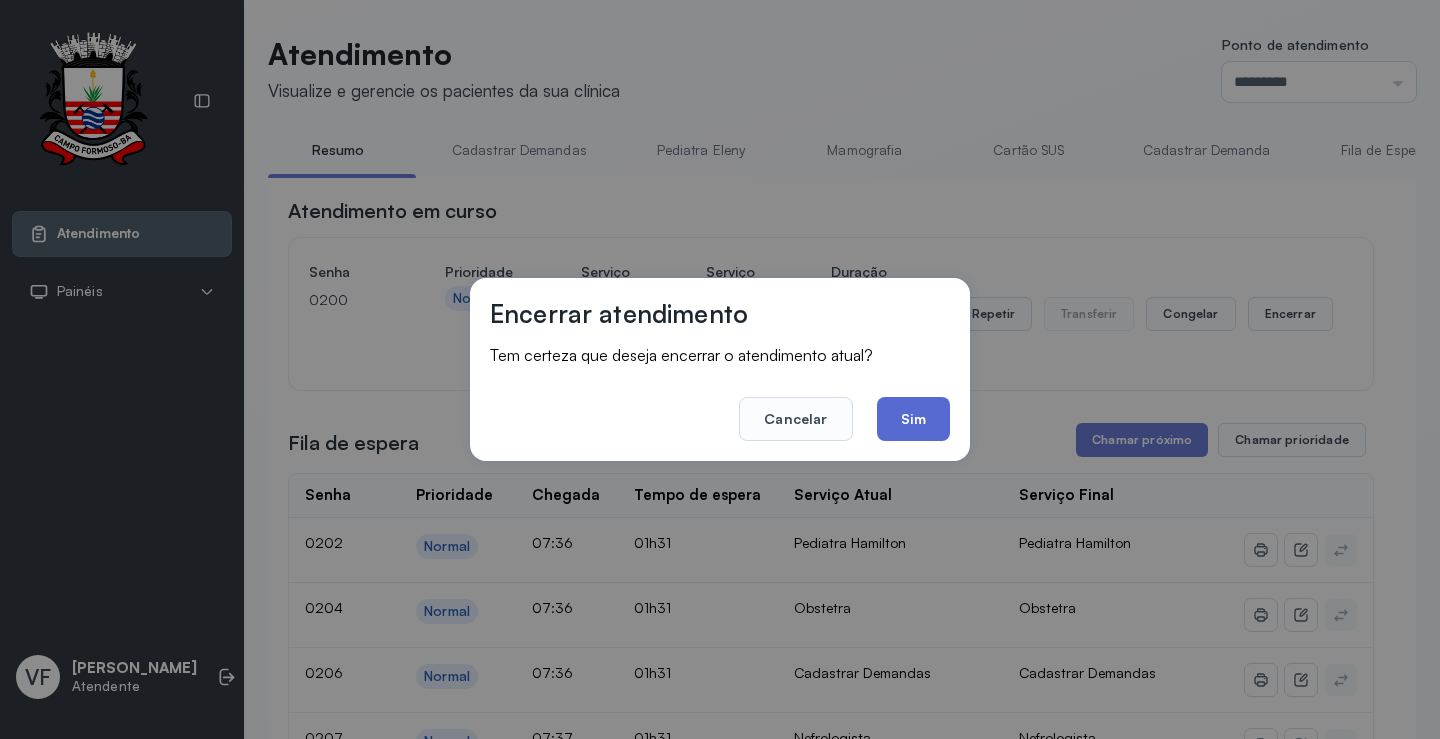click on "Sim" 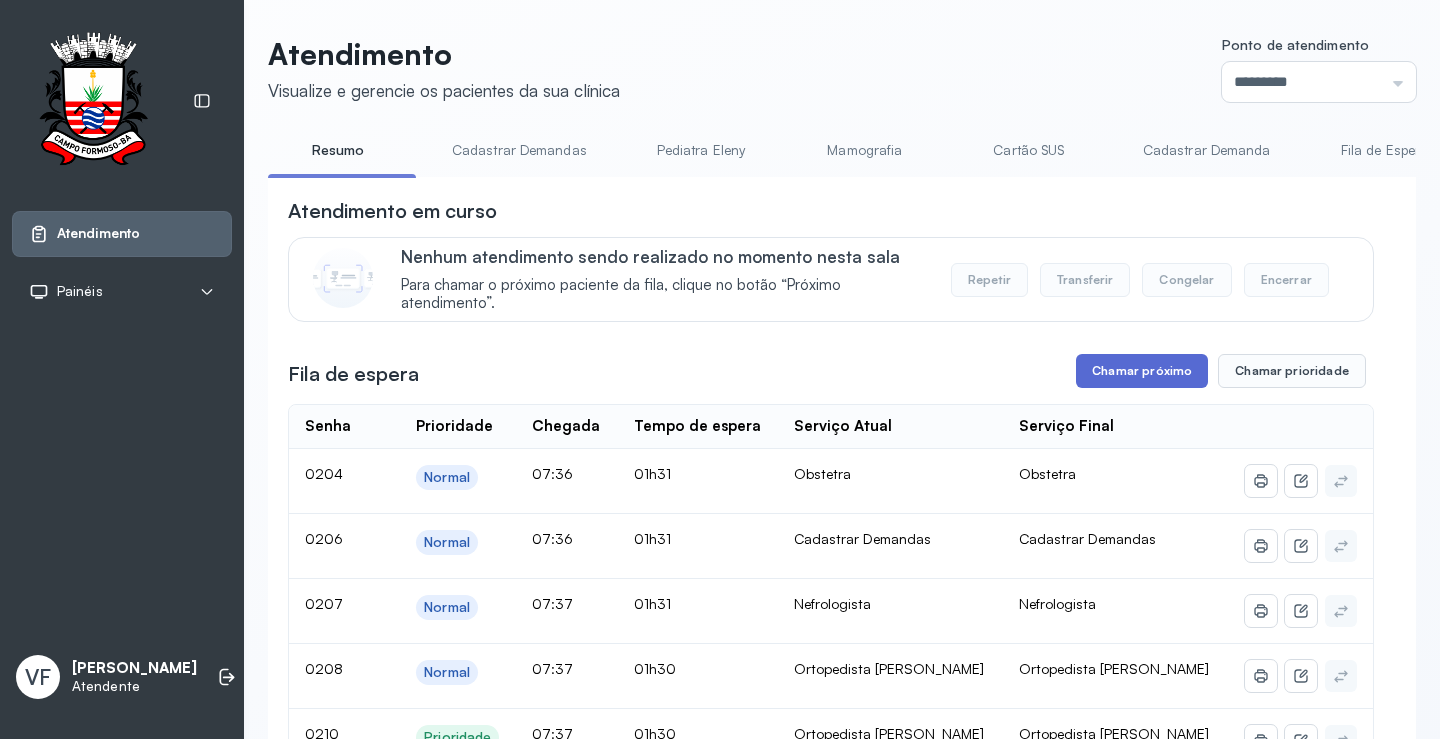 click on "Chamar próximo" at bounding box center (1142, 371) 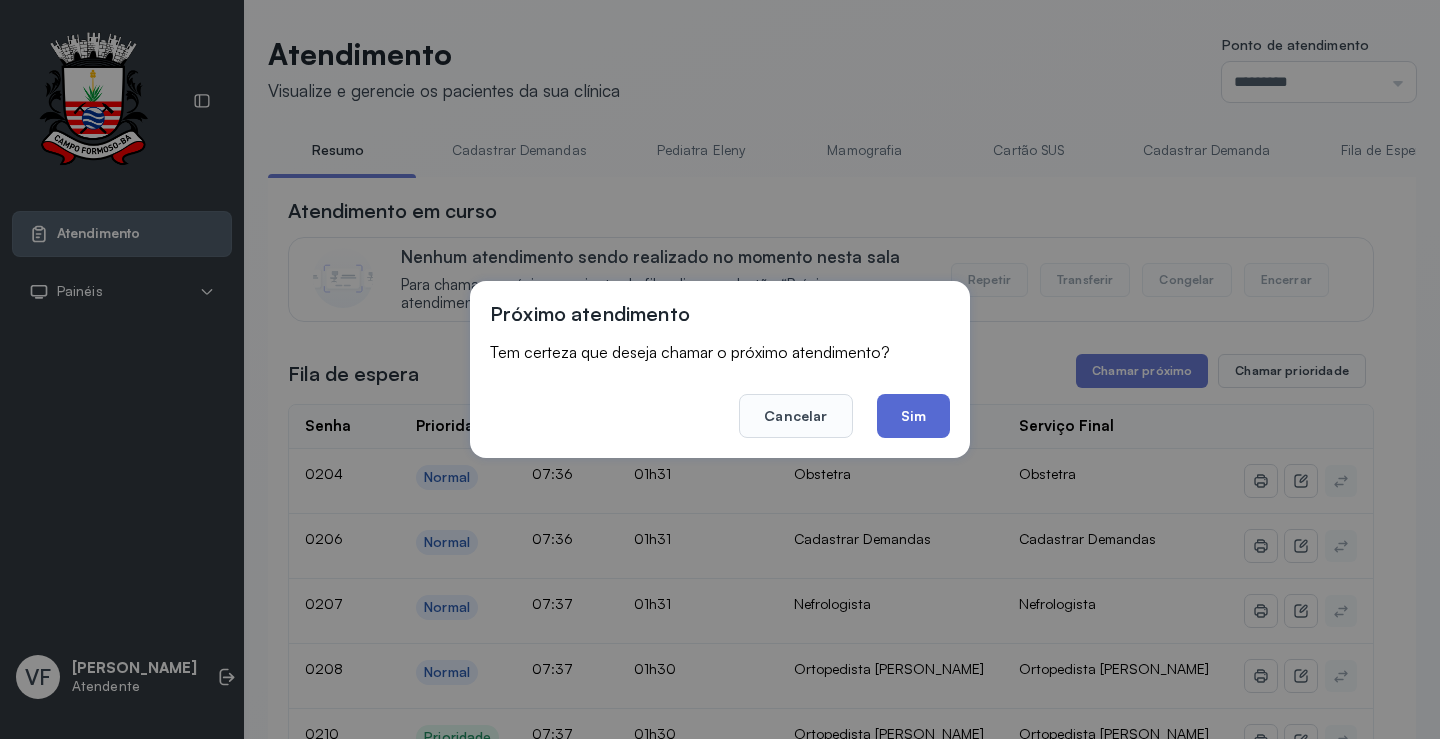 click on "Sim" 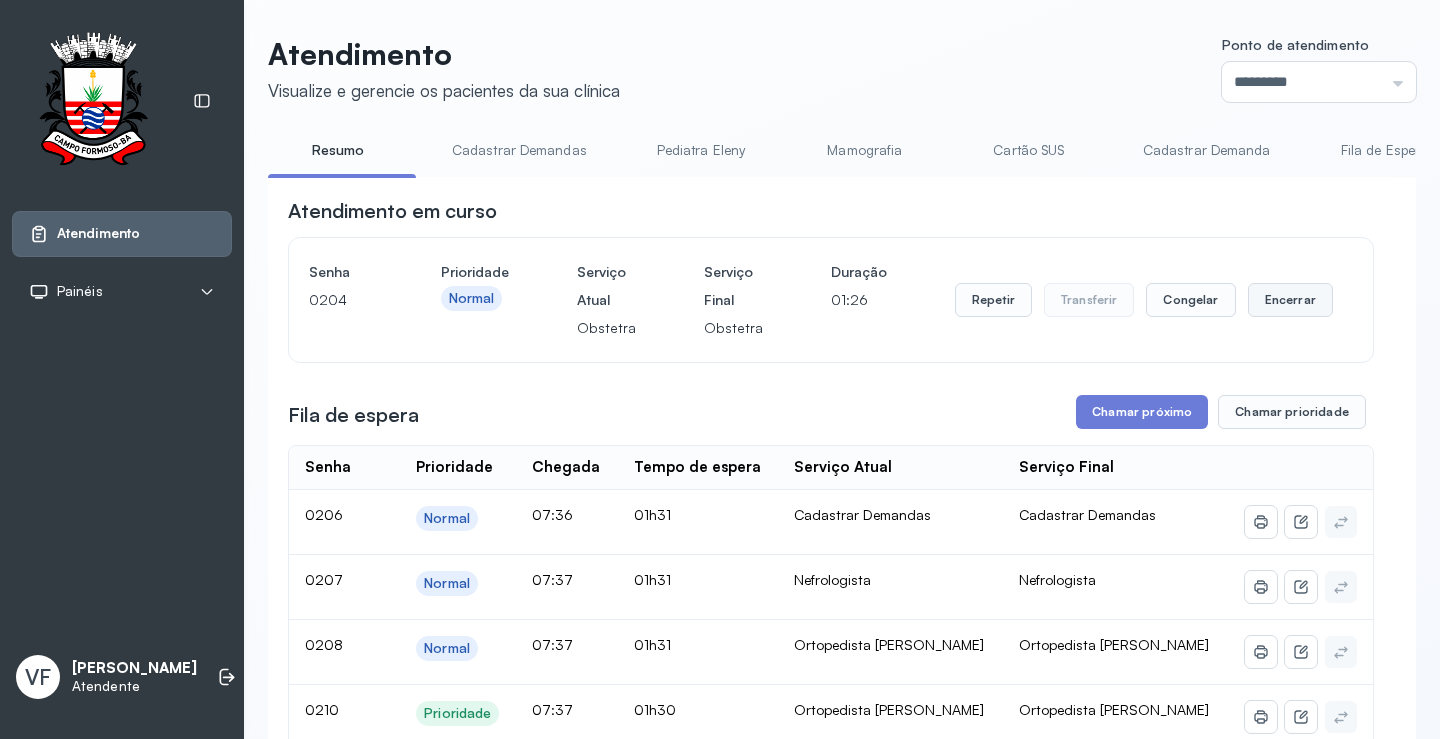 click on "Encerrar" at bounding box center [1290, 300] 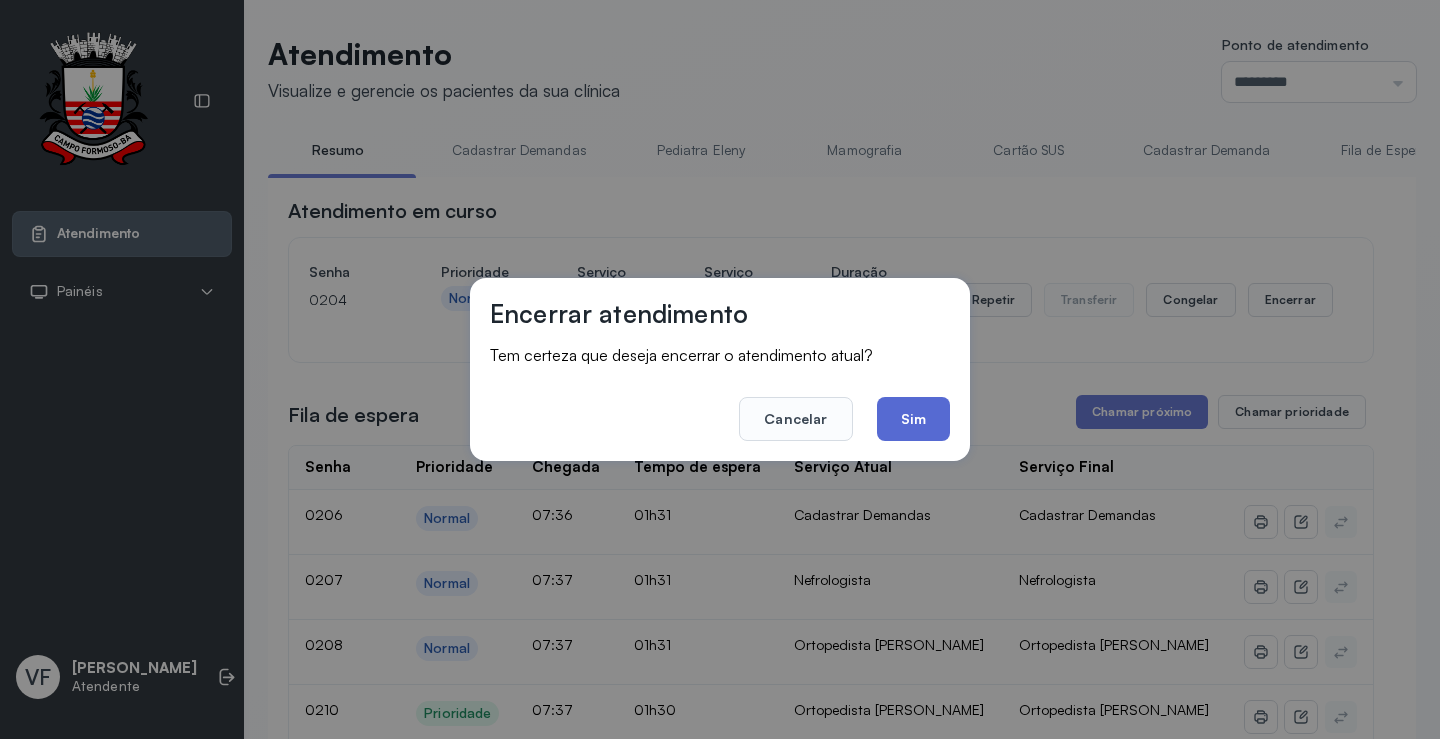 click on "Sim" 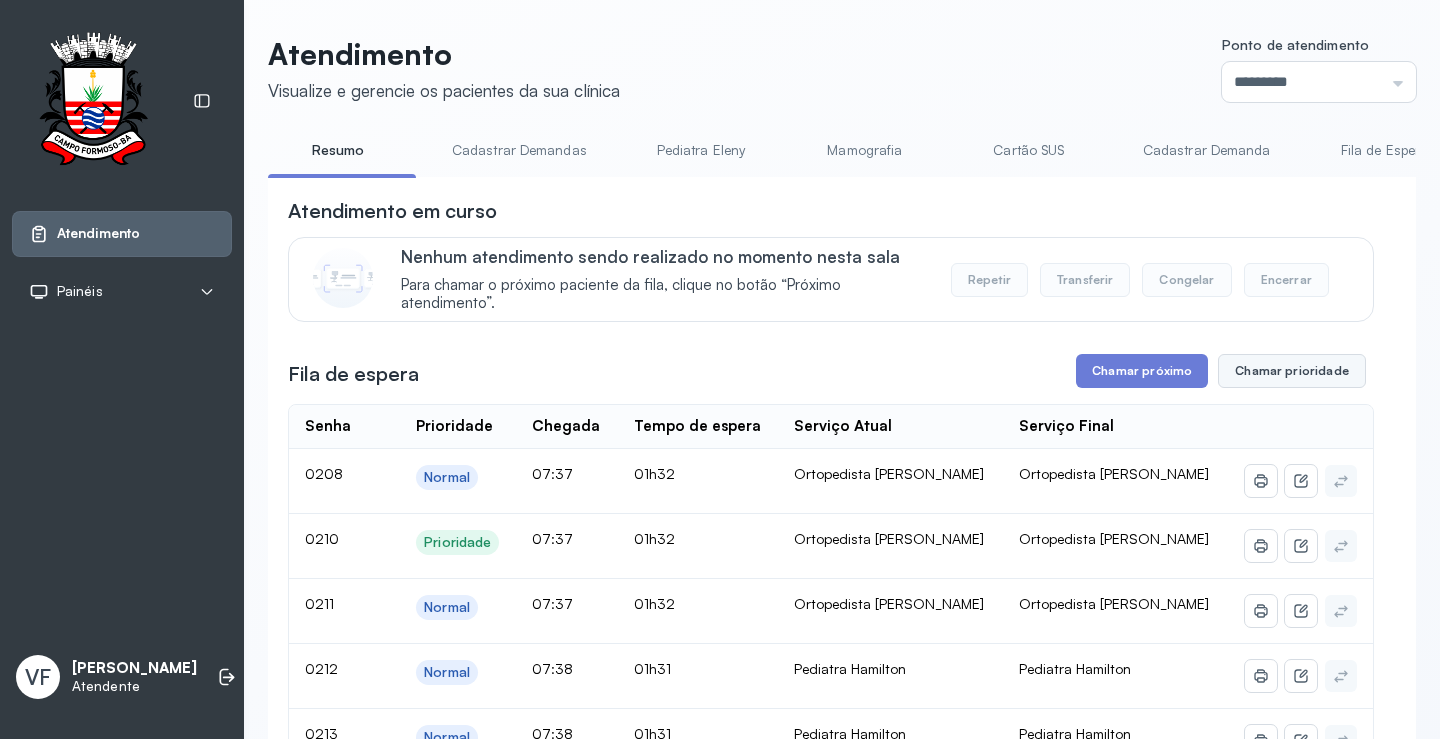 click on "Chamar prioridade" at bounding box center (1292, 371) 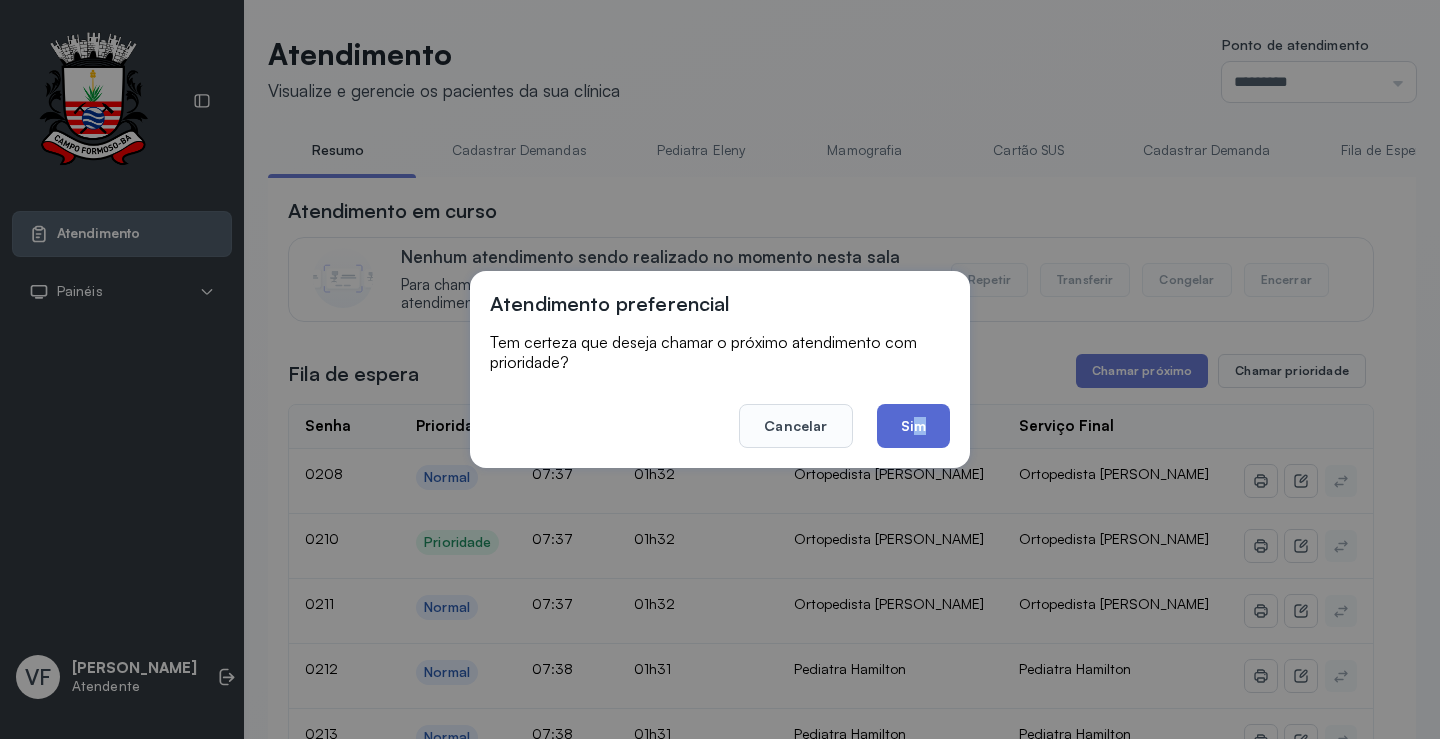 drag, startPoint x: 921, startPoint y: 403, endPoint x: 916, endPoint y: 412, distance: 10.29563 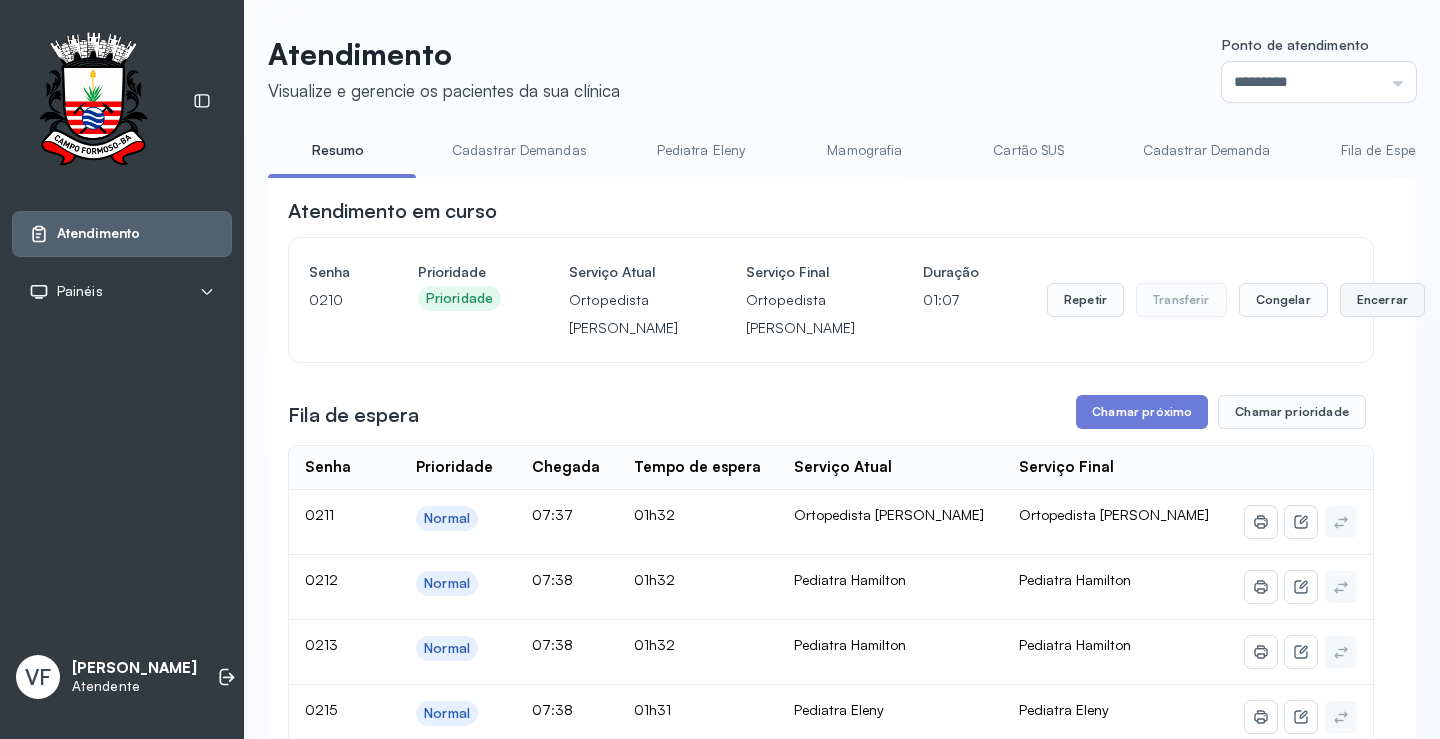 click on "Encerrar" at bounding box center (1382, 300) 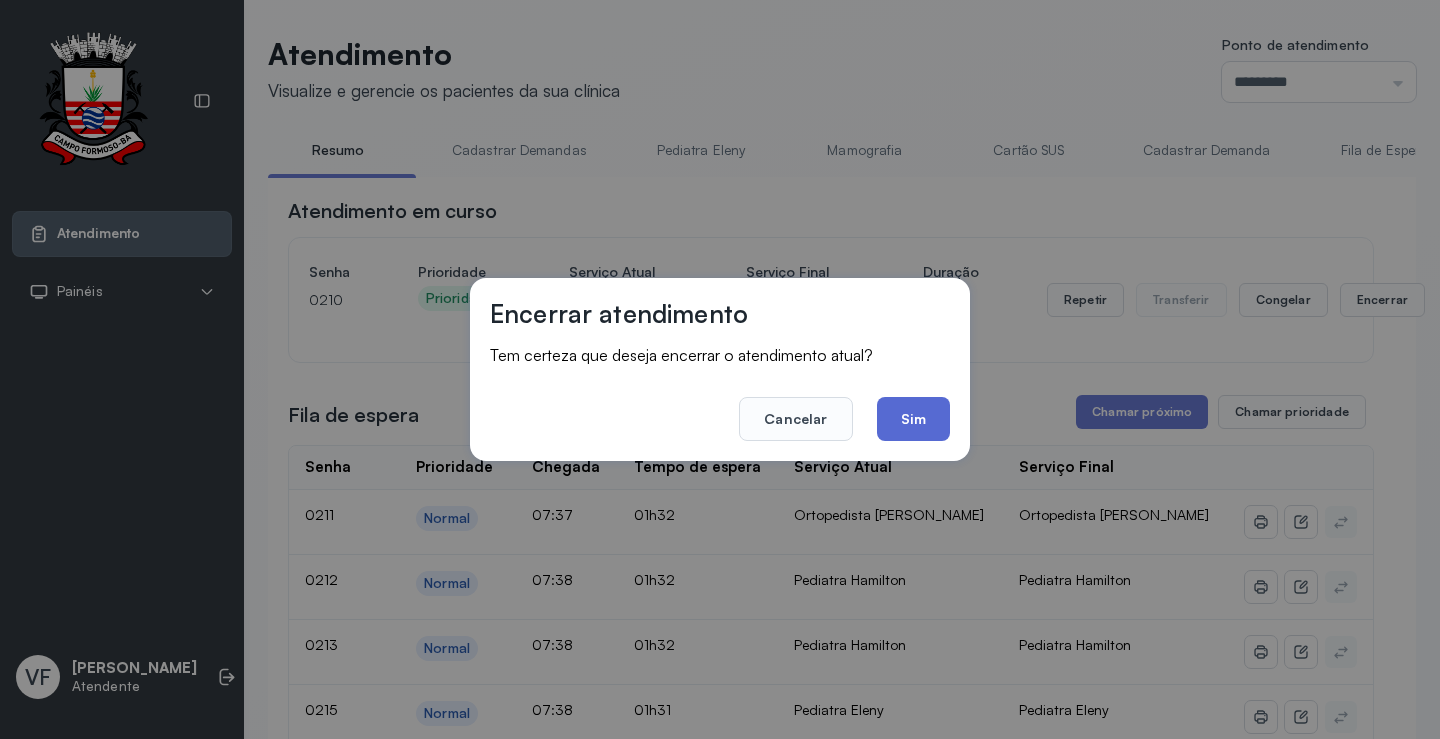click on "Sim" 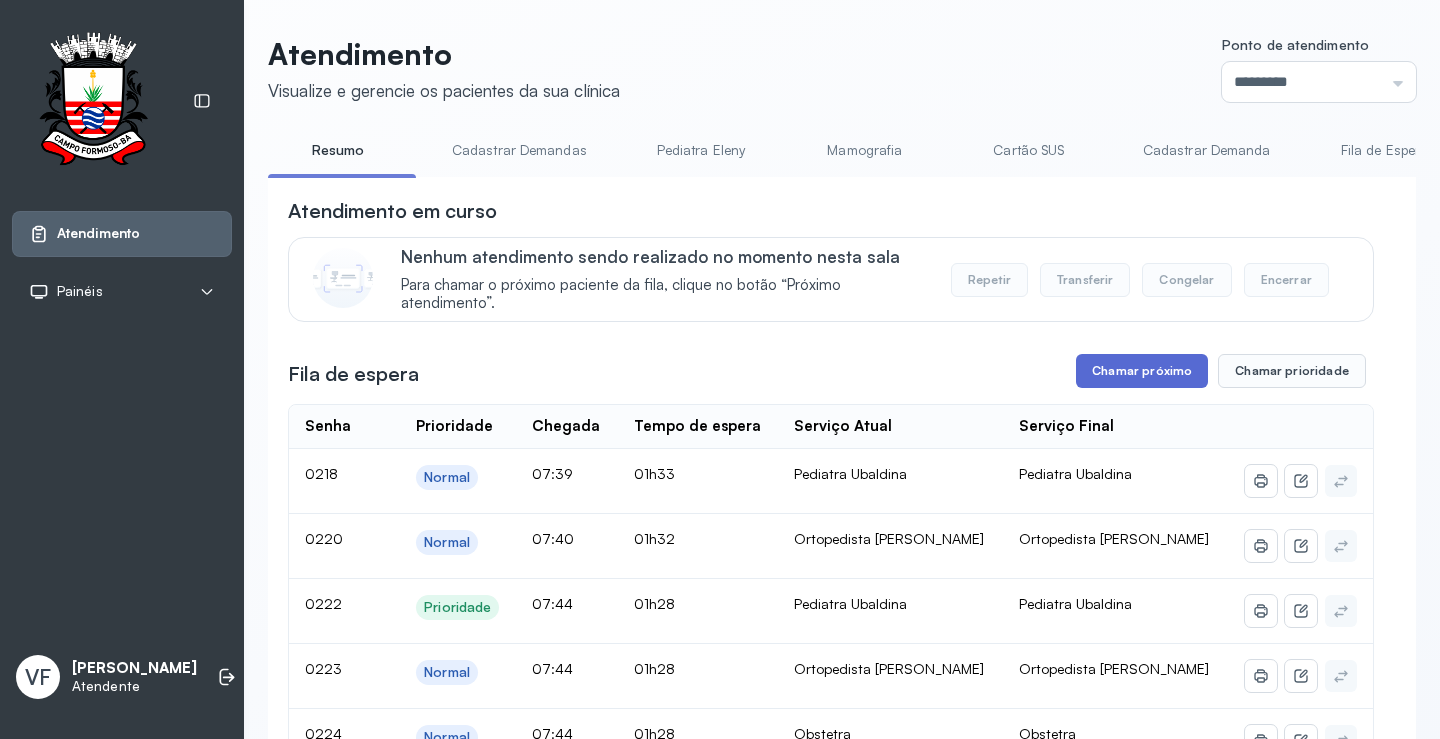 click on "Chamar próximo" at bounding box center [1142, 371] 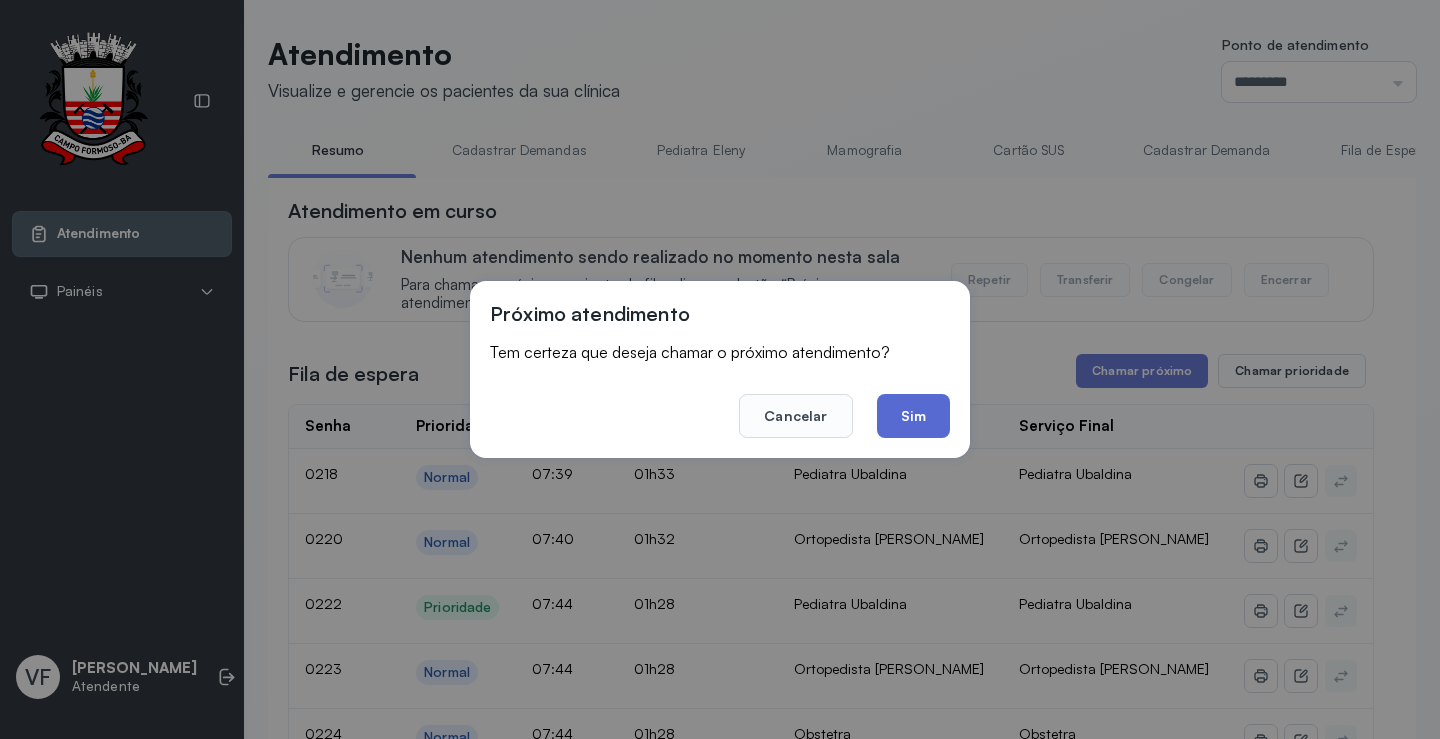 click on "Sim" 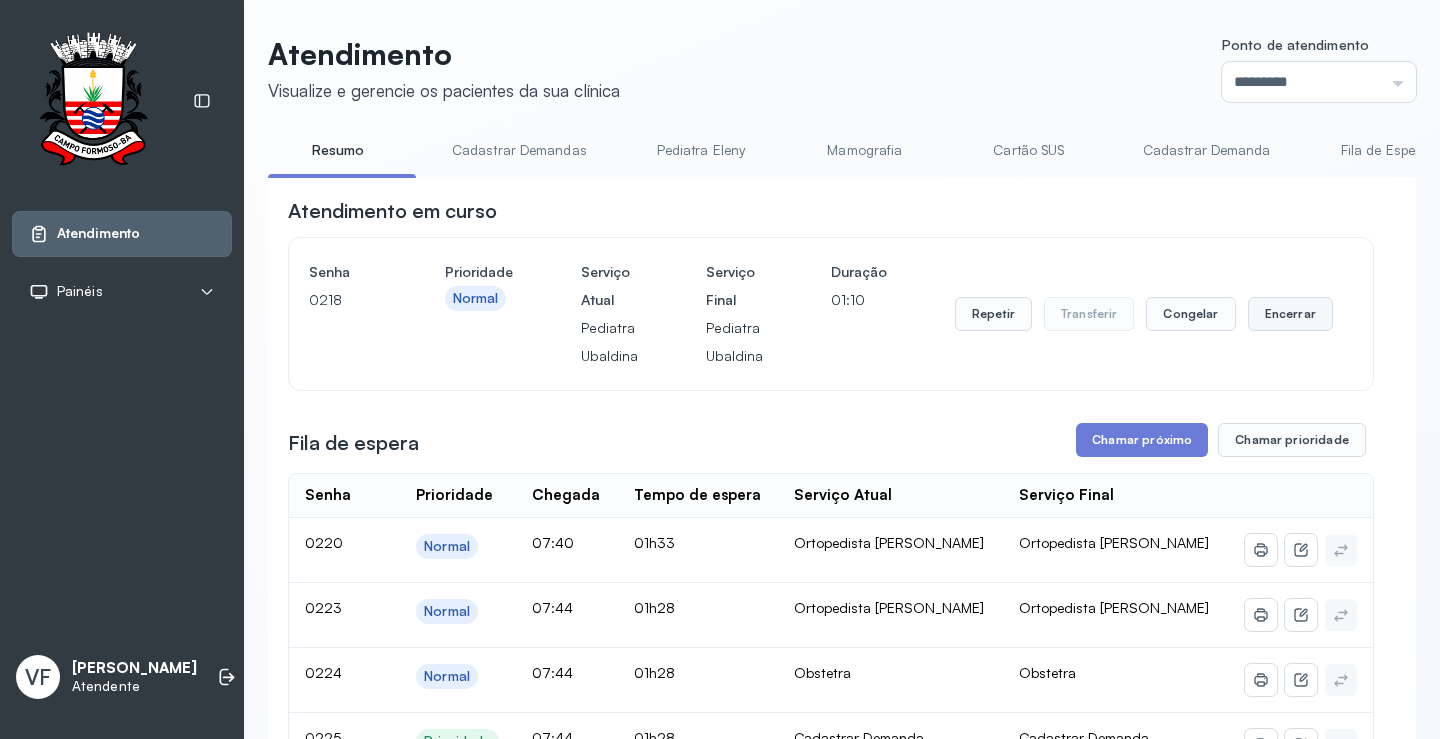 click on "Encerrar" at bounding box center [1290, 314] 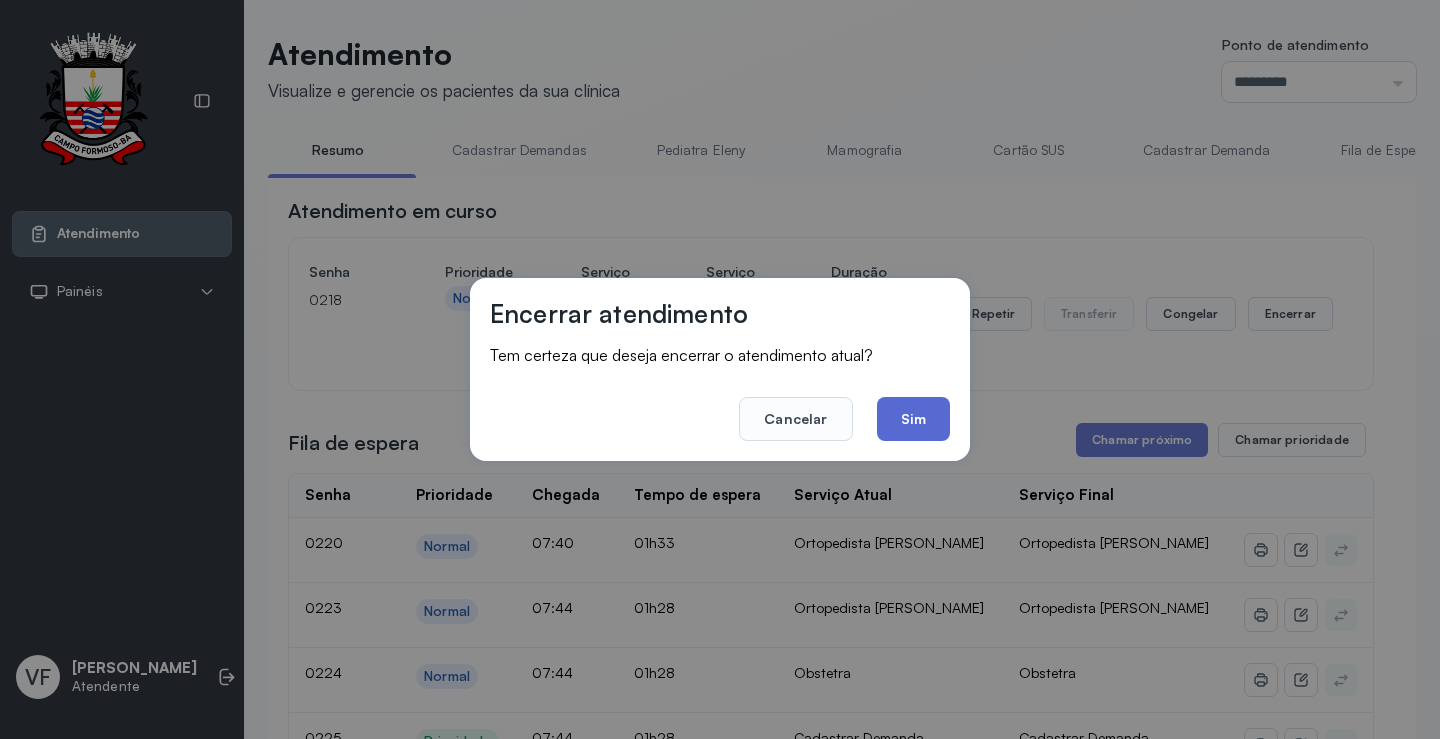click on "Sim" 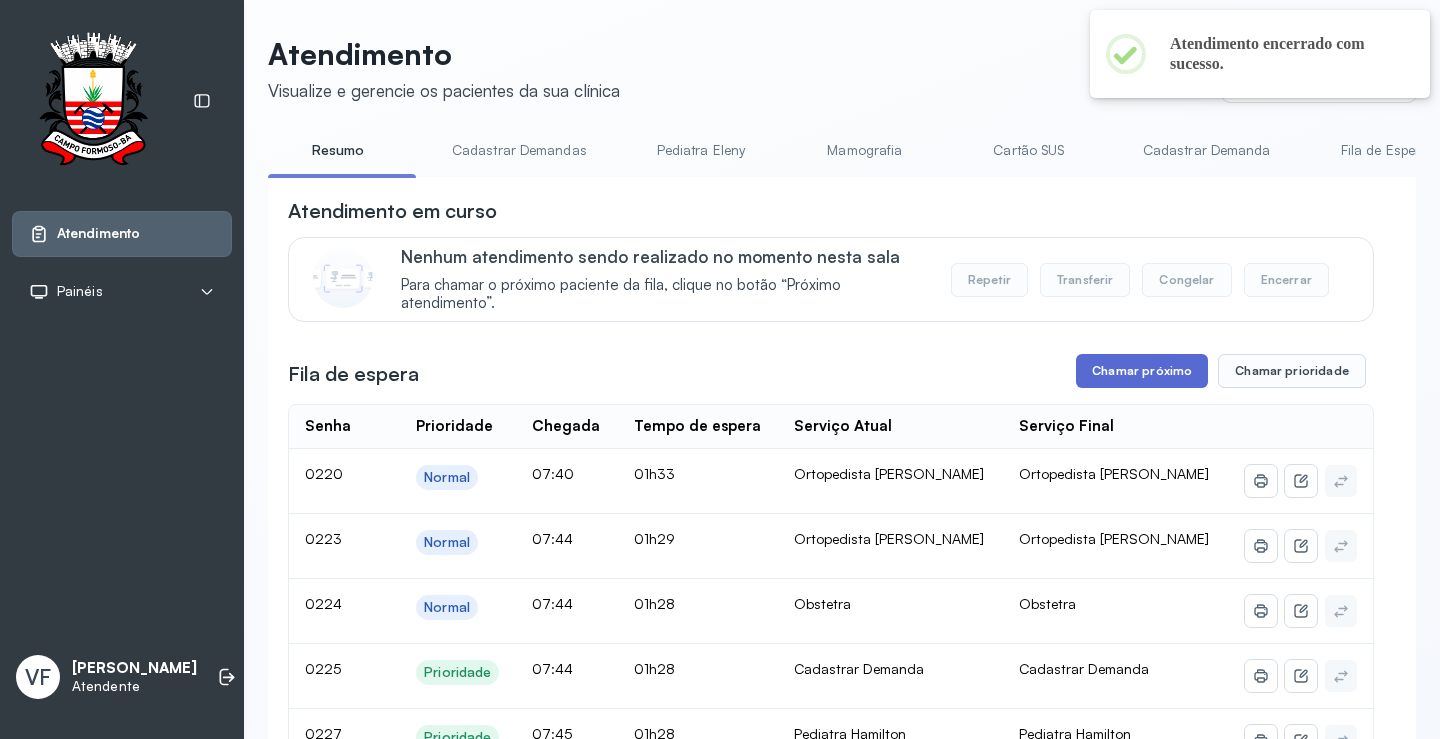 click on "Chamar próximo" at bounding box center (1142, 371) 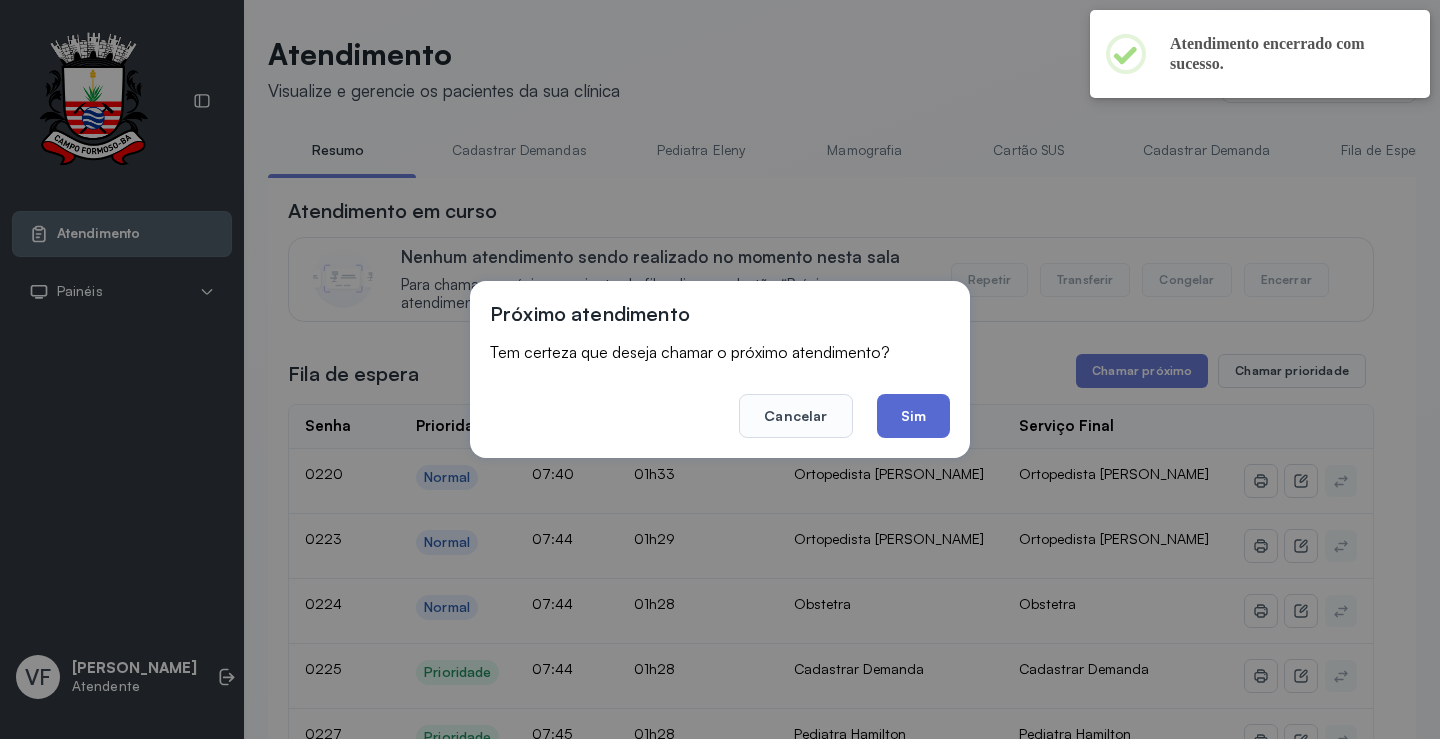 click on "Sim" 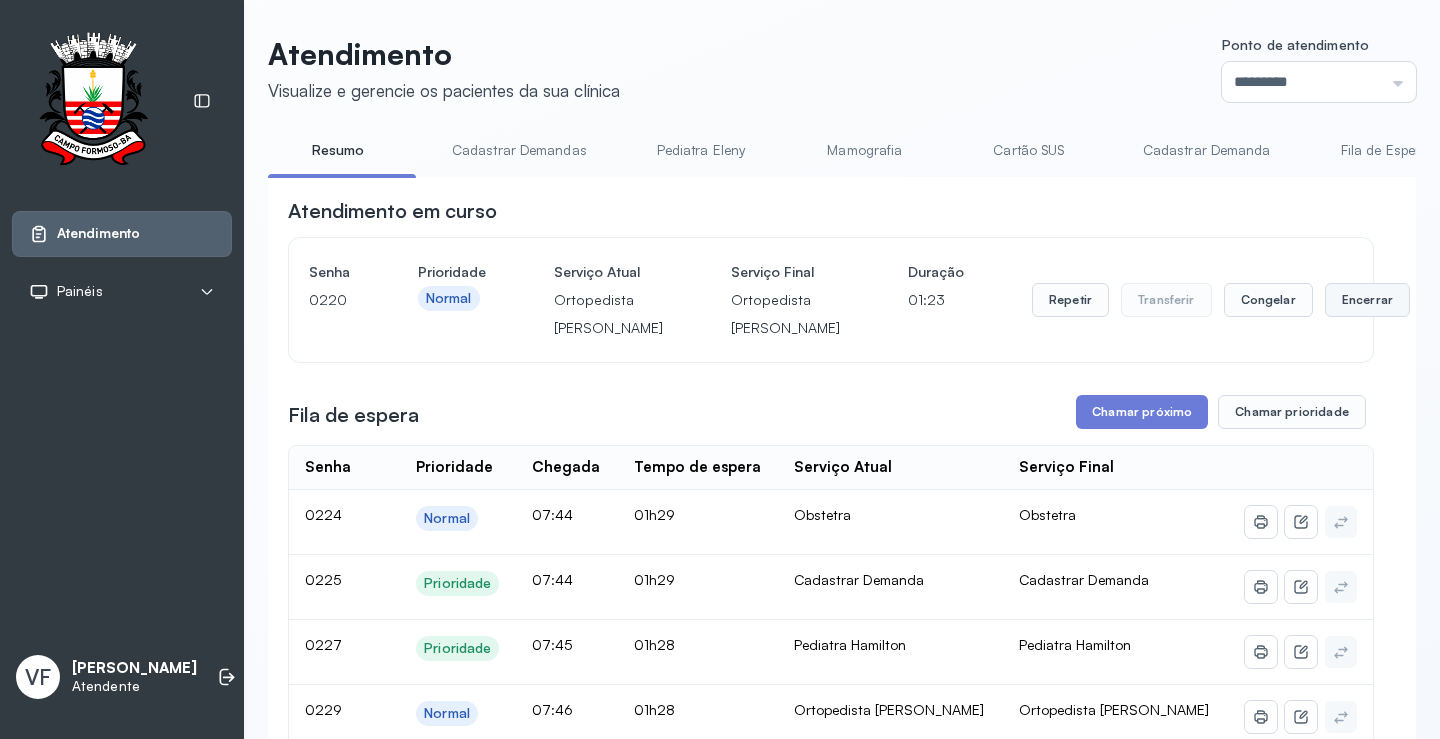 click on "Encerrar" at bounding box center (1367, 300) 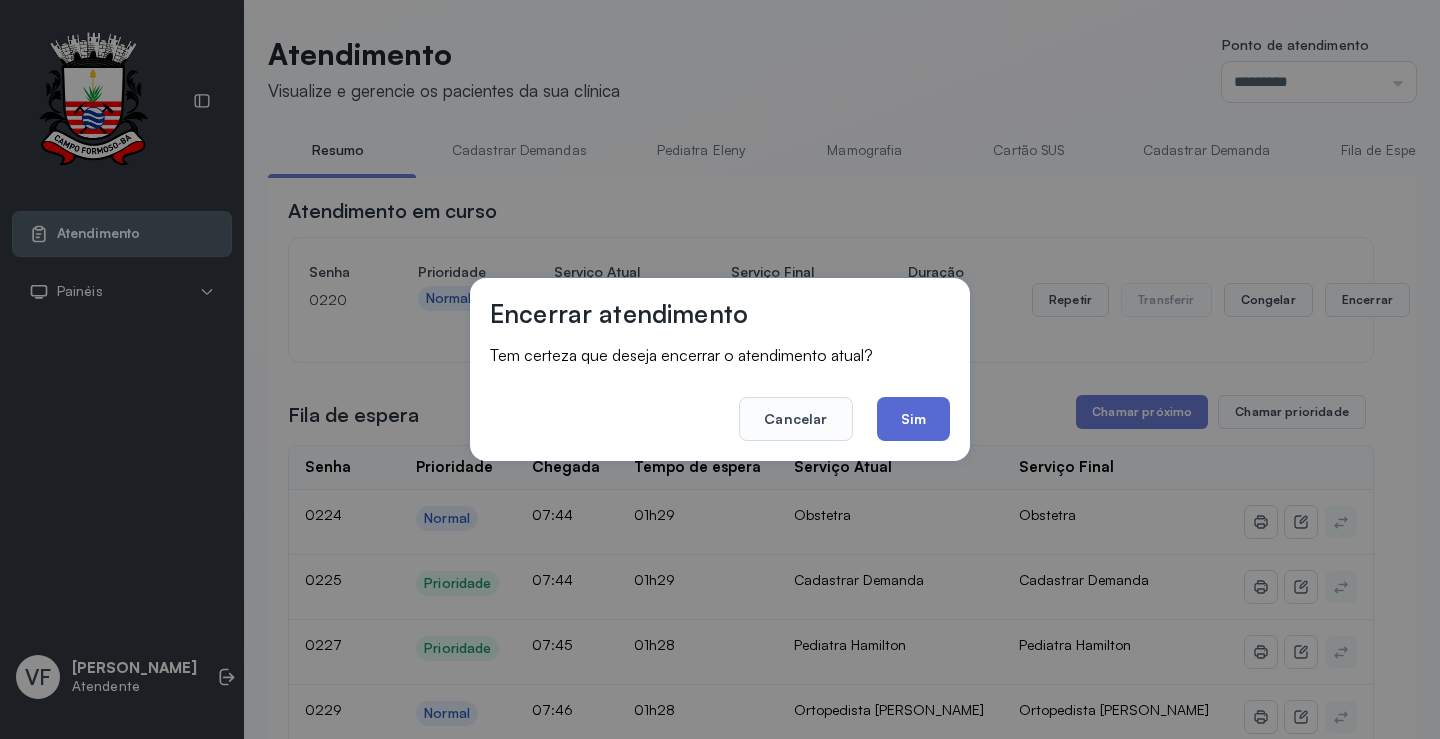 click on "Sim" 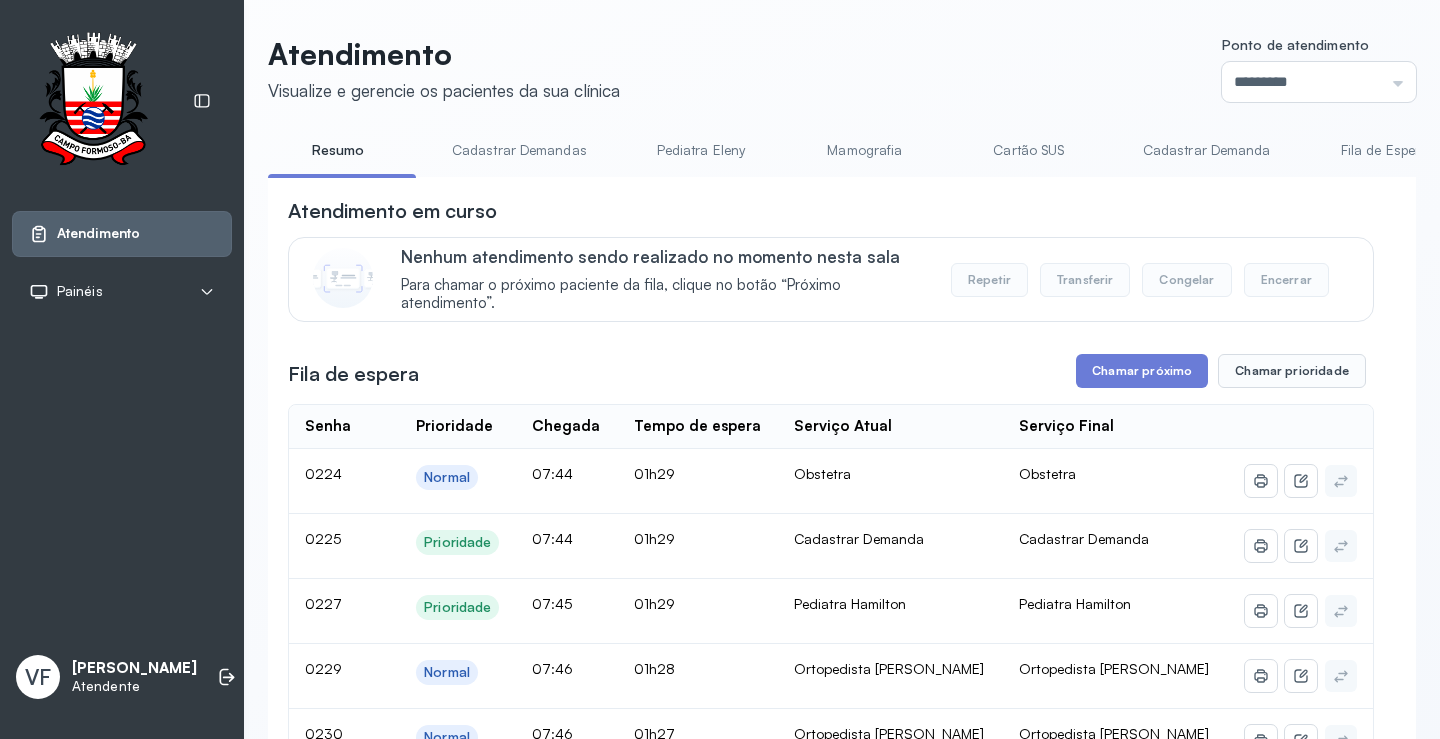 click on "Atendimento em curso Nenhum atendimento sendo realizado no momento nesta sala Para chamar o próximo paciente da fila, clique no botão “Próximo atendimento”. Repetir Transferir Congelar Encerrar Fila de espera Chamar próximo Chamar prioridade Senha    Prioridade  Chegada  Tempo de espera  Serviço Atual  Serviço Final    0224 Normal 07:44 01h29 Obstetra Obstetra 0225 Prioridade 07:44 01h29 Cadastrar Demanda Cadastrar Demanda 0227 Prioridade 07:45 01h29 Pediatra Hamilton Pediatra Hamilton 0229 Normal 07:46 01h28 Ortopedista Ramon Ortopedista Ramon 0230 Normal 07:46 01h27 Ortopedista Ramon Ortopedista Ramon 0232 Normal 07:46 01h27 Cadastrar Demanda Cadastrar Demanda 0233 Normal 07:47 01h26 Nefrologista Nefrologista 0234 Normal 07:48 01h25 Nefrologista Nefrologista 0235 Prioridade 07:49 01h24 Nefrologista Nefrologista 0237 Normal 07:50 01h23 Obstetra Obstetra 0238 Normal 07:51 01h22 Cadastrar Demanda Cadastrar Demanda 0240 Normal 07:53 01h20 Cadastrar Demanda Cadastrar Demanda 0241 Normal 07:54 01h20 | |" at bounding box center (831, 3781) 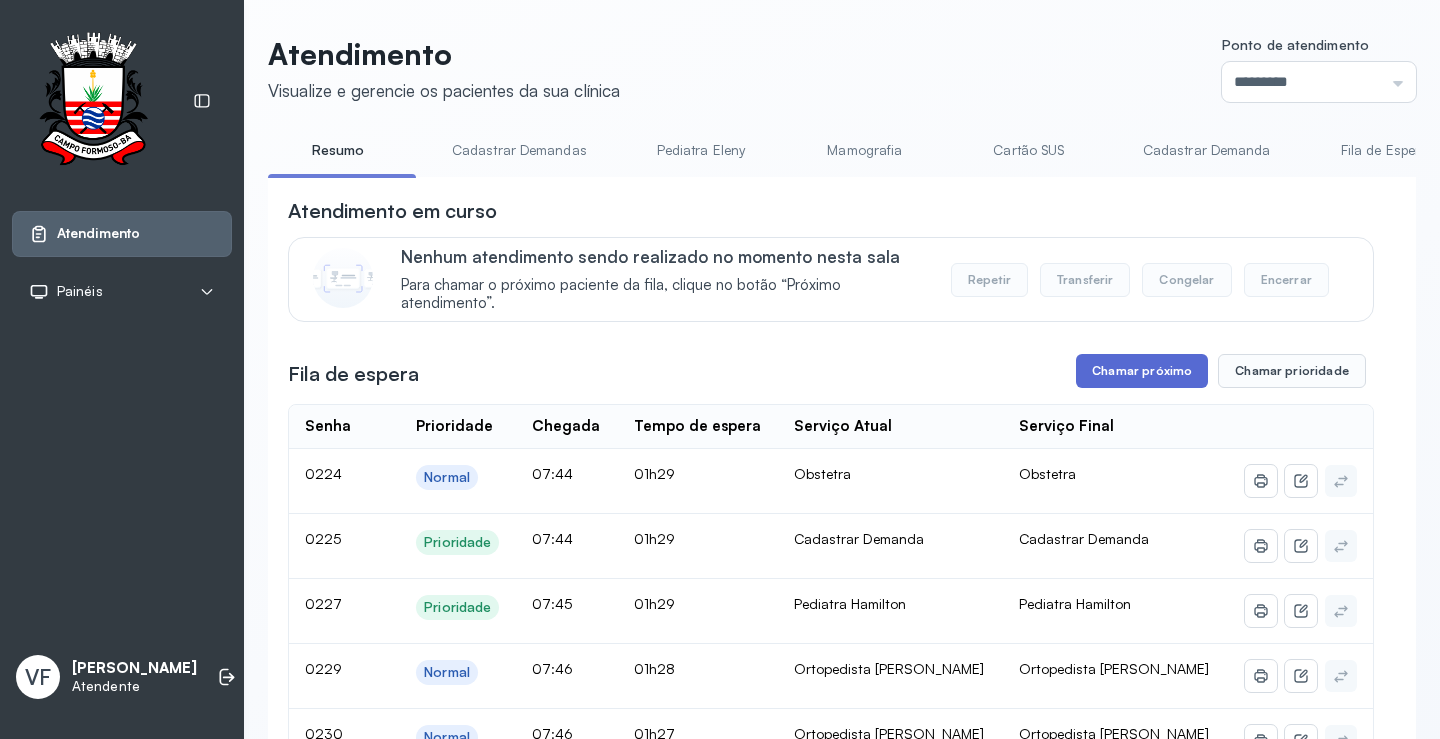 click on "Chamar próximo" at bounding box center [1142, 371] 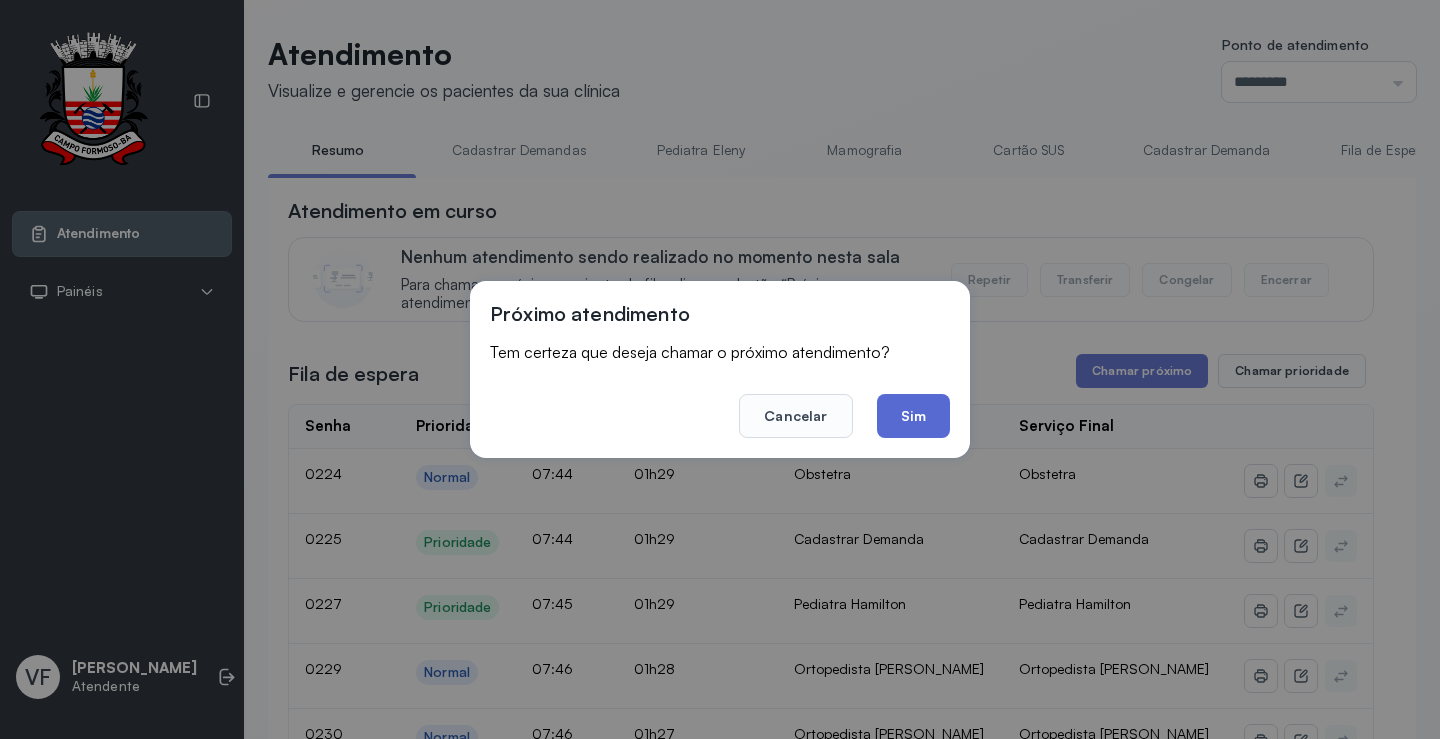 click on "Sim" 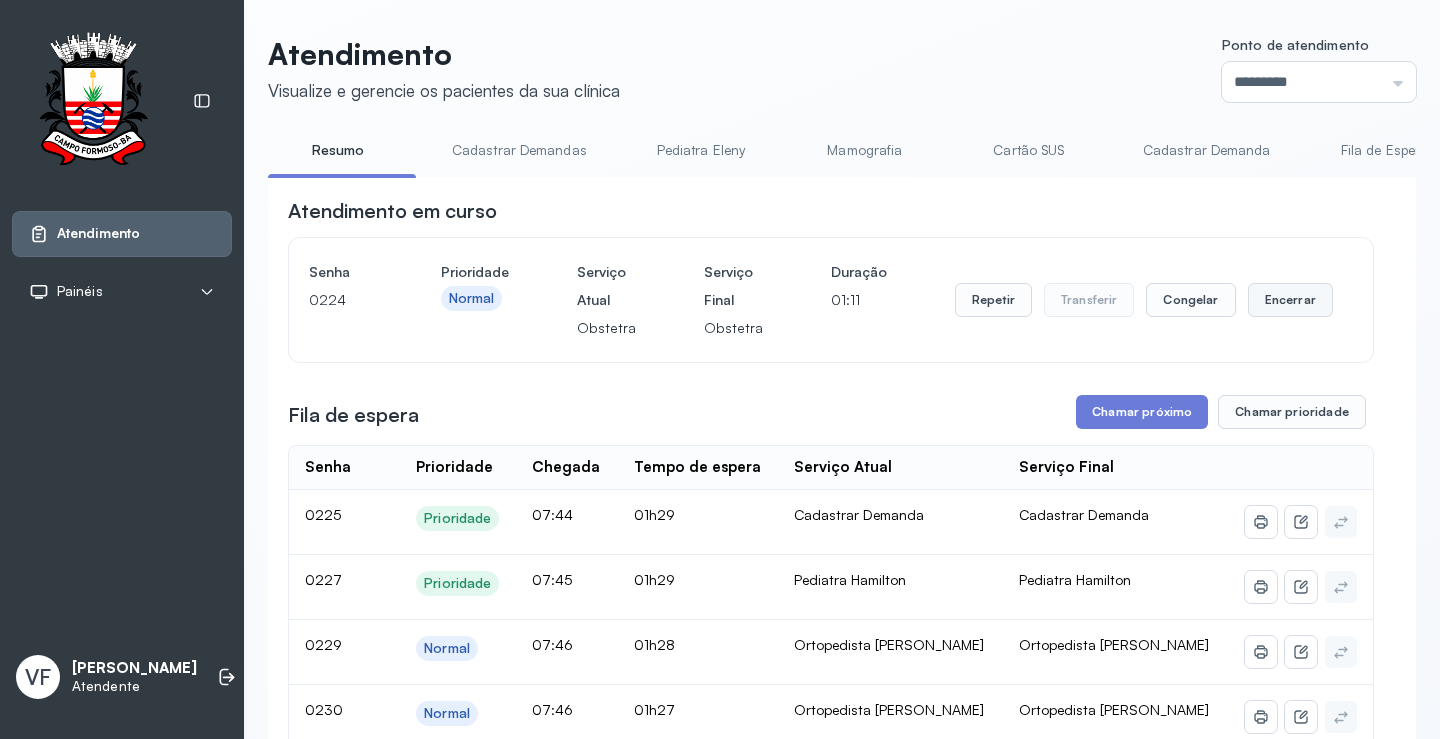click on "Encerrar" at bounding box center [1290, 300] 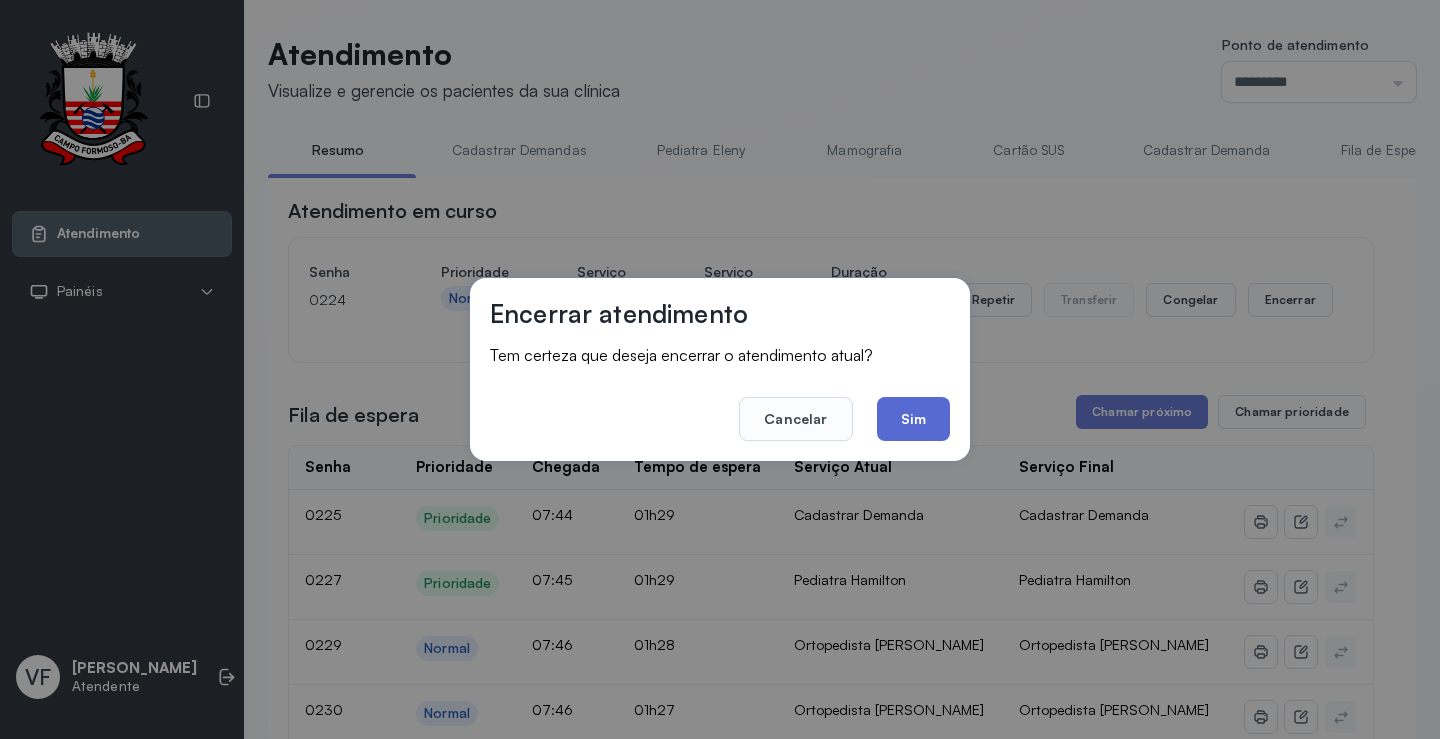 click on "Sim" 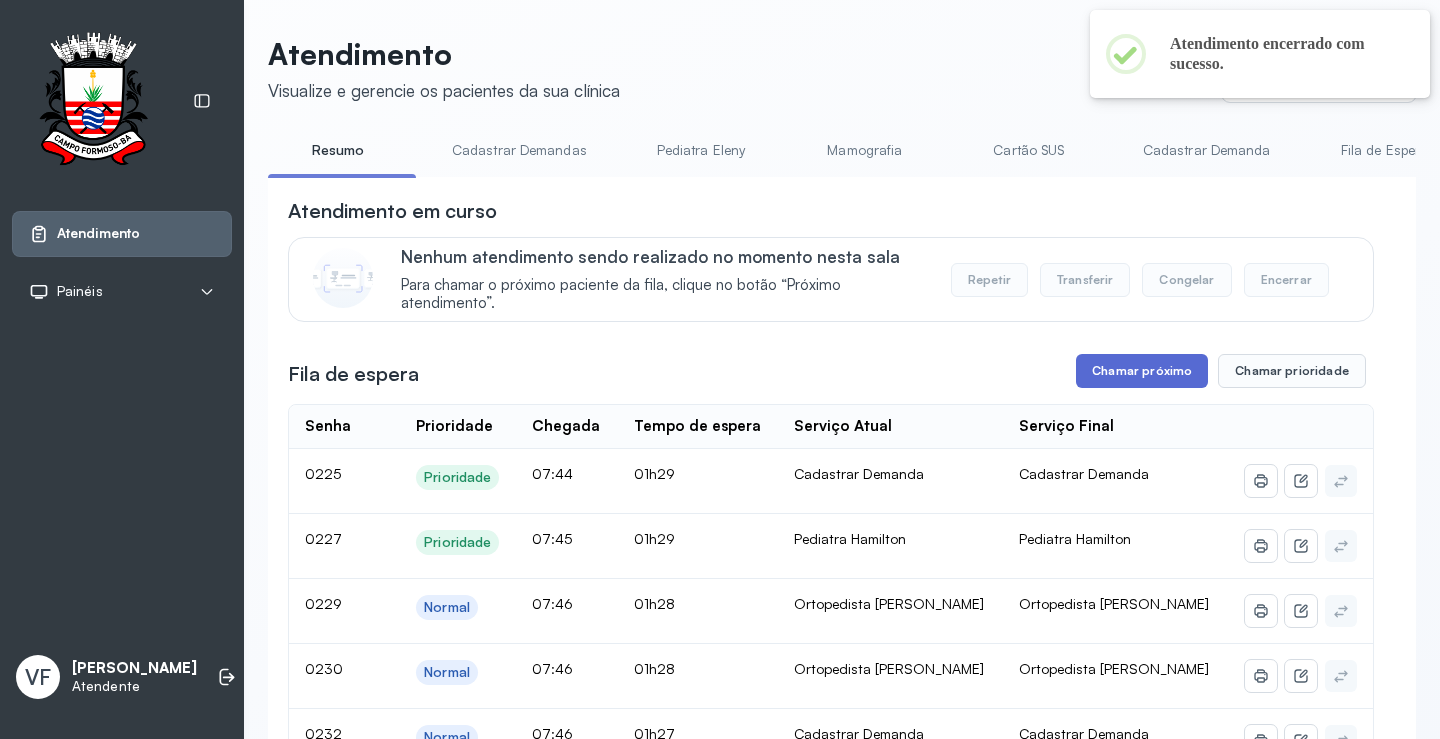 click on "Chamar próximo" at bounding box center (1142, 371) 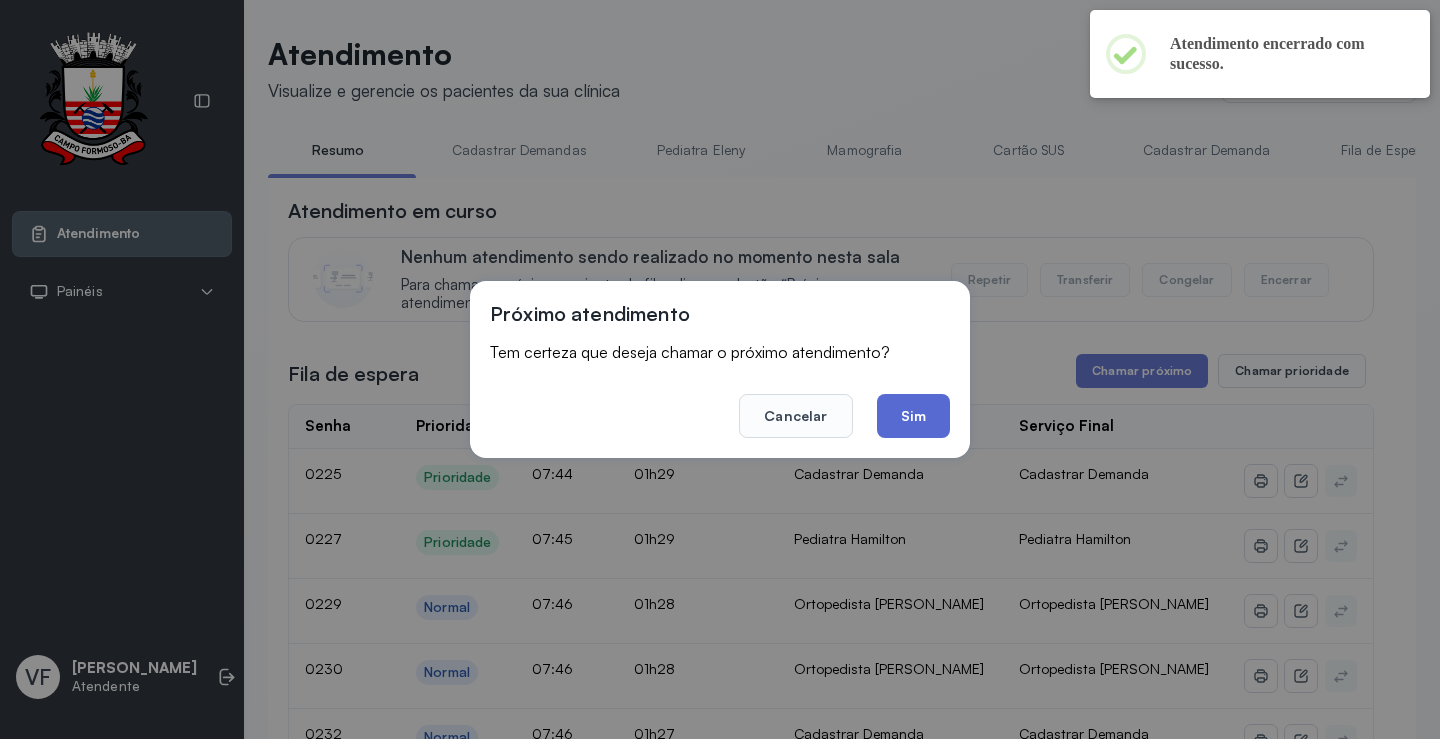 click on "Sim" 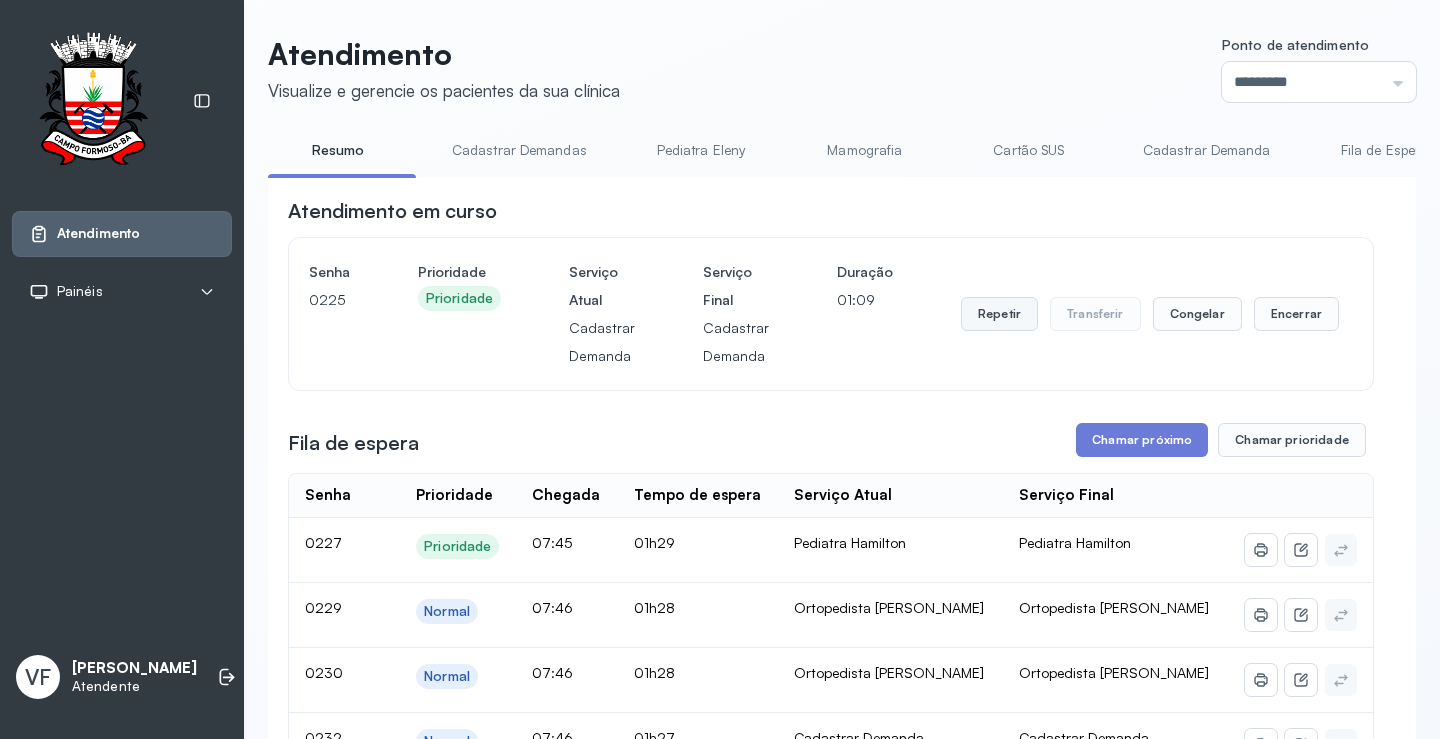click on "Repetir" at bounding box center (999, 314) 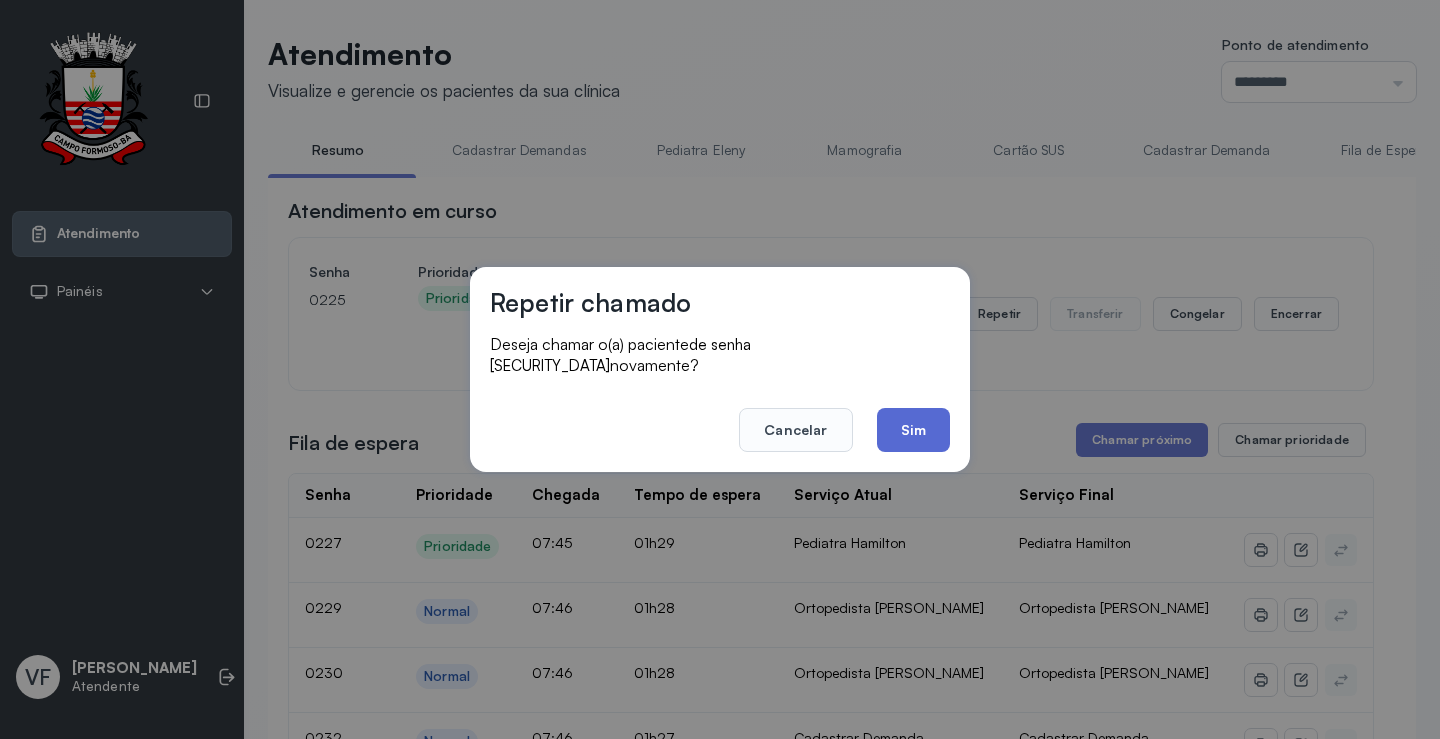 click on "Sim" 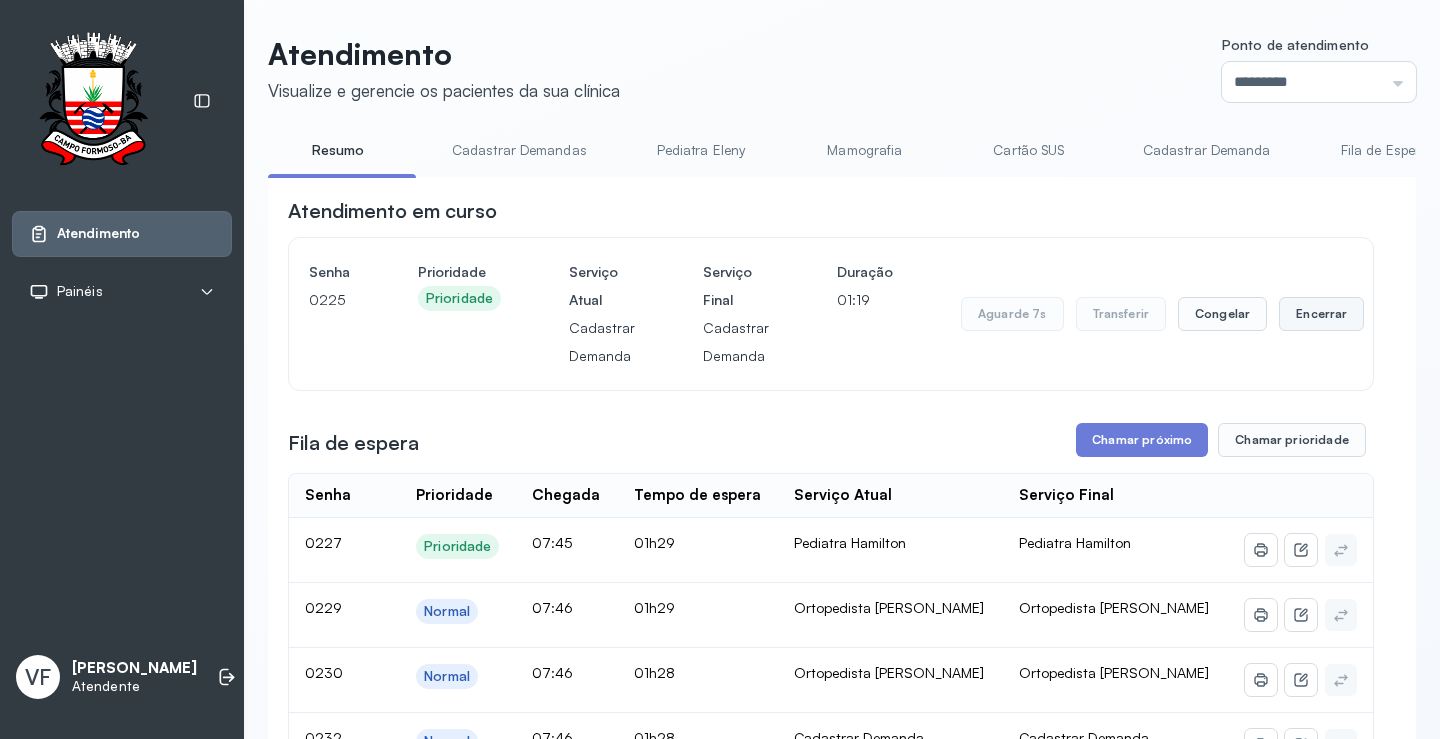 click on "Encerrar" at bounding box center [1321, 314] 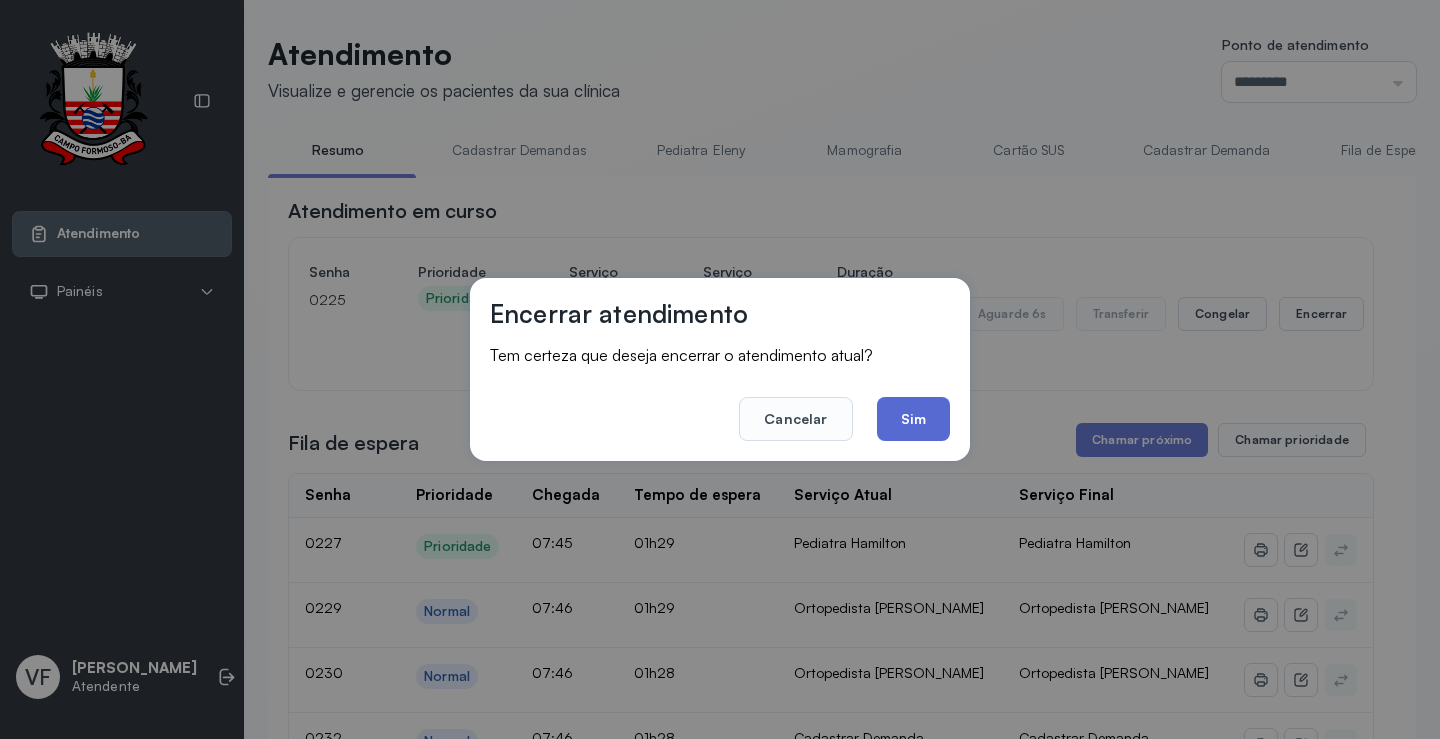 click on "Sim" 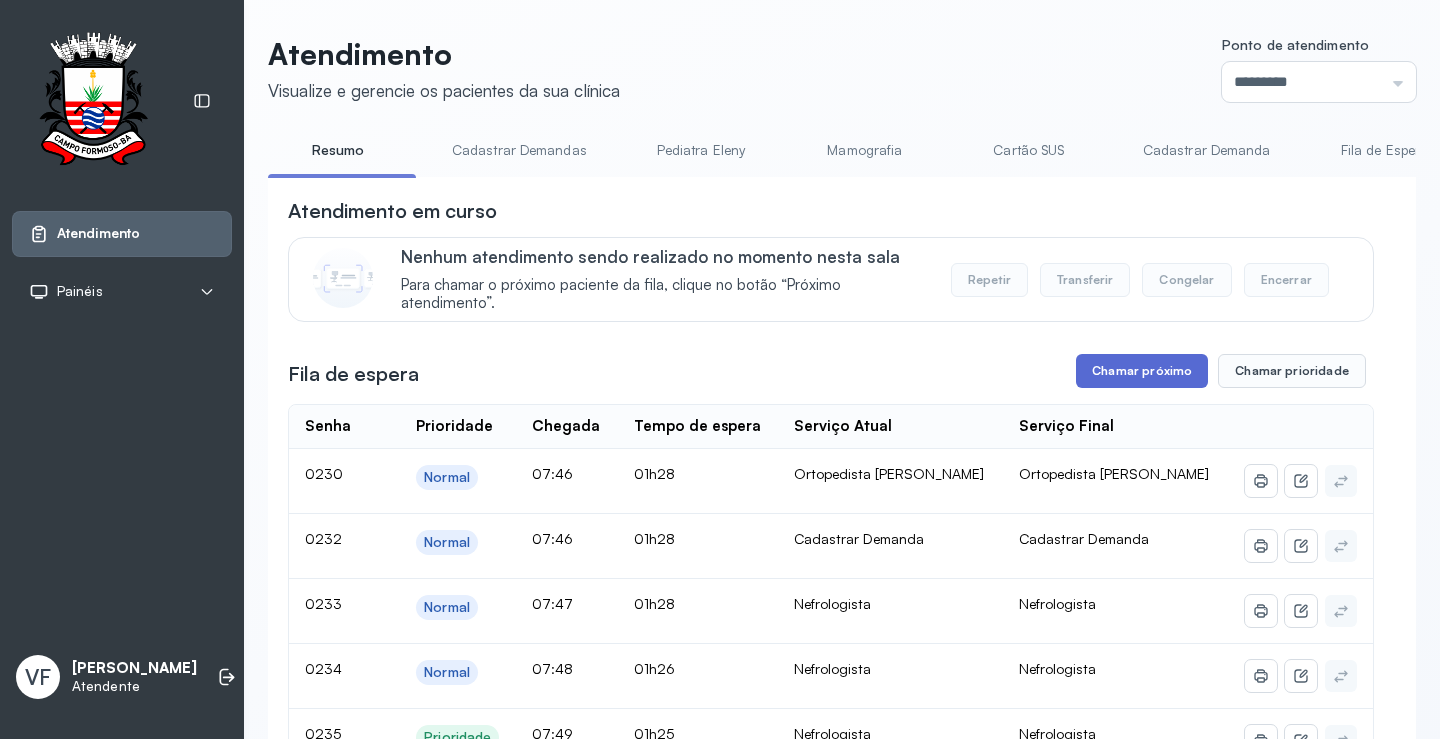 click on "Chamar próximo" at bounding box center (1142, 371) 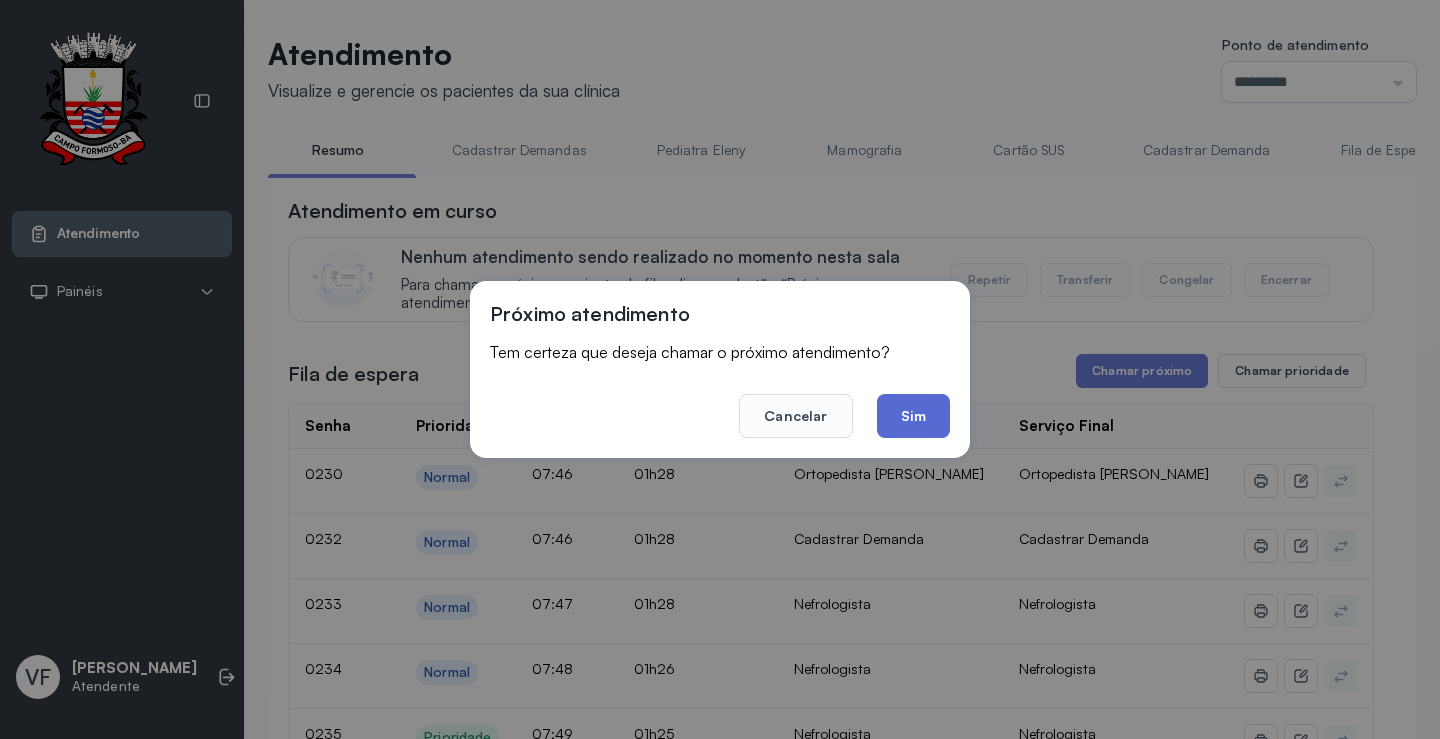 click on "Sim" 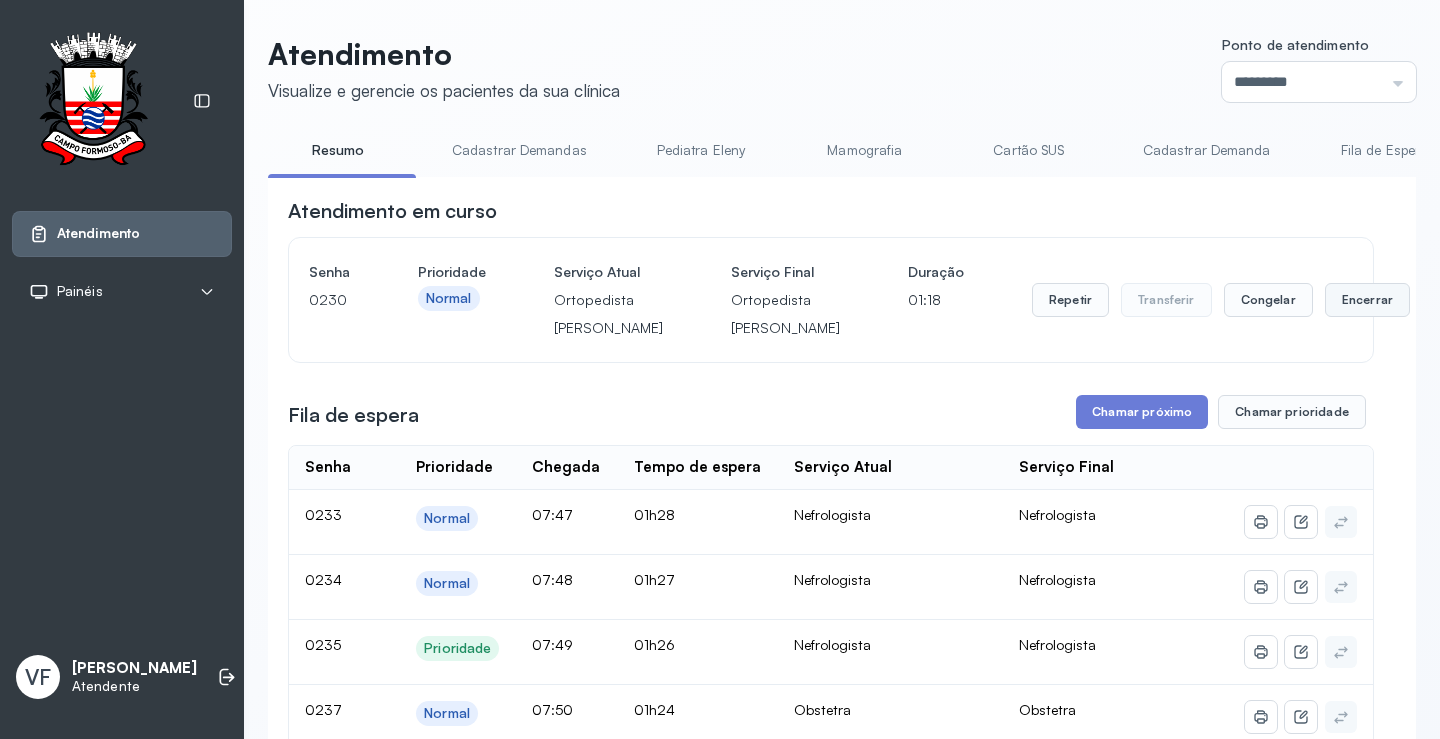click on "Encerrar" at bounding box center (1367, 300) 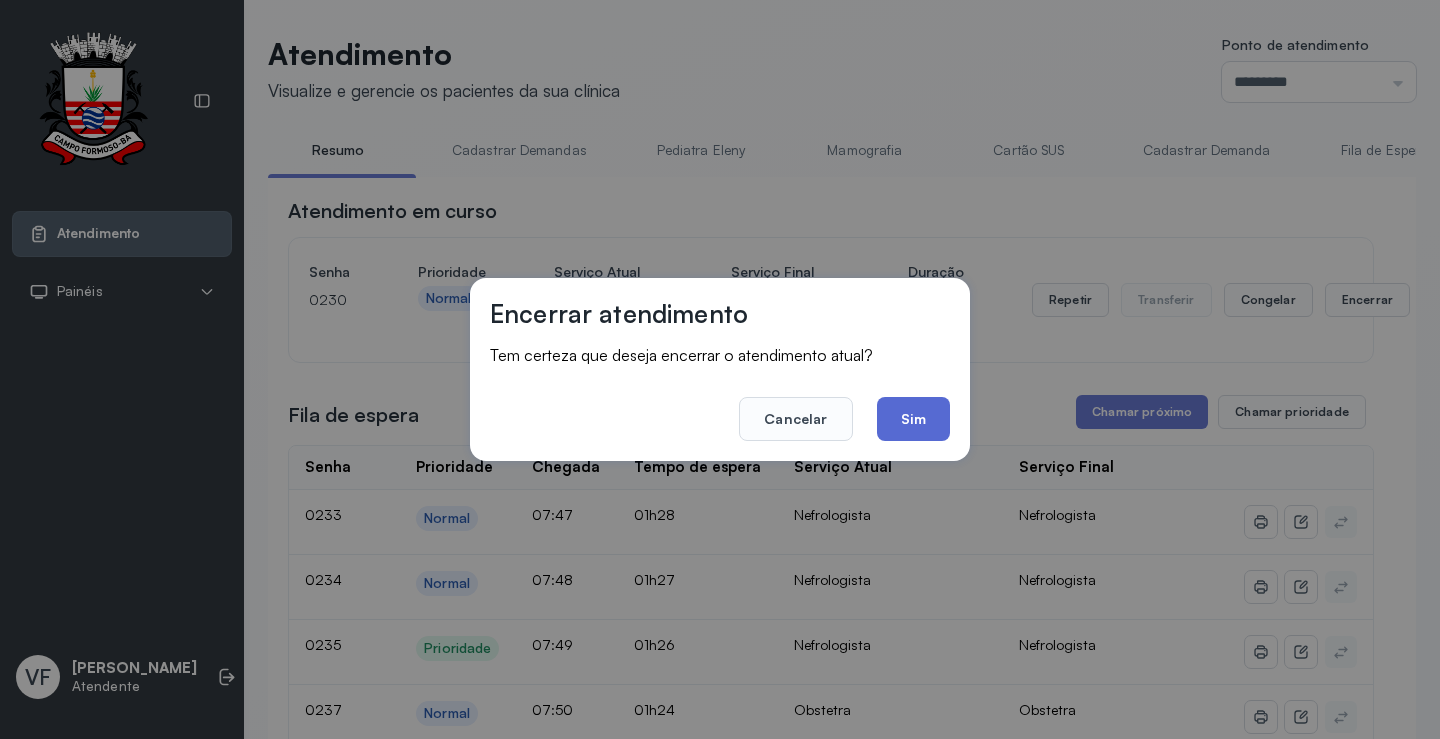 click on "Sim" 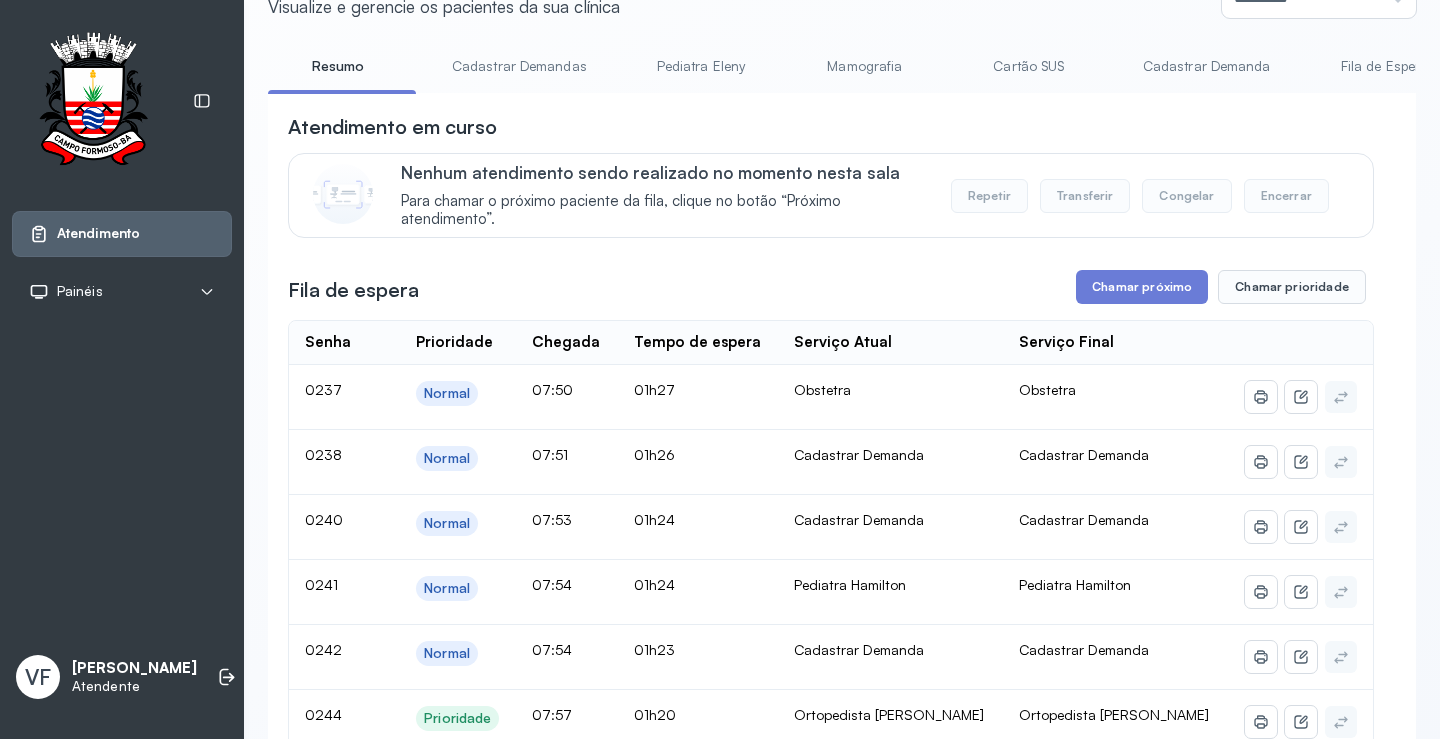 scroll, scrollTop: 0, scrollLeft: 0, axis: both 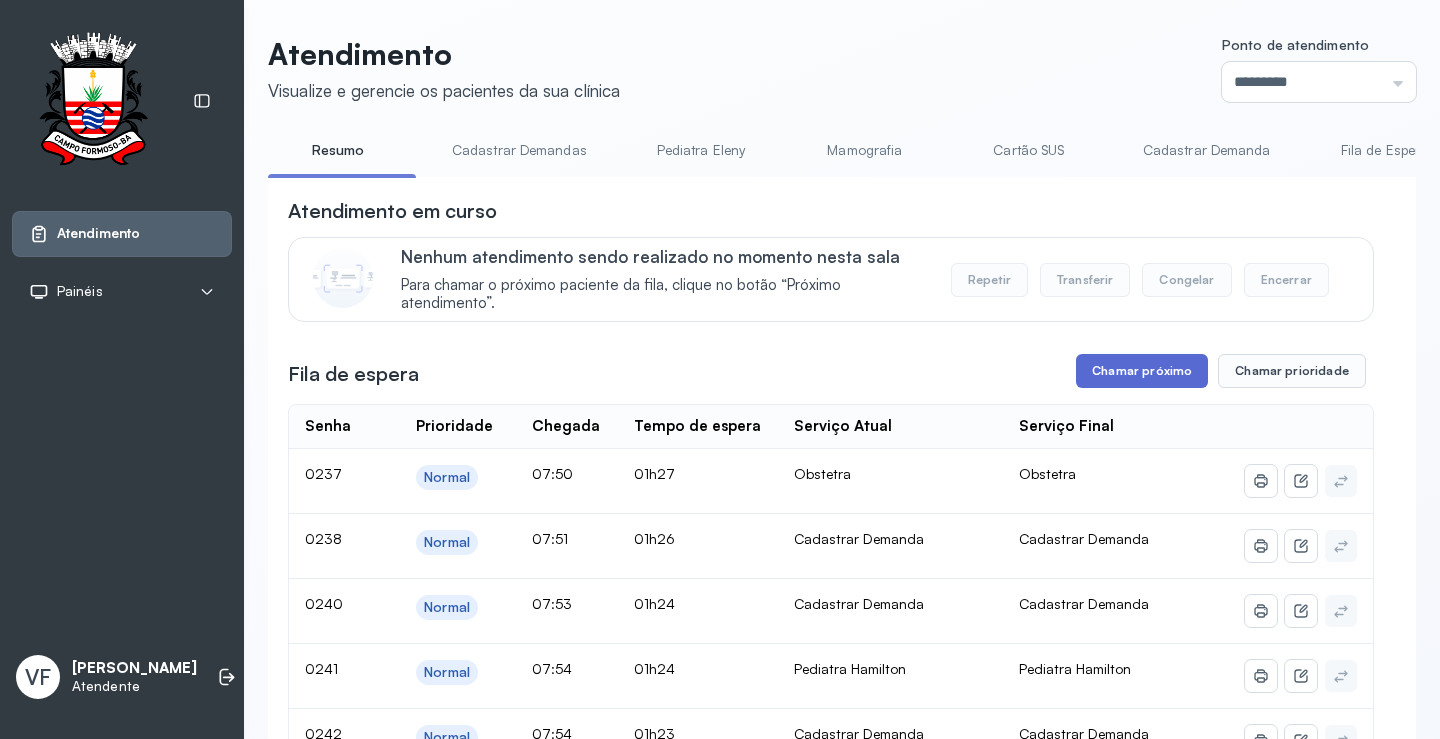 click on "Chamar próximo" at bounding box center (1142, 371) 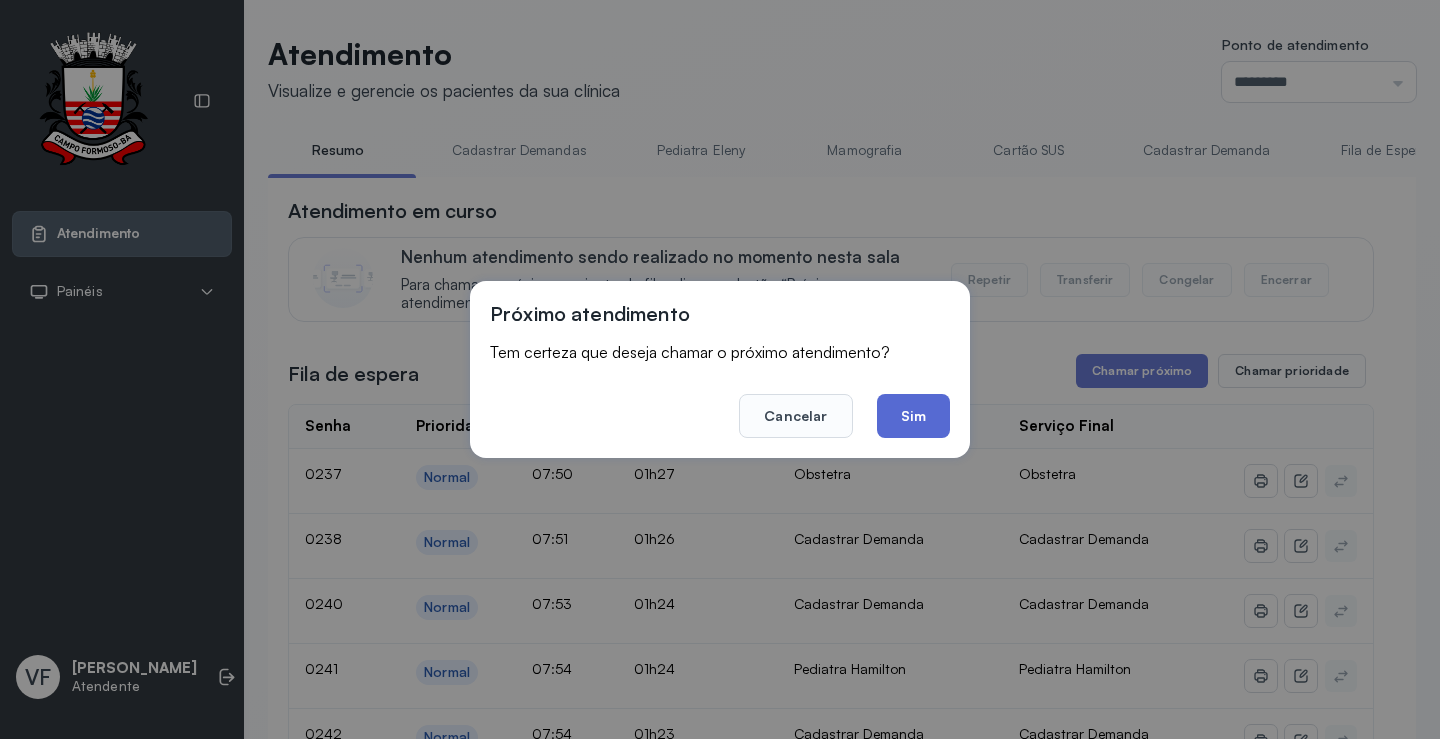 click on "Sim" 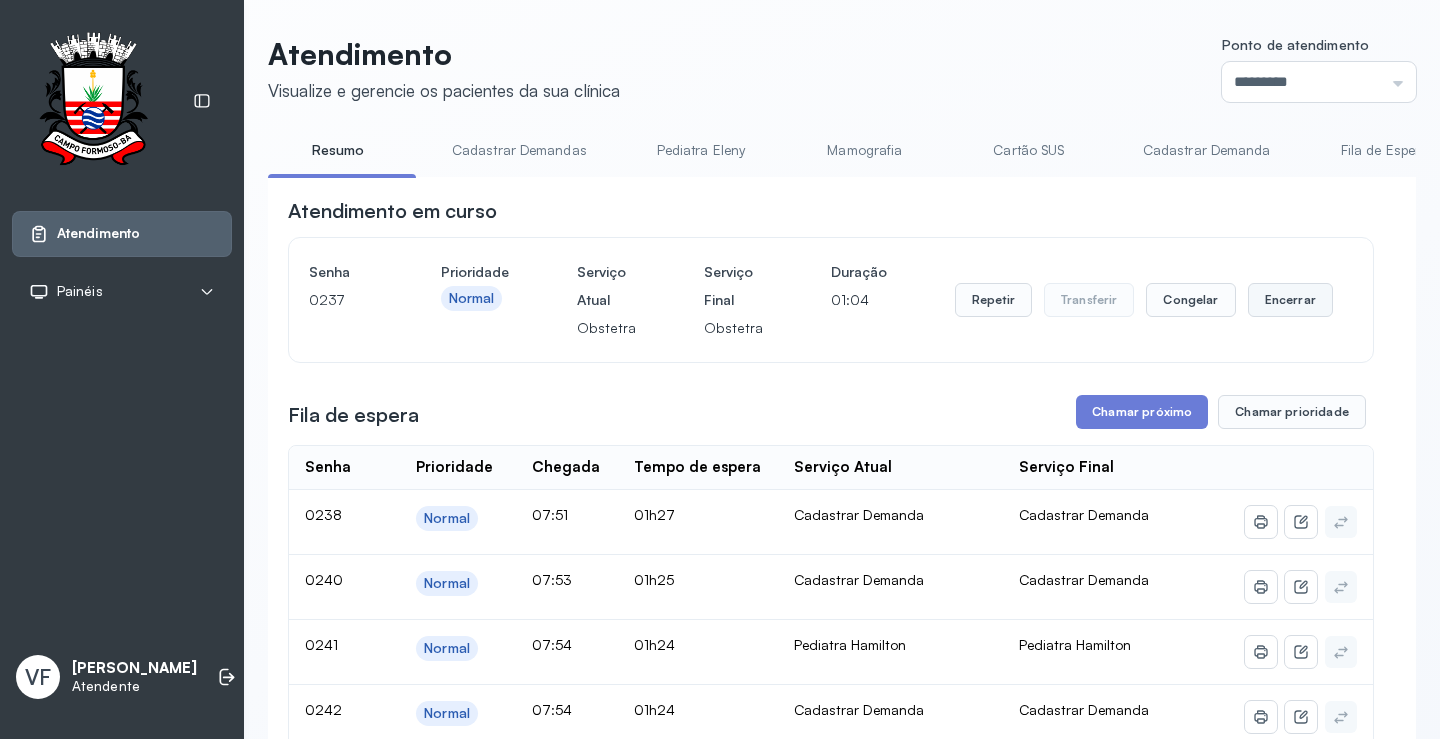 click on "Encerrar" at bounding box center [1290, 300] 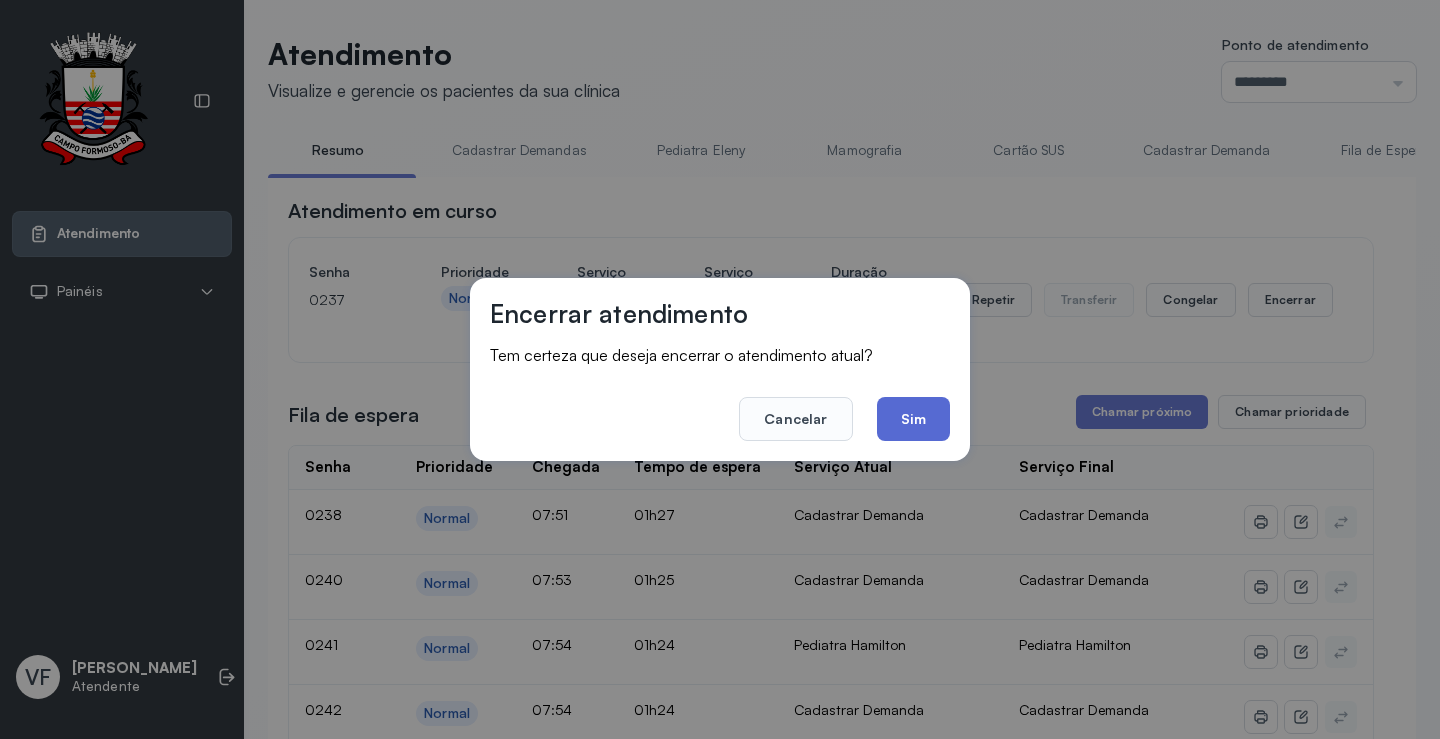 click on "Sim" 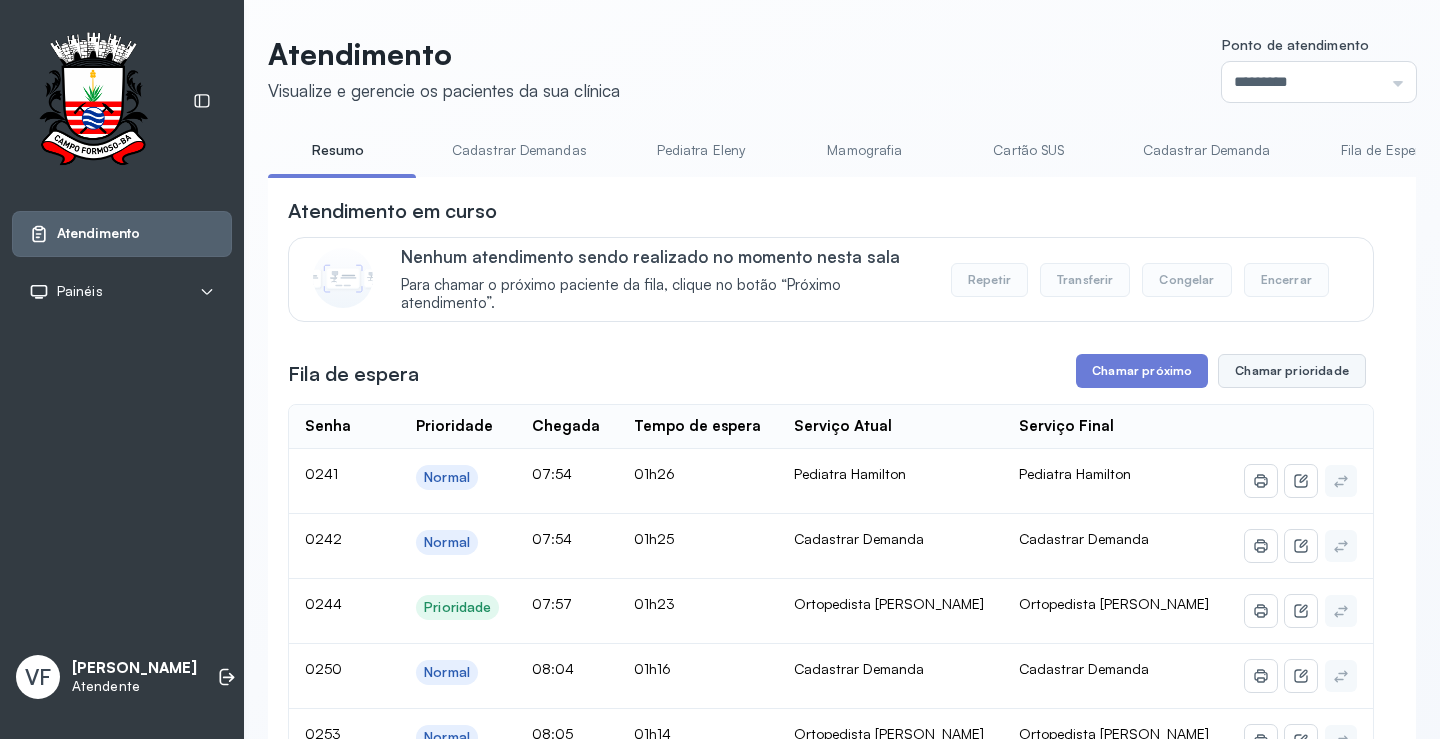 click on "Chamar prioridade" at bounding box center [1292, 371] 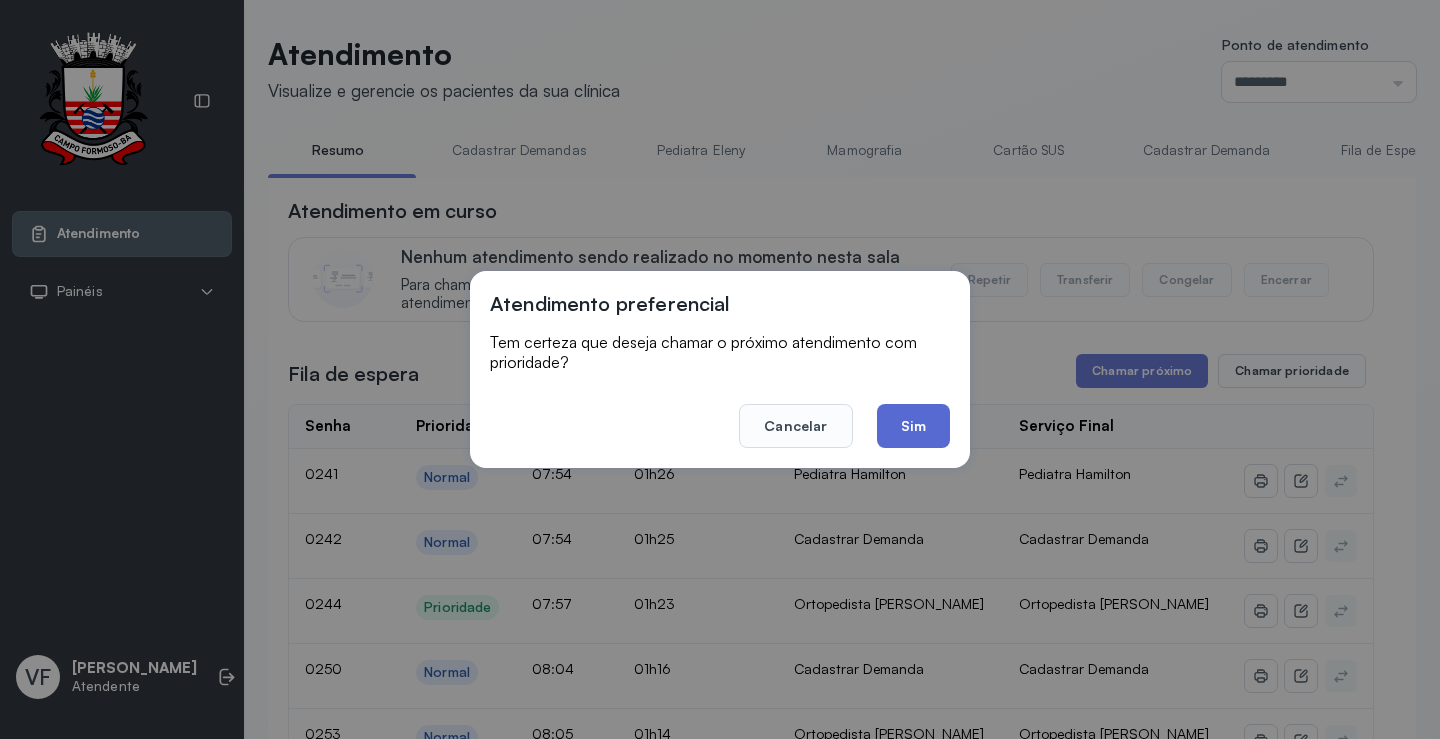 click on "Sim" 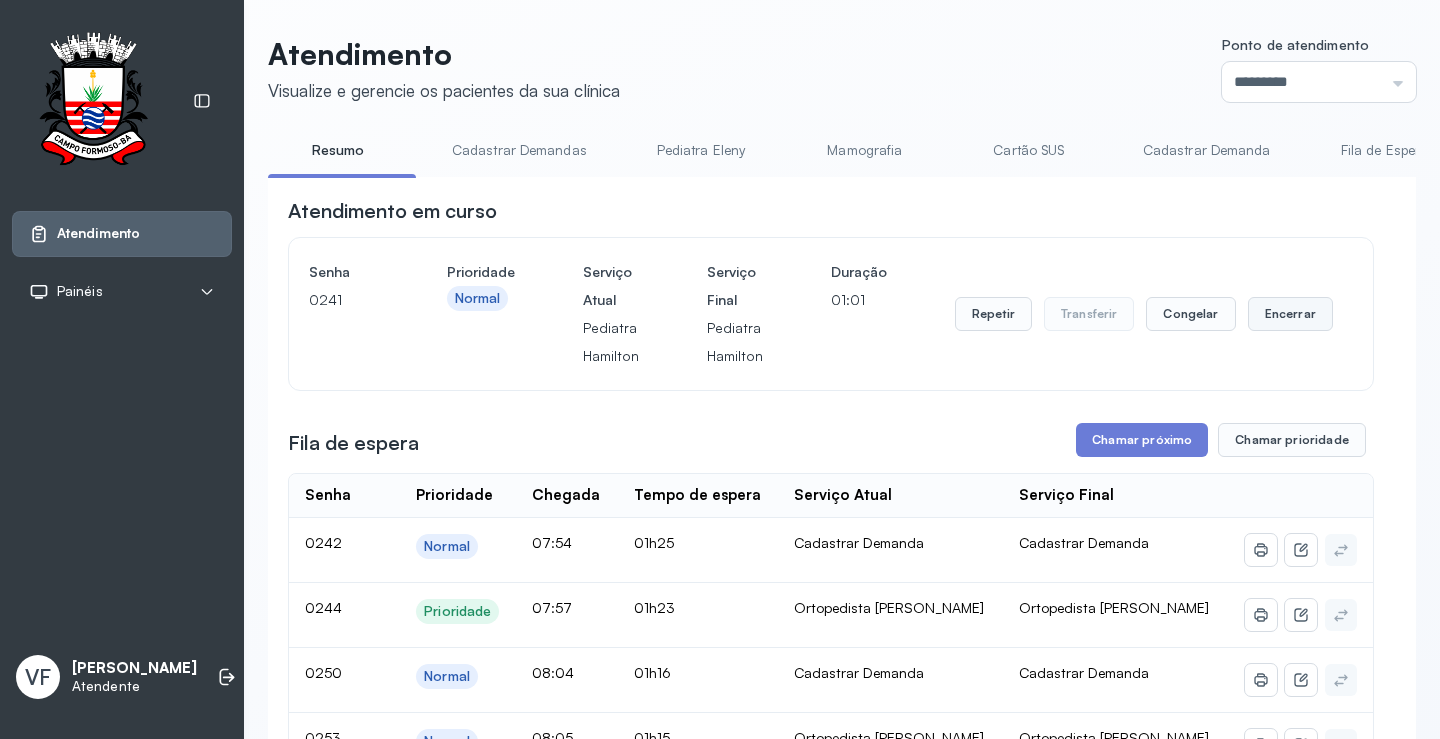 click on "Encerrar" at bounding box center (1290, 314) 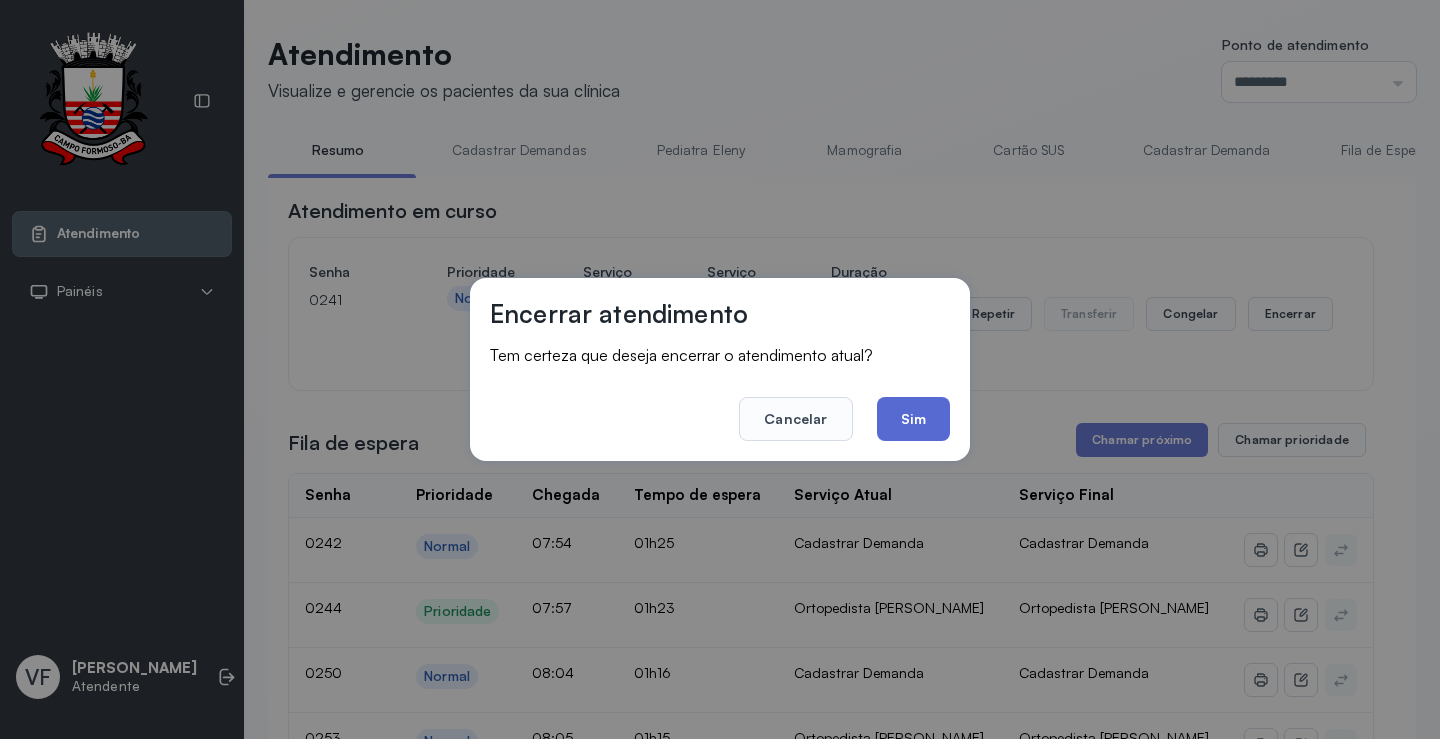 click on "Sim" 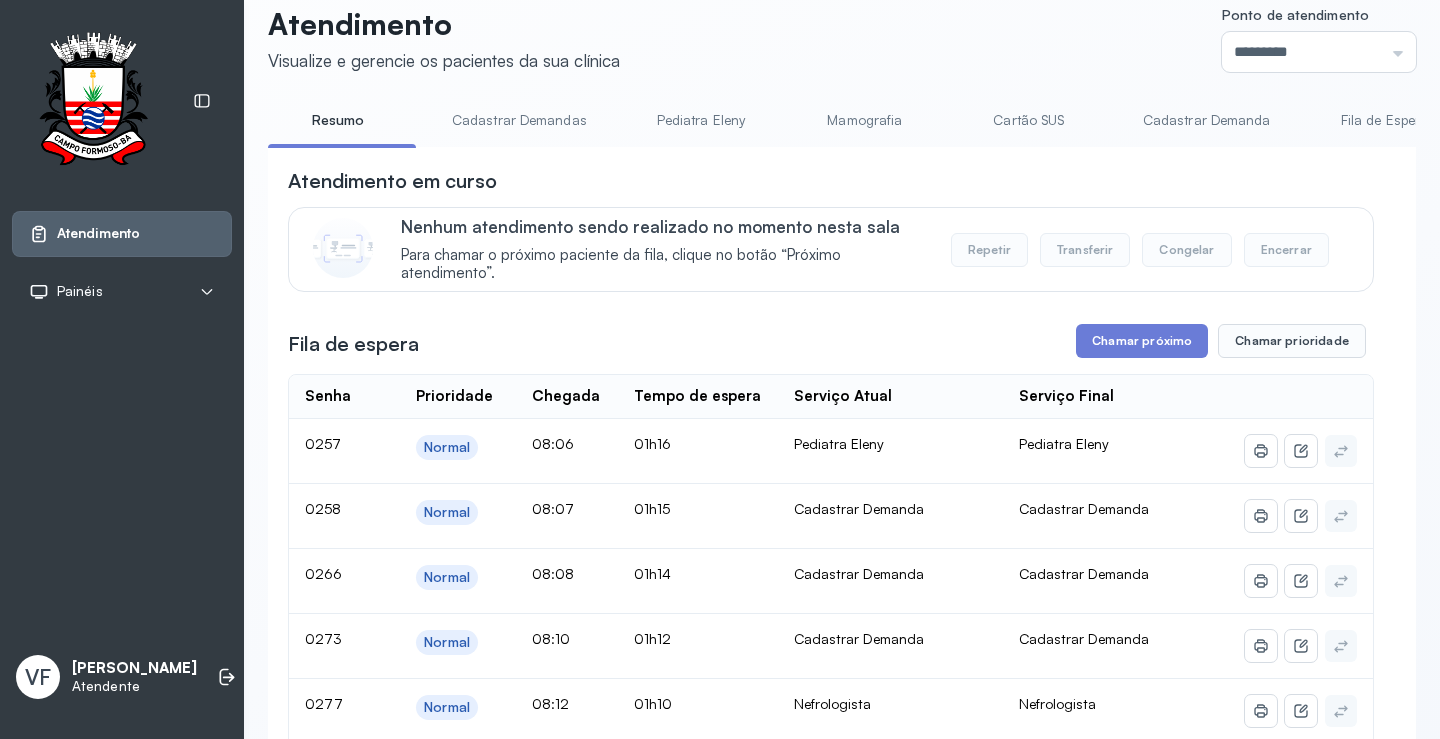 scroll, scrollTop: 0, scrollLeft: 0, axis: both 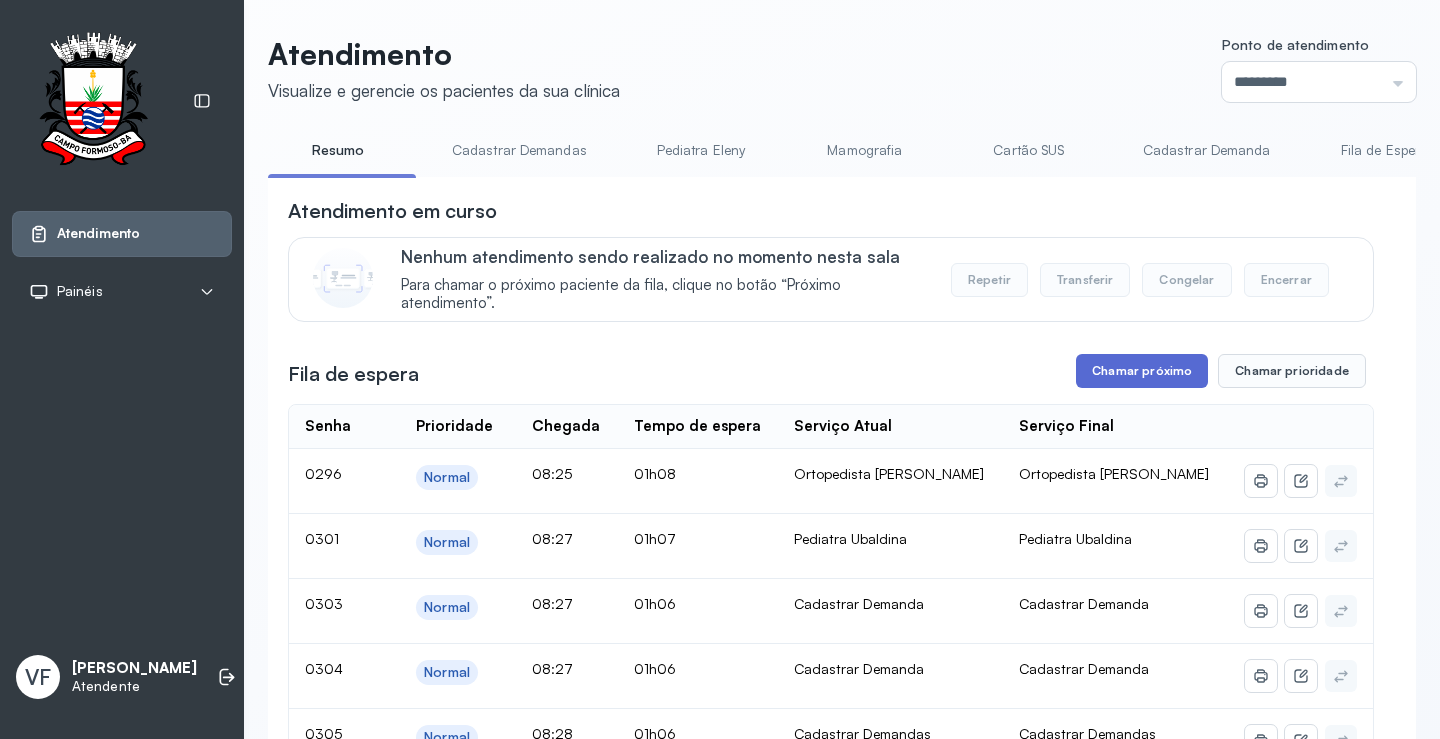 click on "Chamar próximo" at bounding box center (1142, 371) 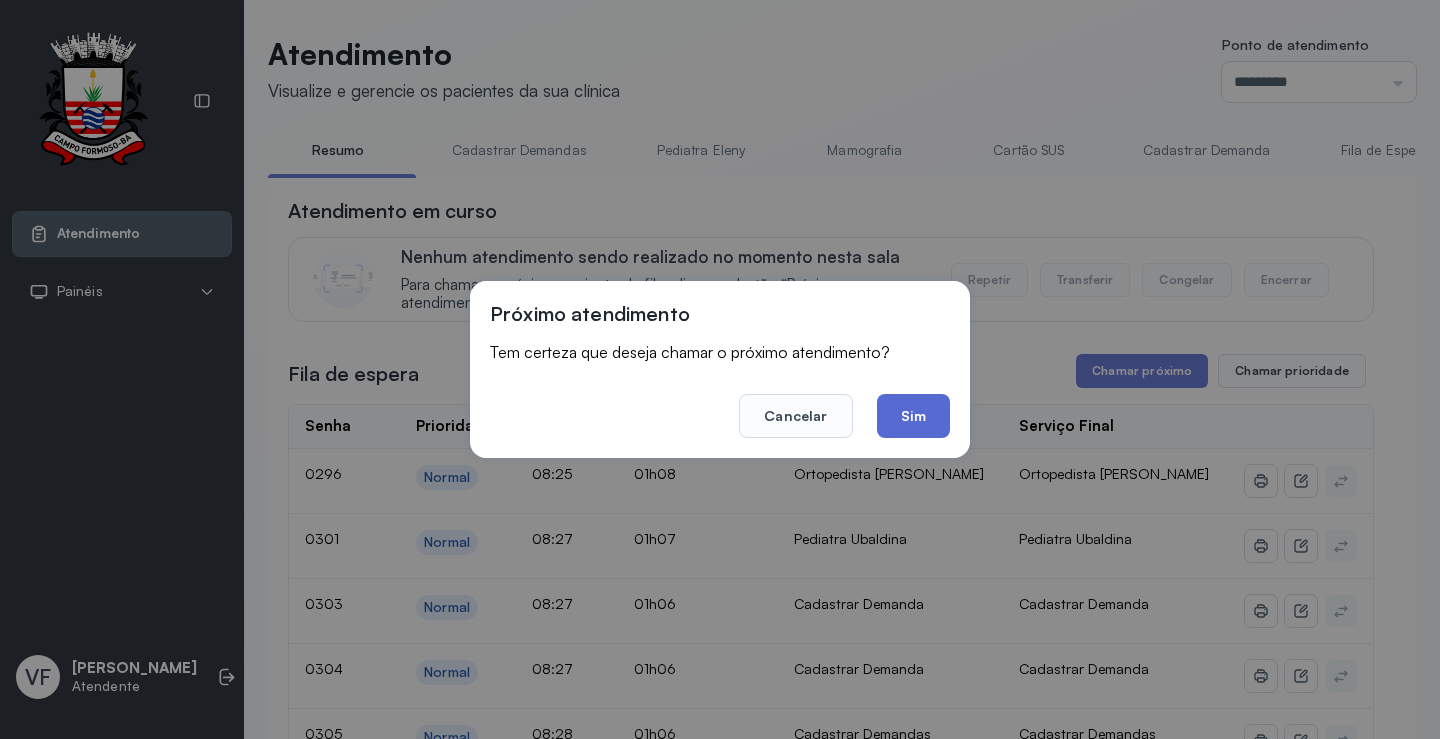 click on "Sim" 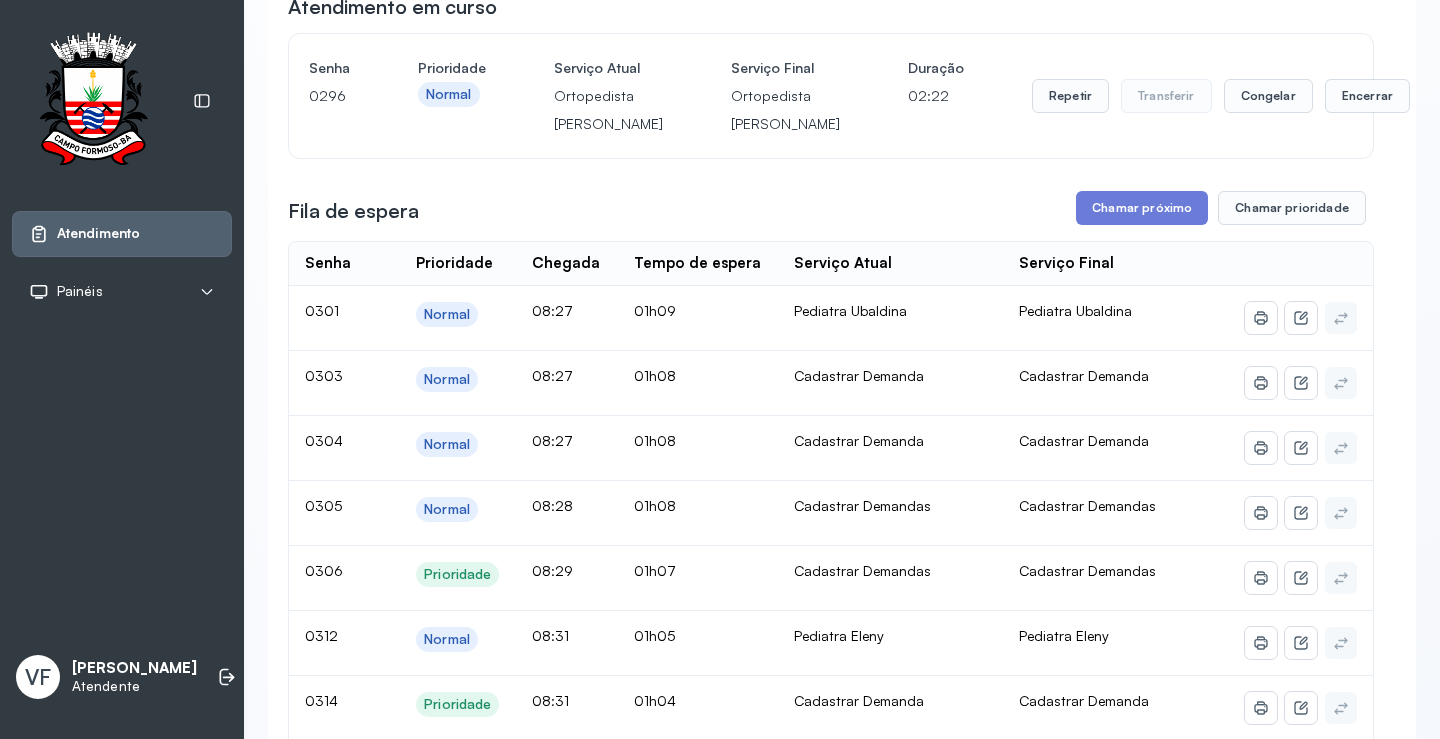 scroll, scrollTop: 0, scrollLeft: 0, axis: both 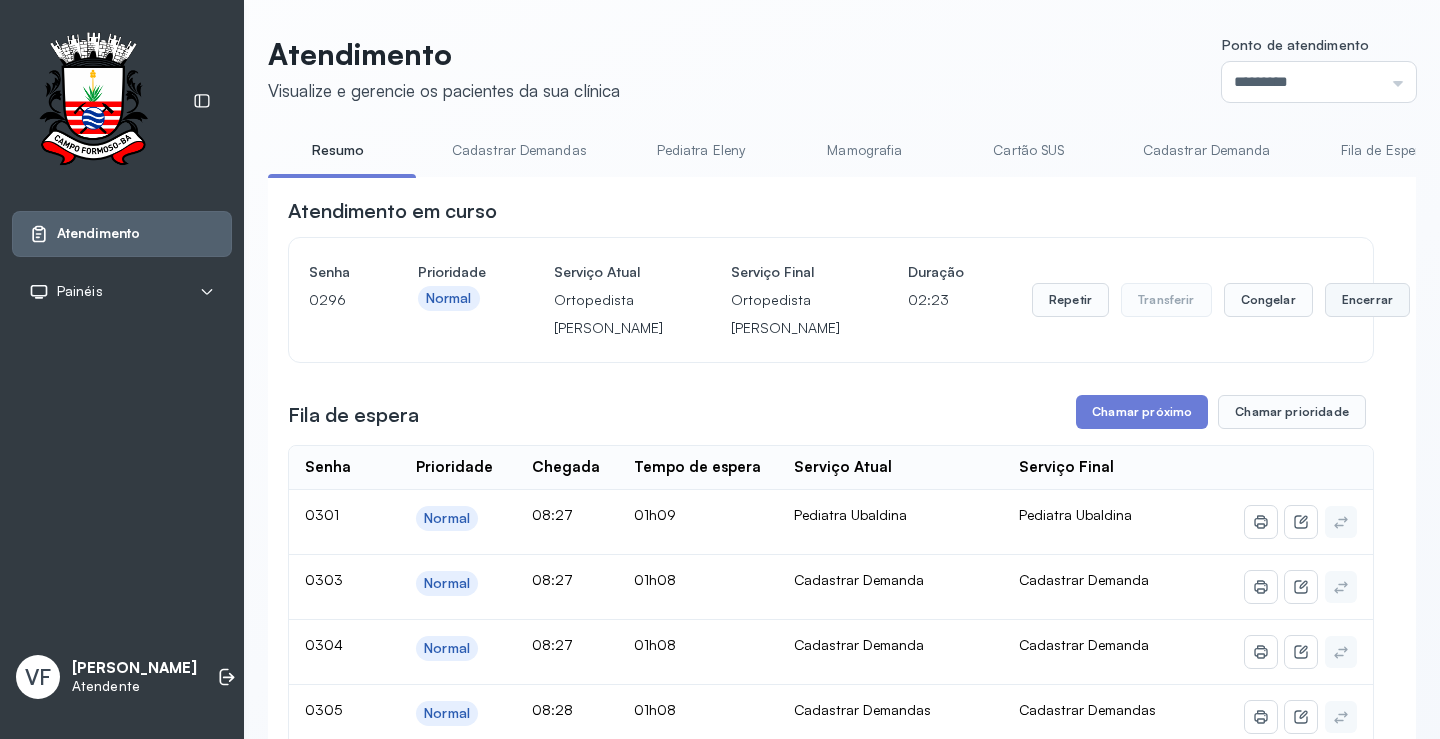 click on "Encerrar" at bounding box center (1367, 300) 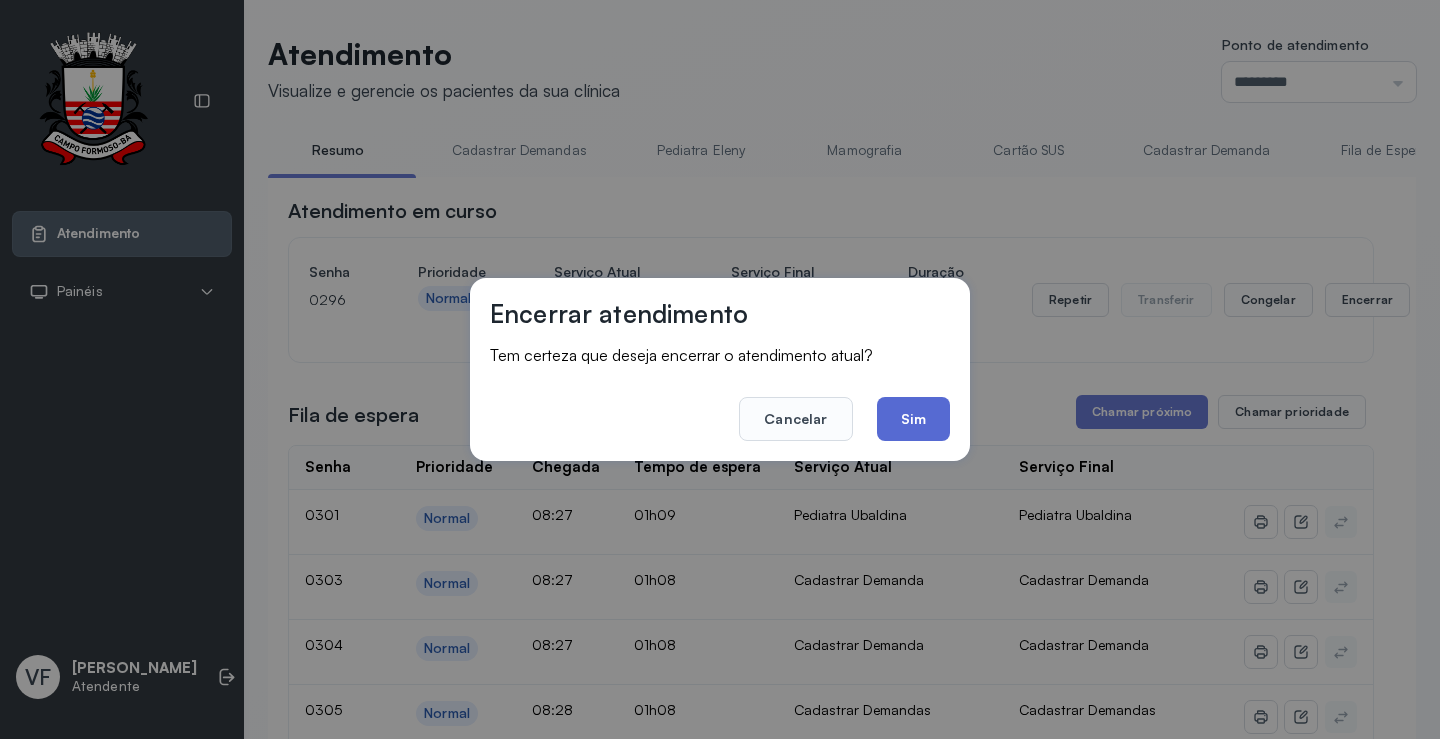 click on "Sim" 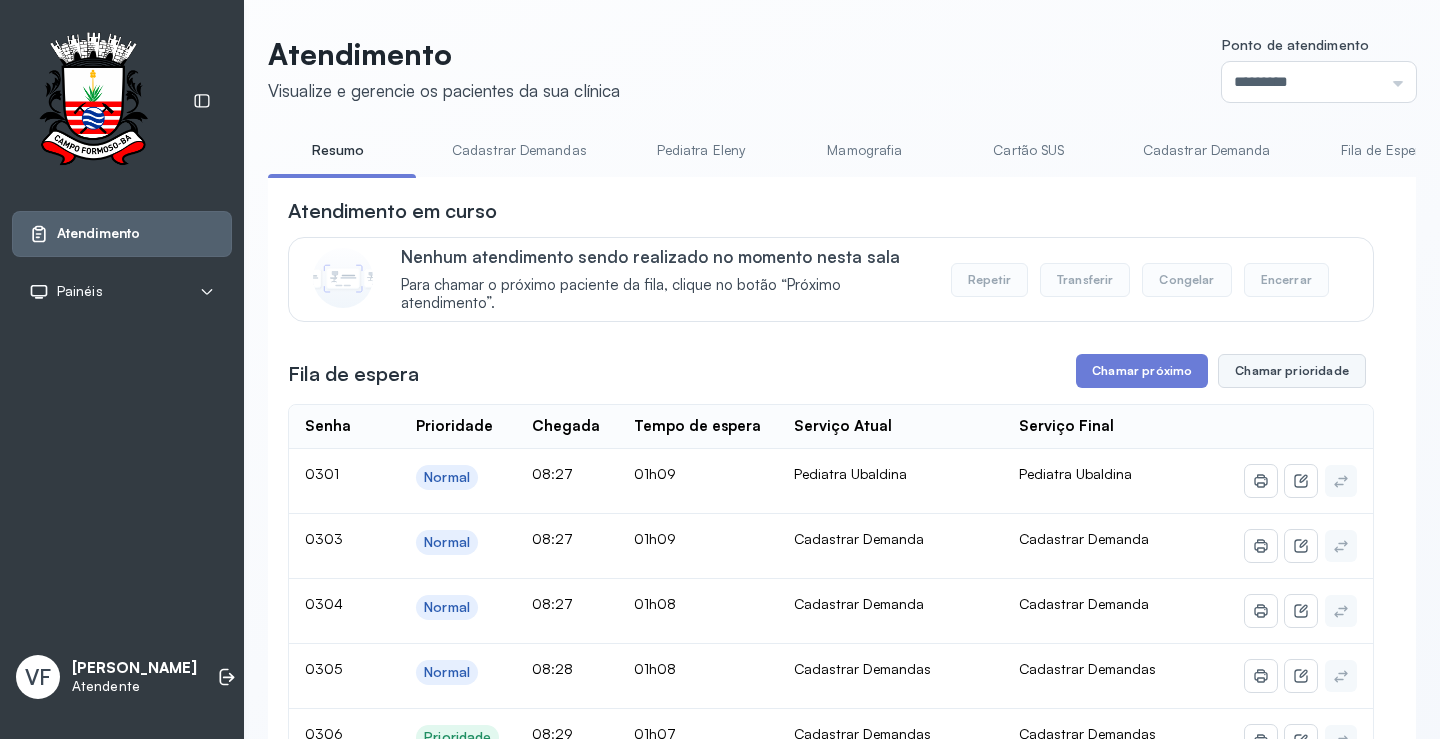 click on "Chamar prioridade" at bounding box center (1292, 371) 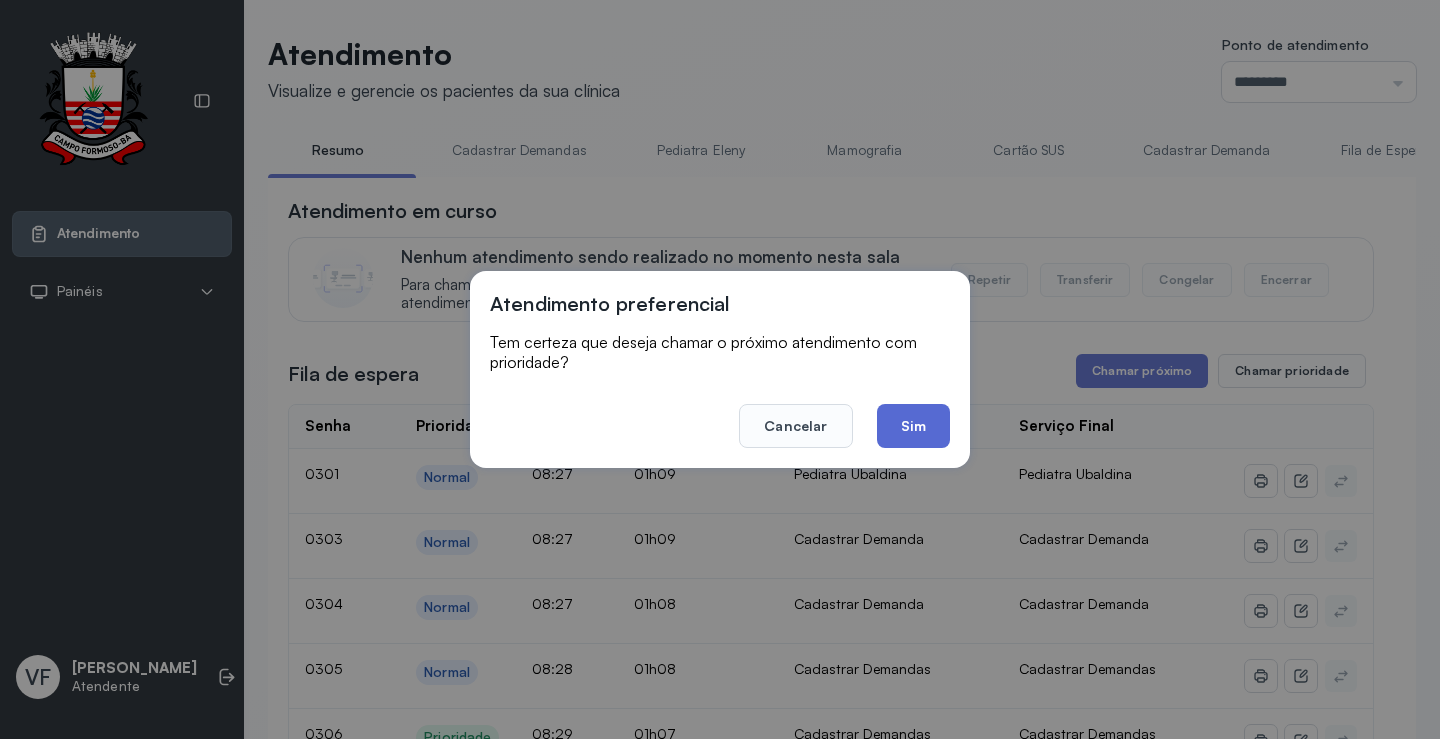 click on "Sim" 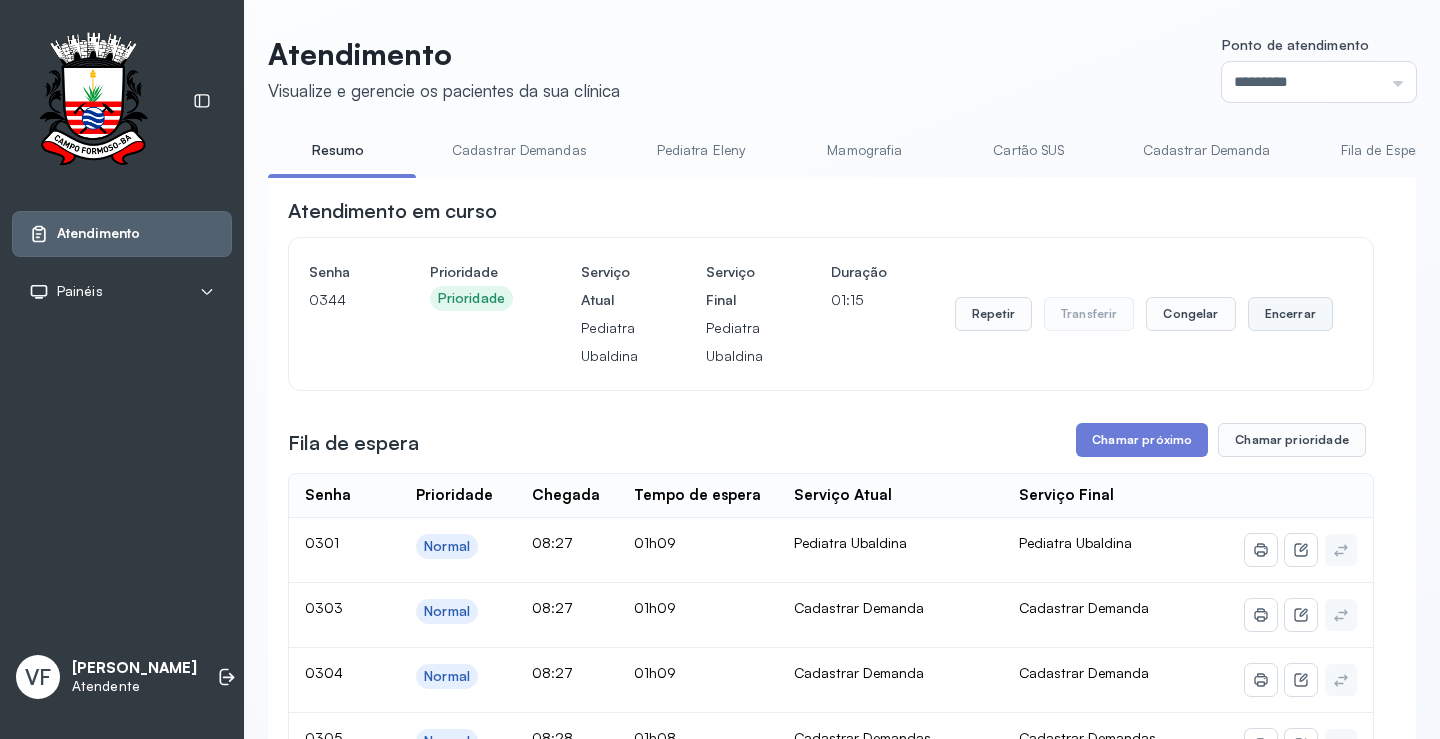 click on "Encerrar" at bounding box center [1290, 314] 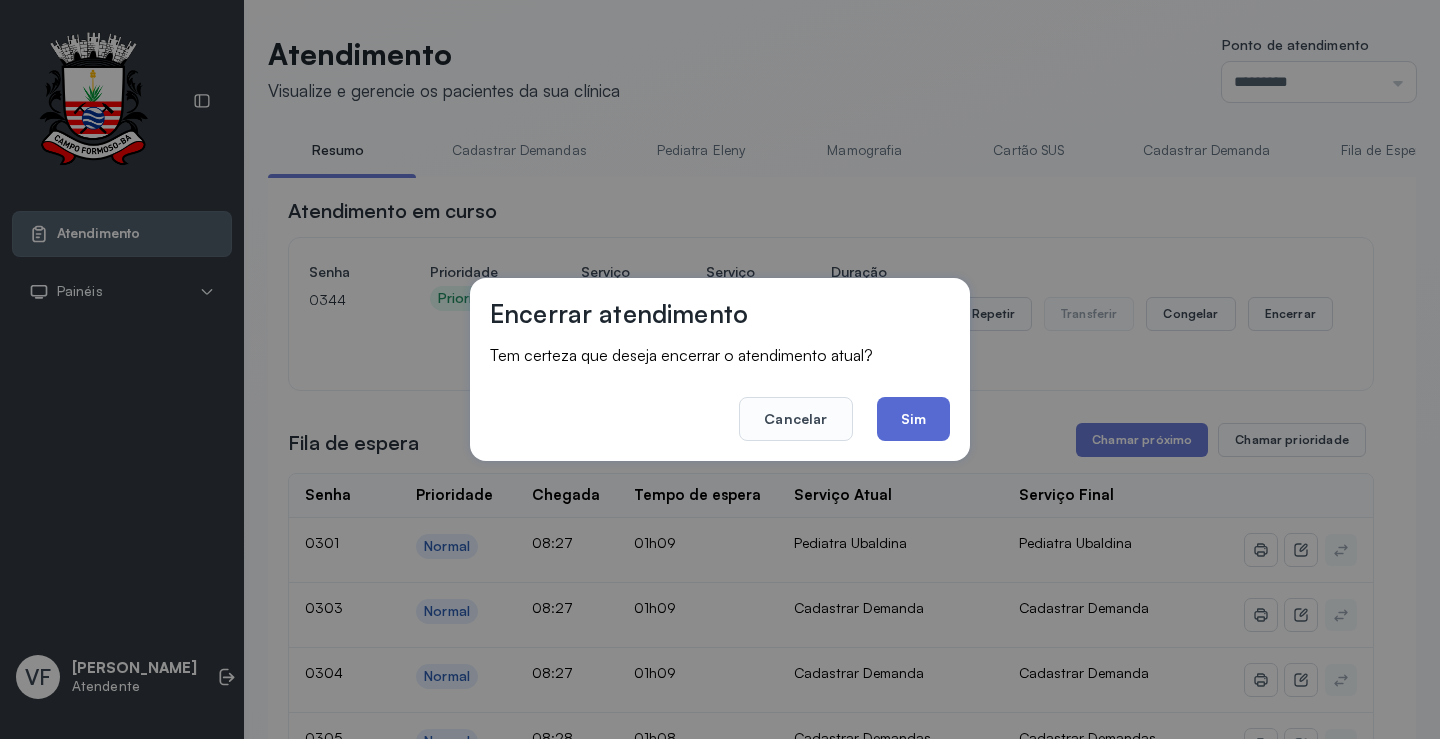click on "Sim" 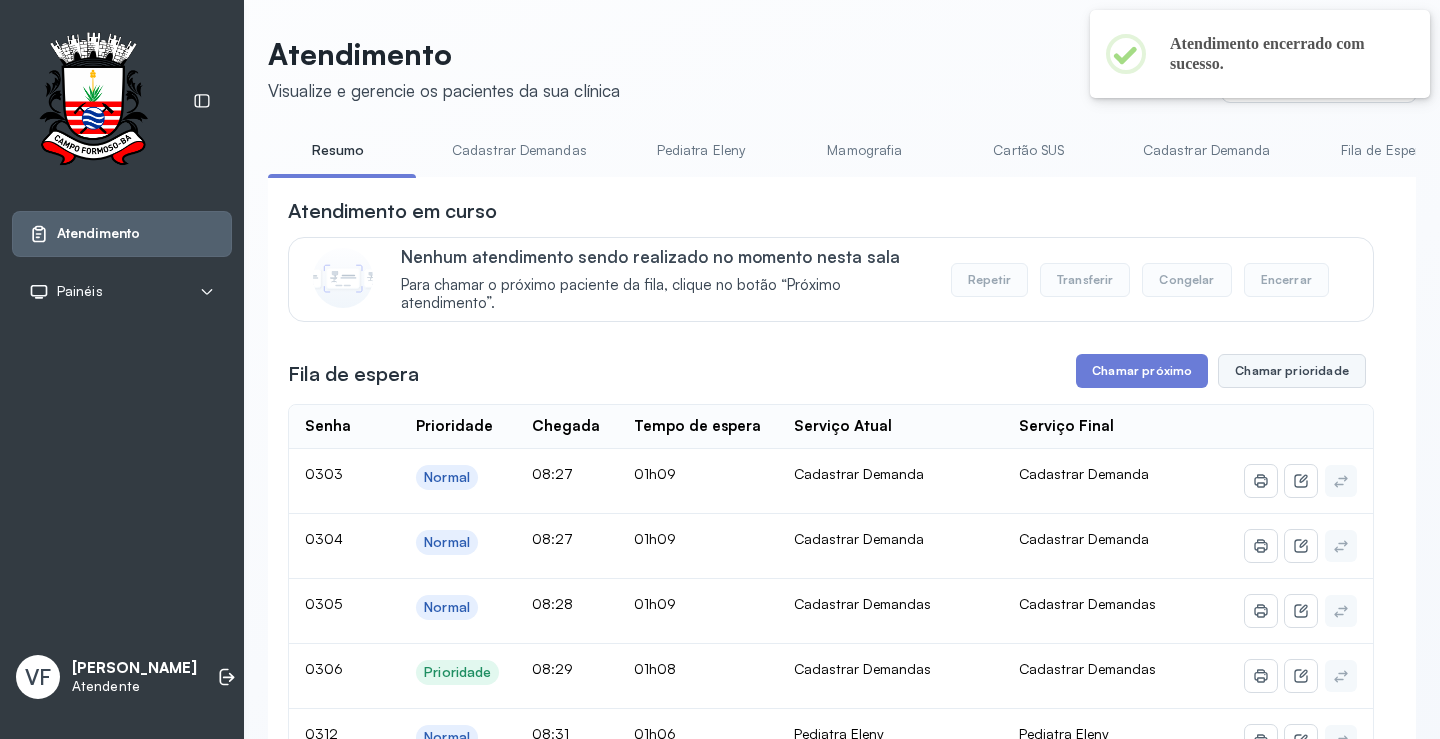 click on "Chamar prioridade" at bounding box center [1292, 371] 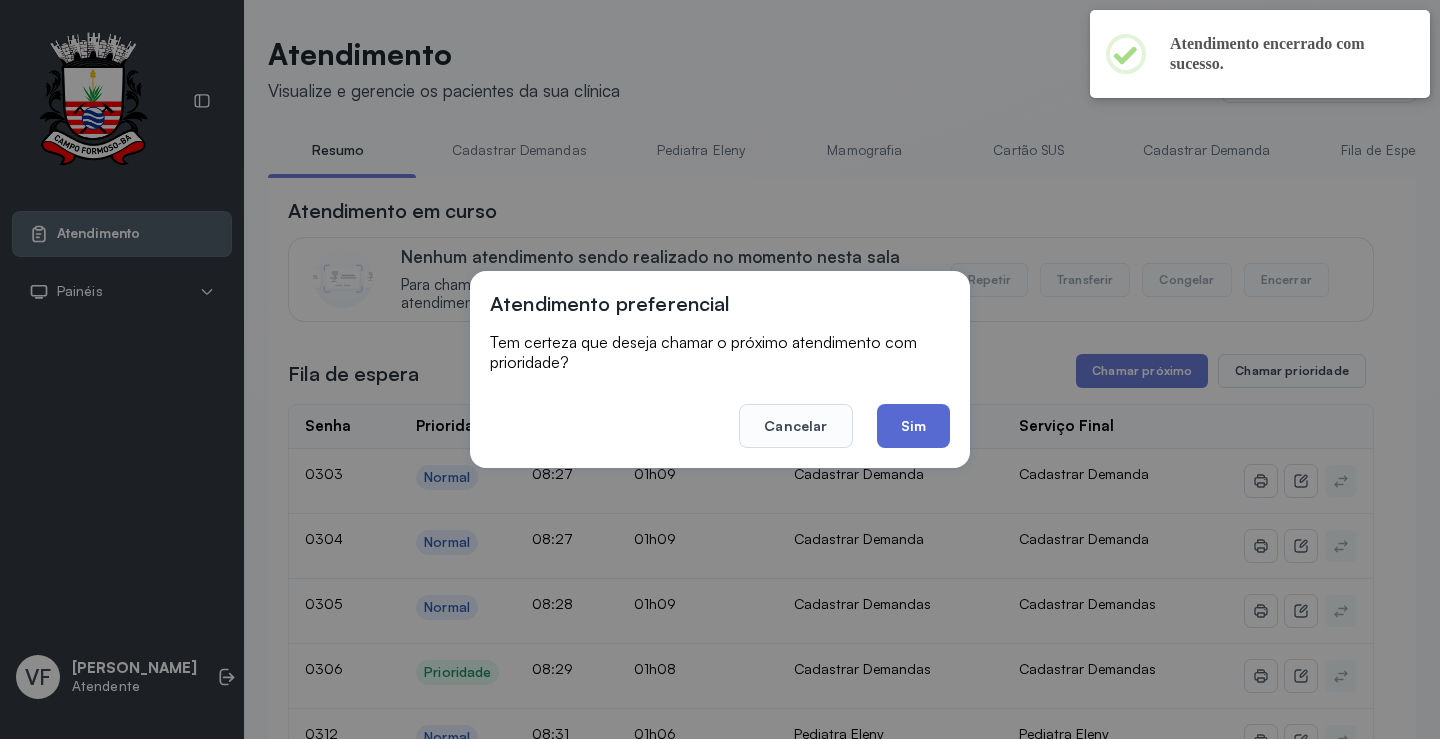 click on "Sim" 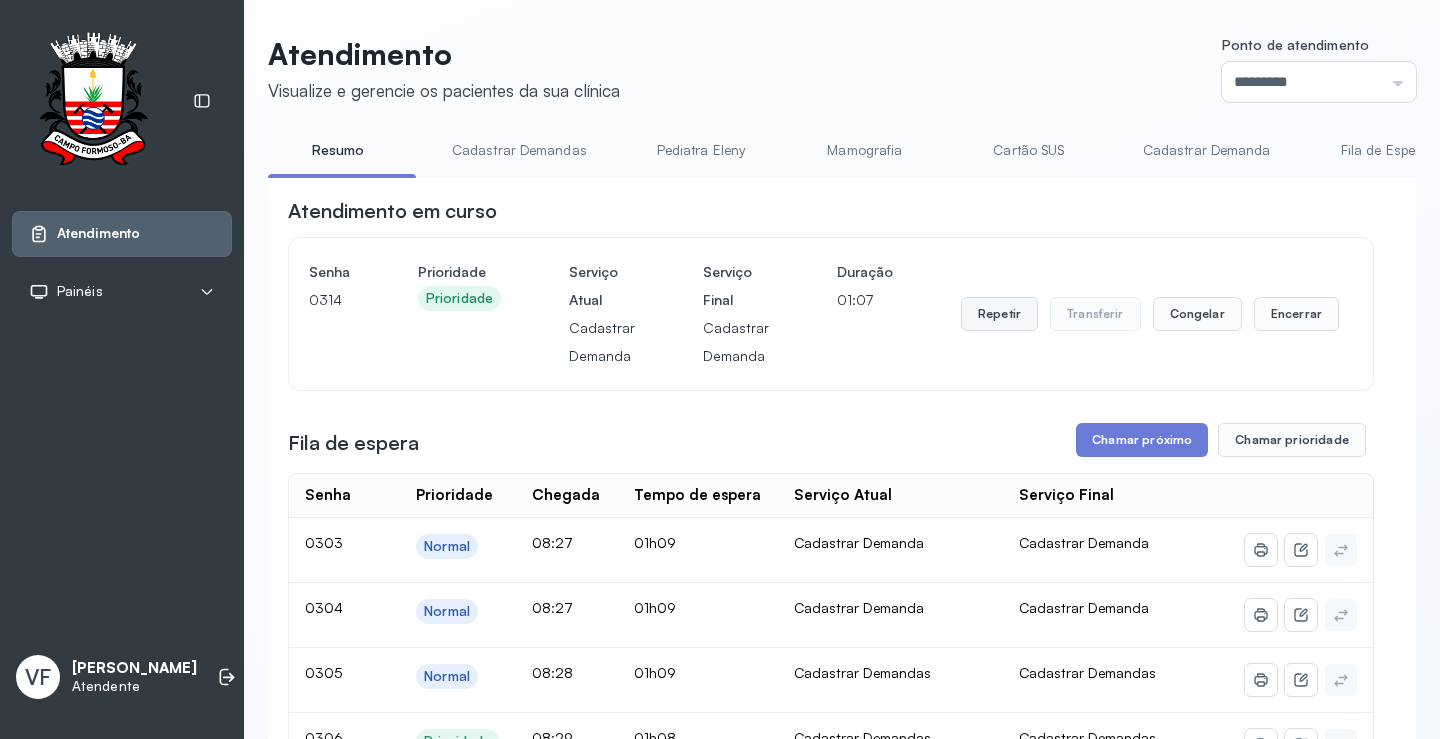 click on "Repetir" at bounding box center (999, 314) 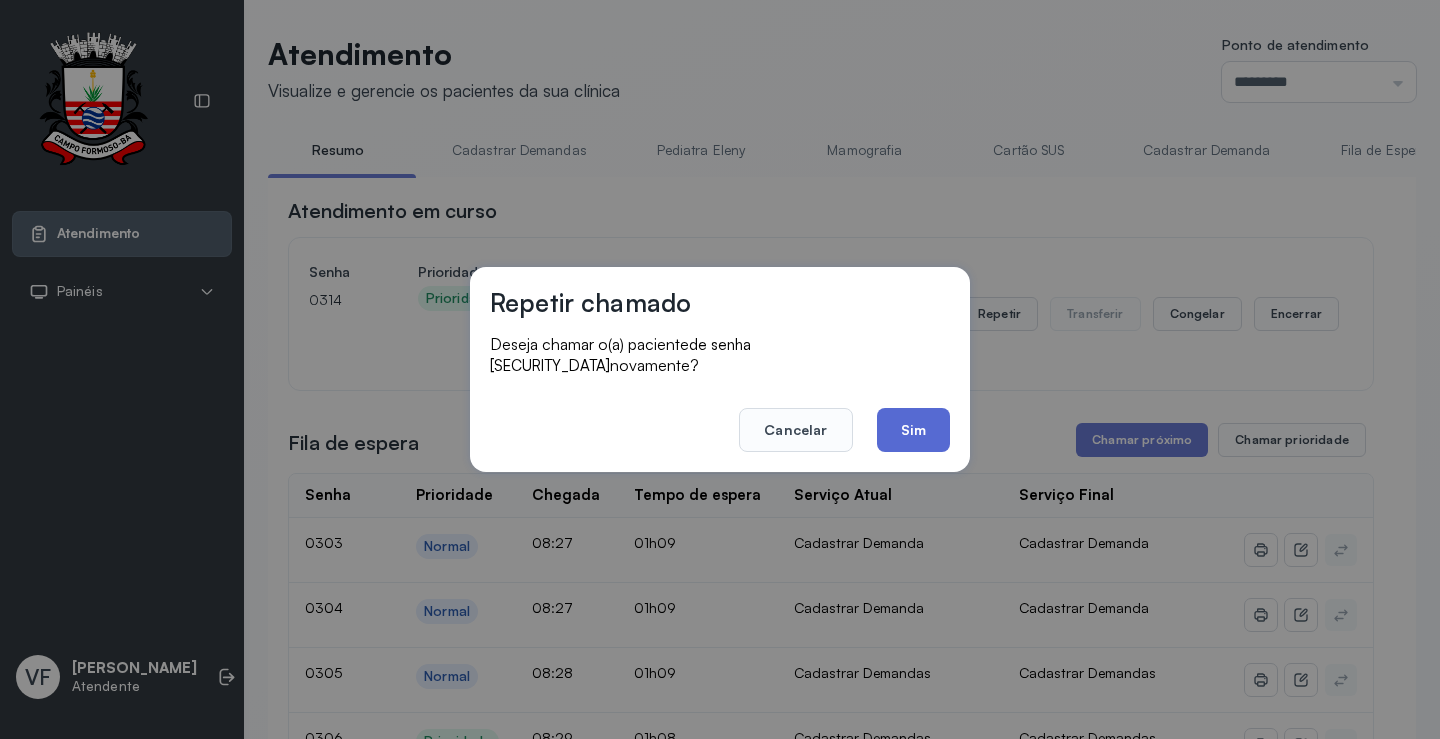 click on "Sim" 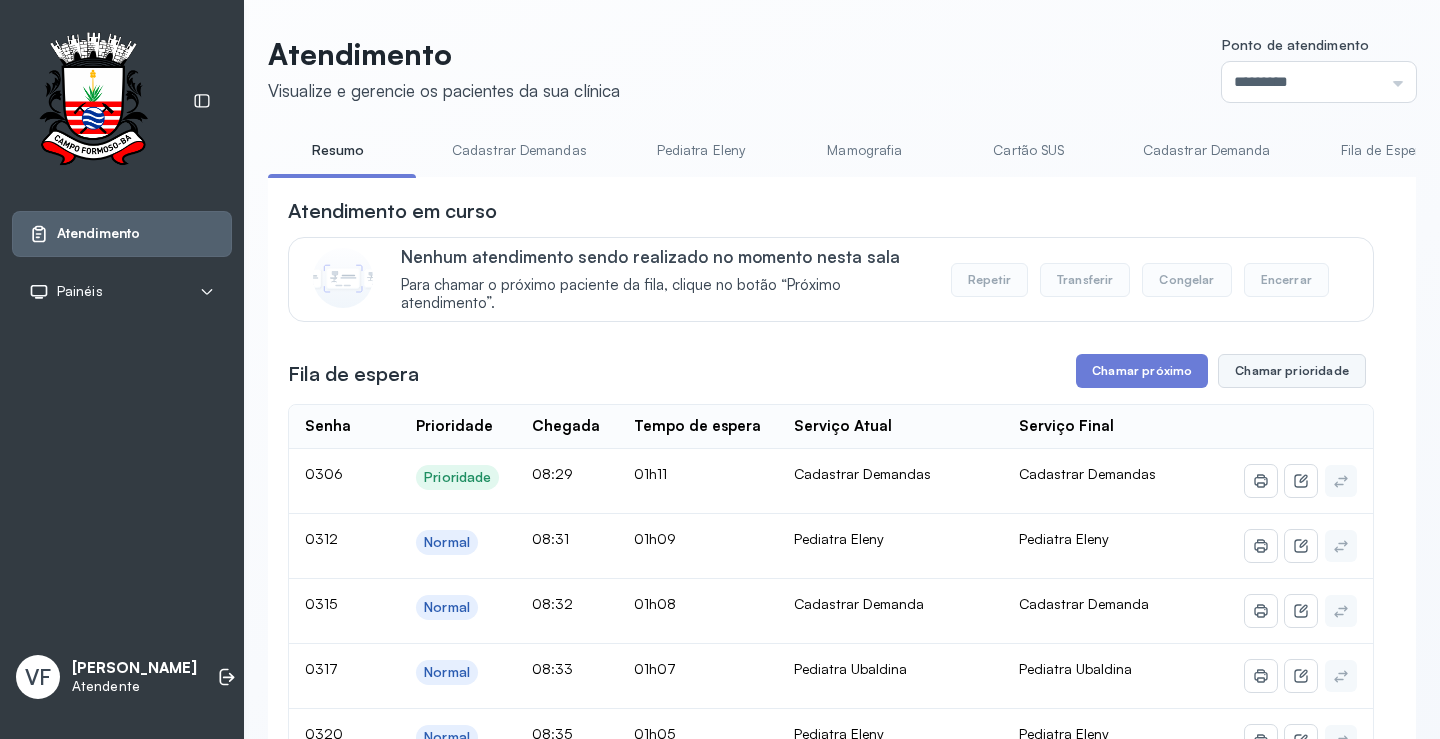 click on "Chamar prioridade" at bounding box center [1292, 371] 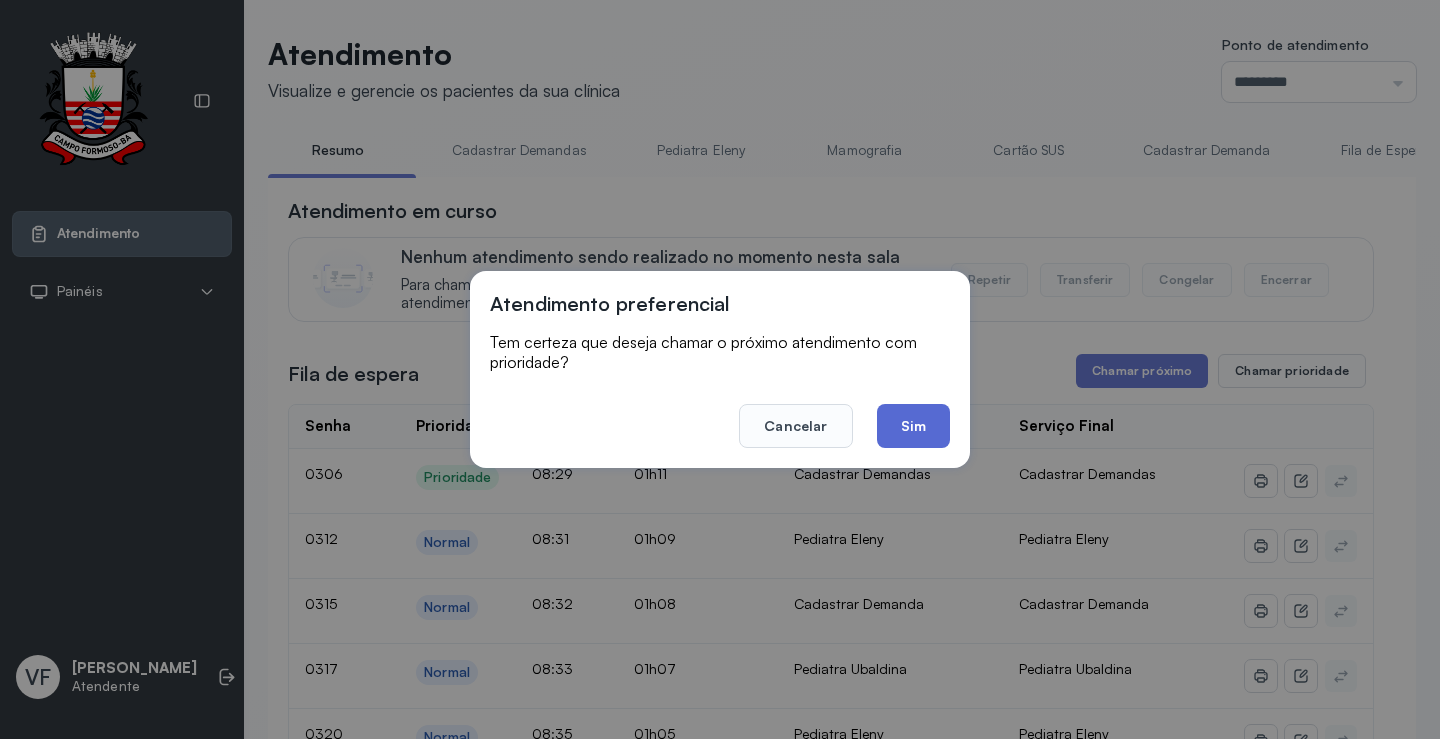 click on "Sim" 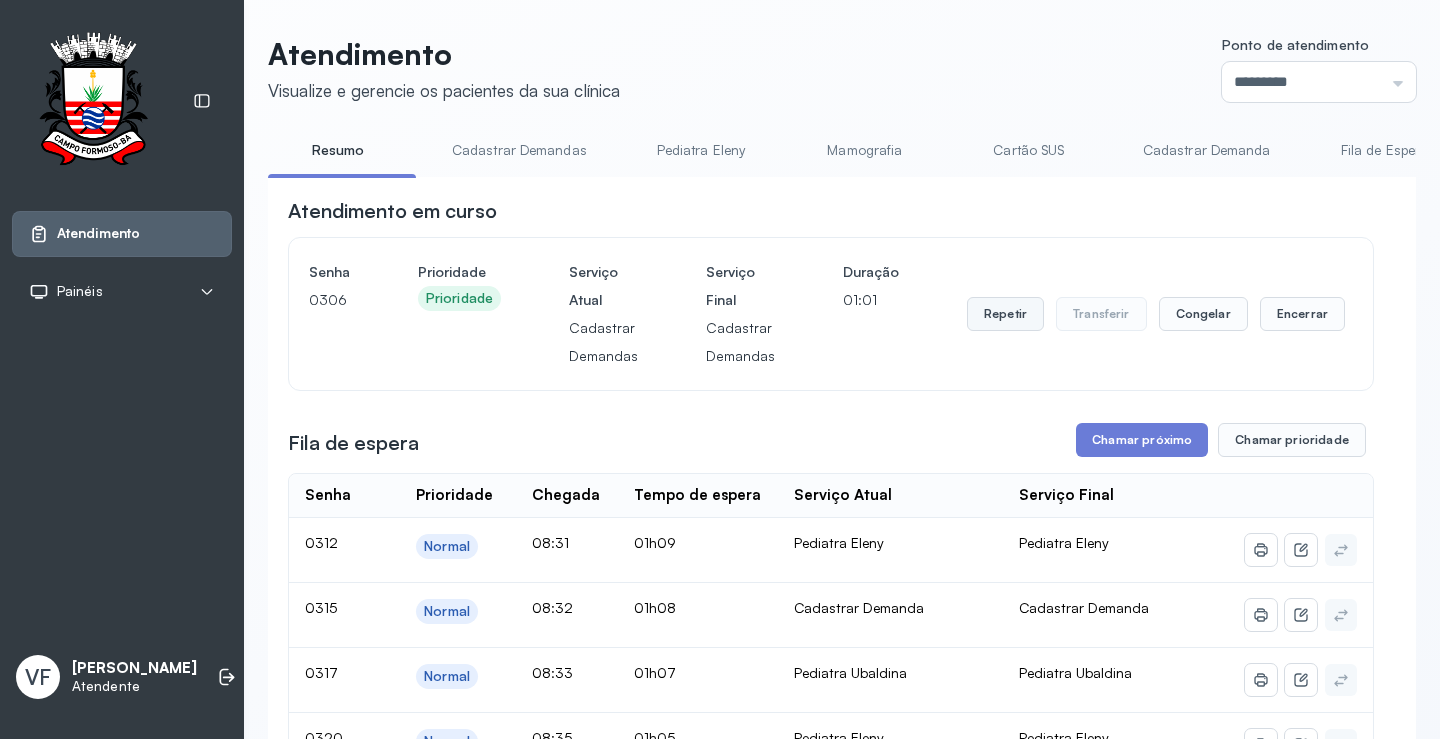click on "Repetir" at bounding box center [1005, 314] 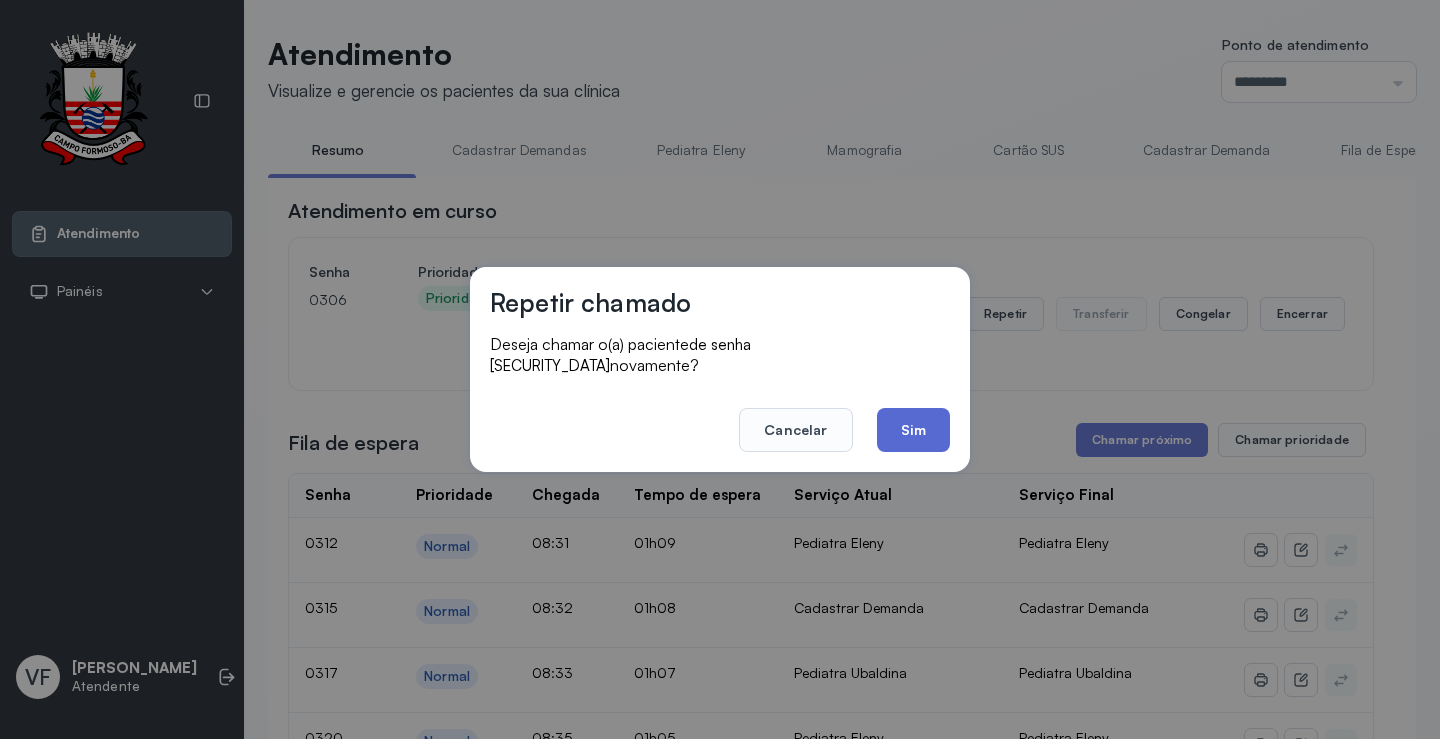 click on "Sim" 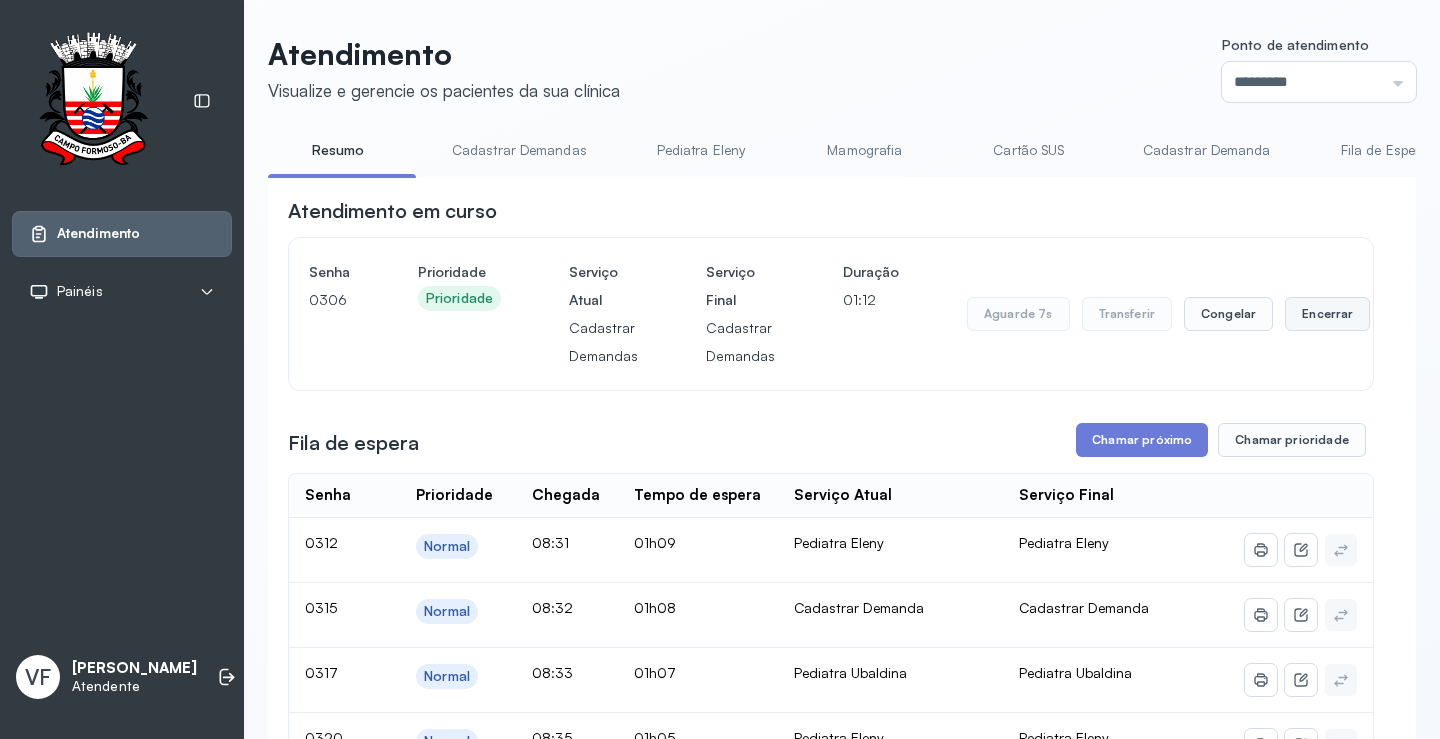 click on "Encerrar" at bounding box center [1327, 314] 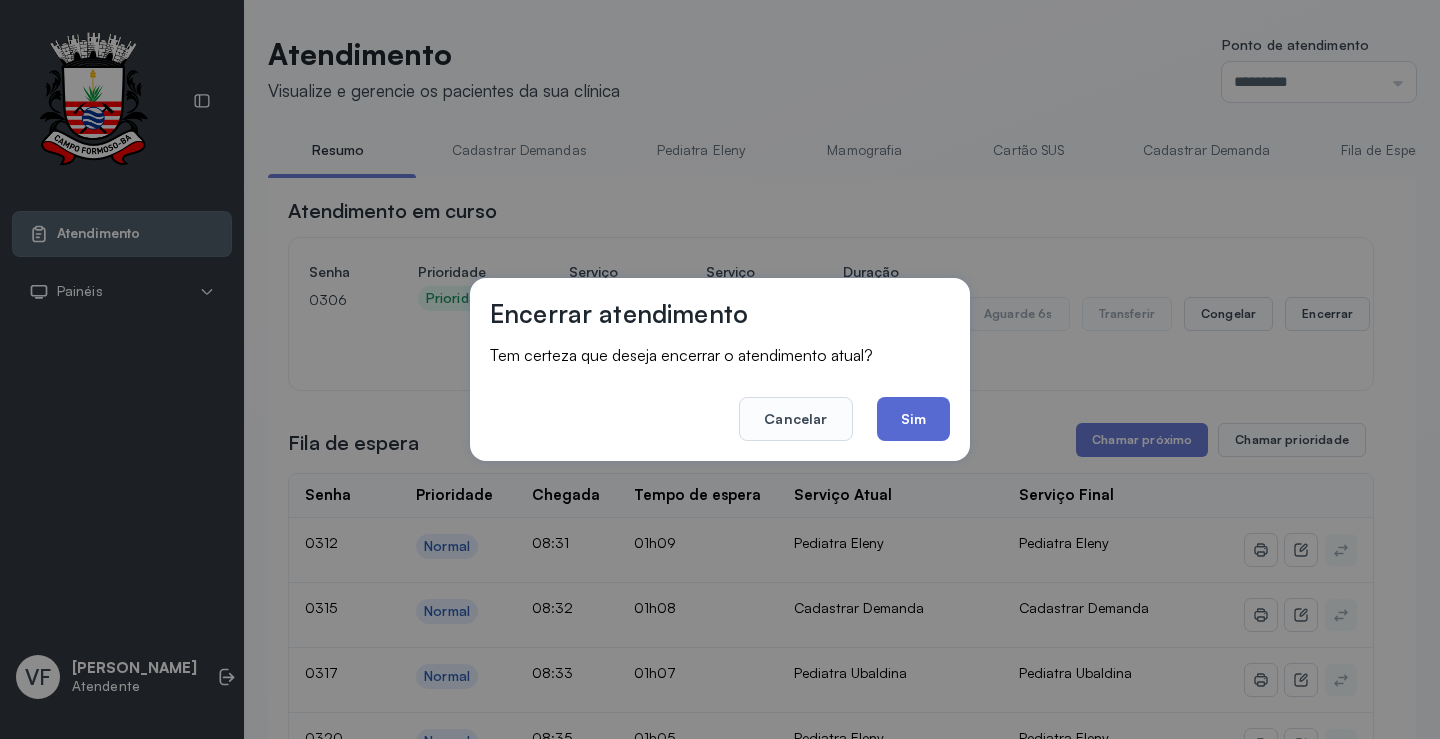 click on "Sim" 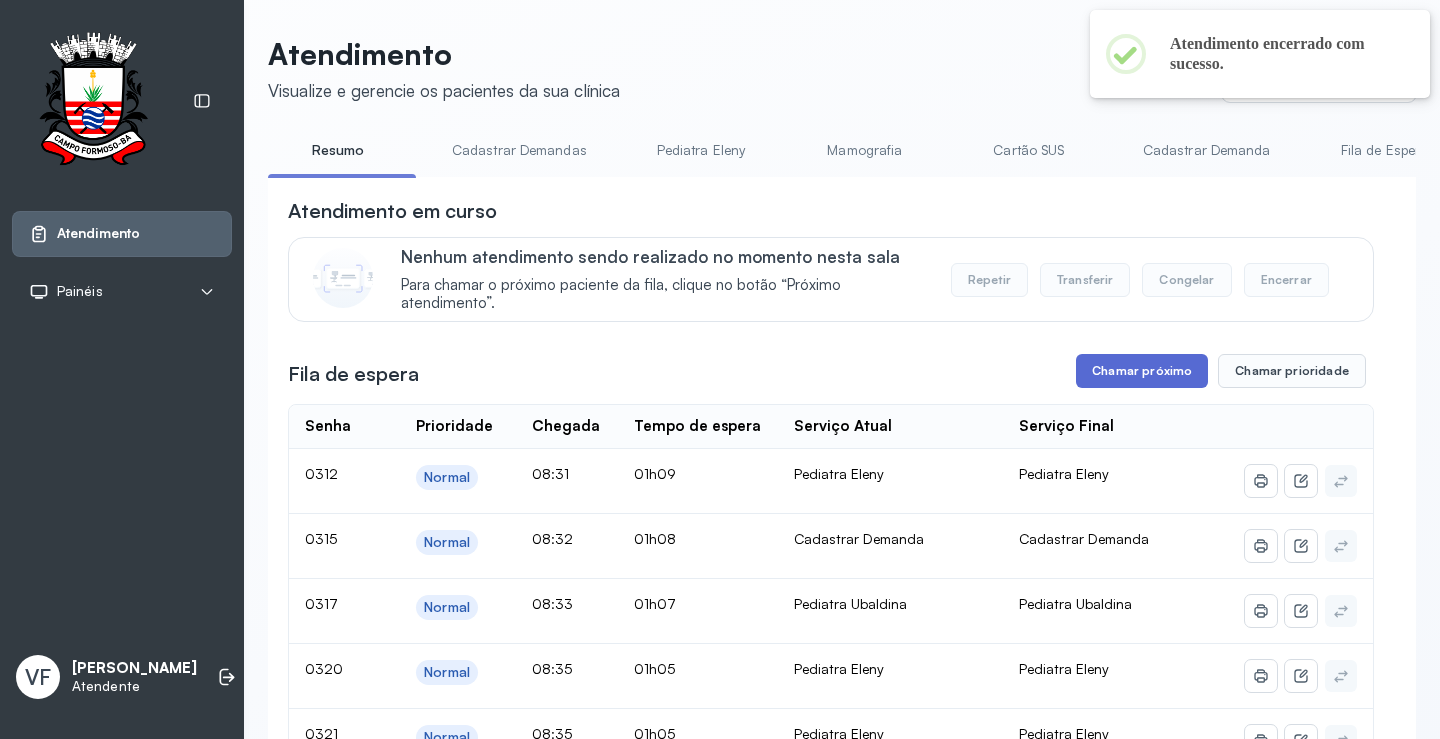 click on "Chamar próximo" at bounding box center [1142, 371] 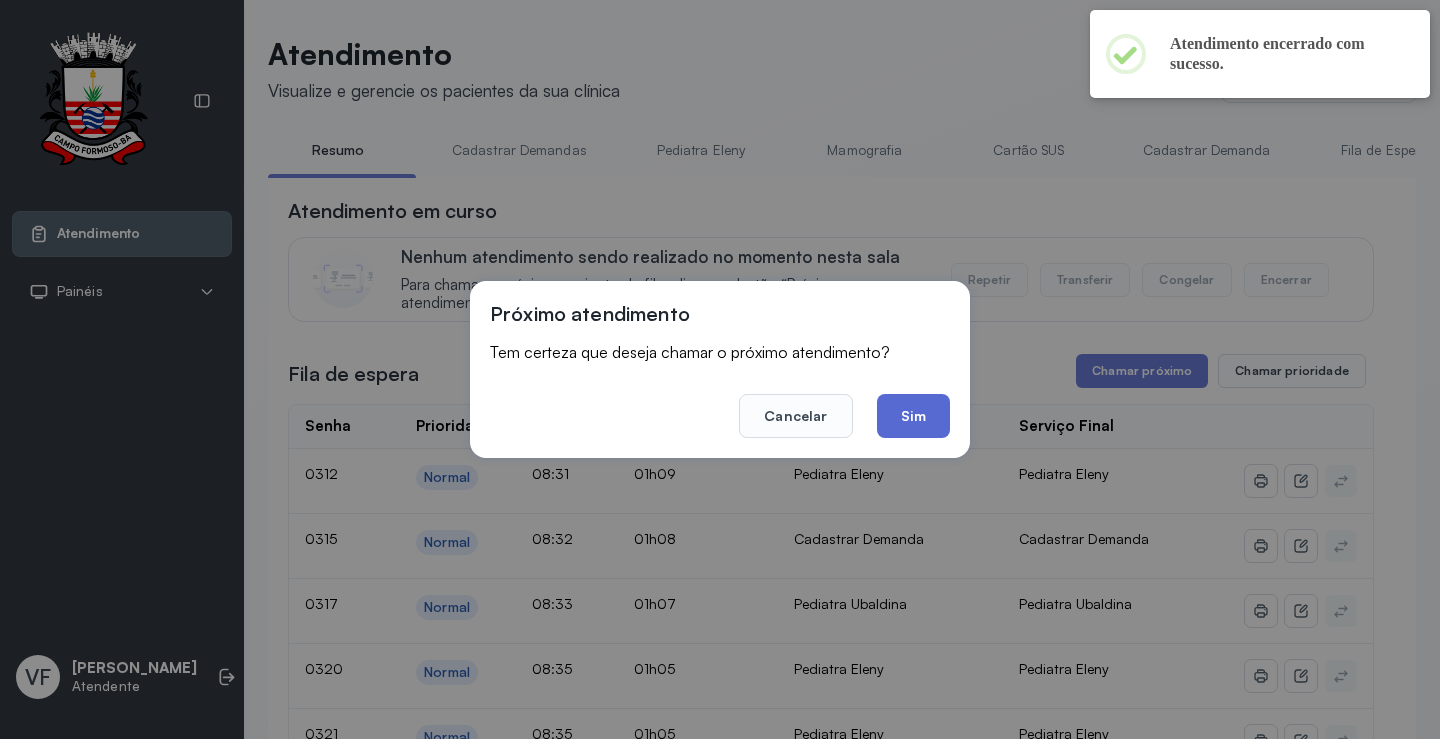 click on "Sim" 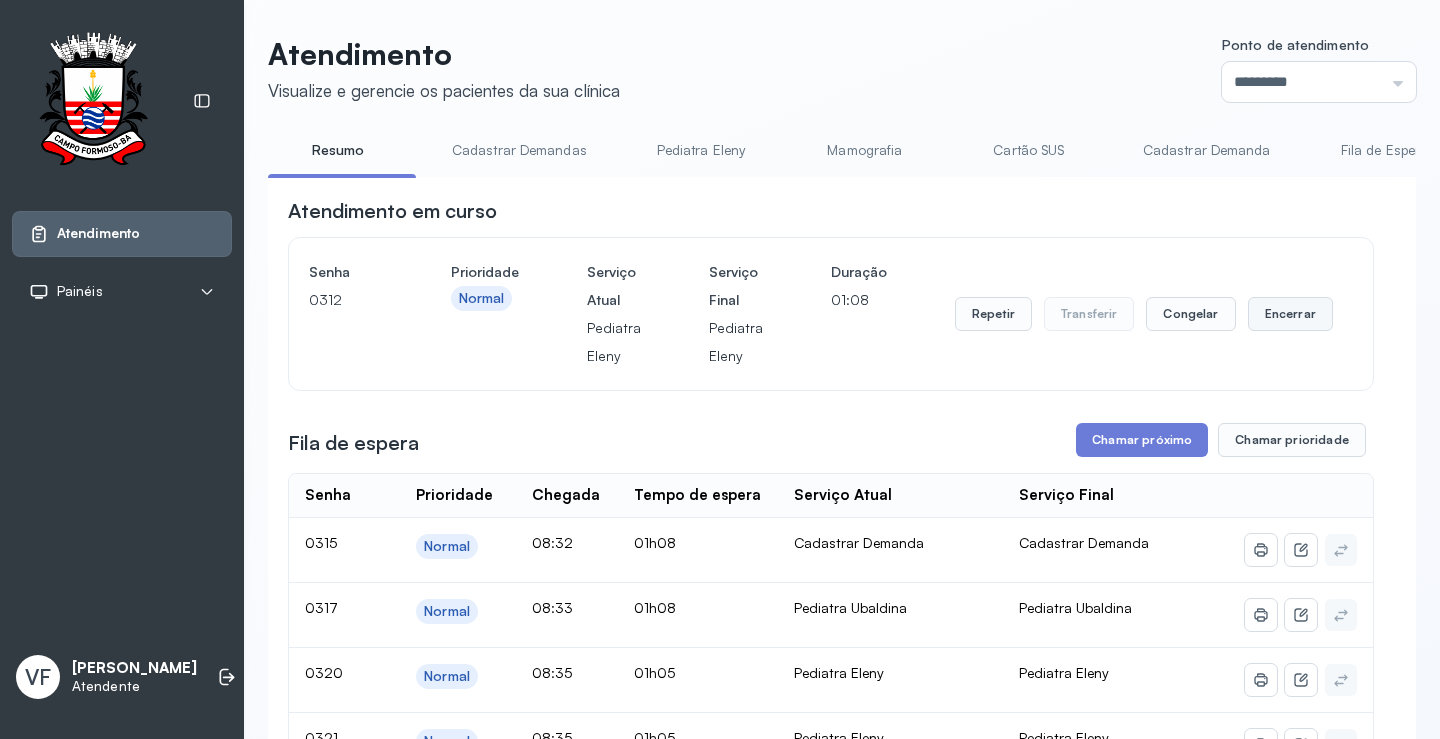 click on "Encerrar" at bounding box center (1290, 314) 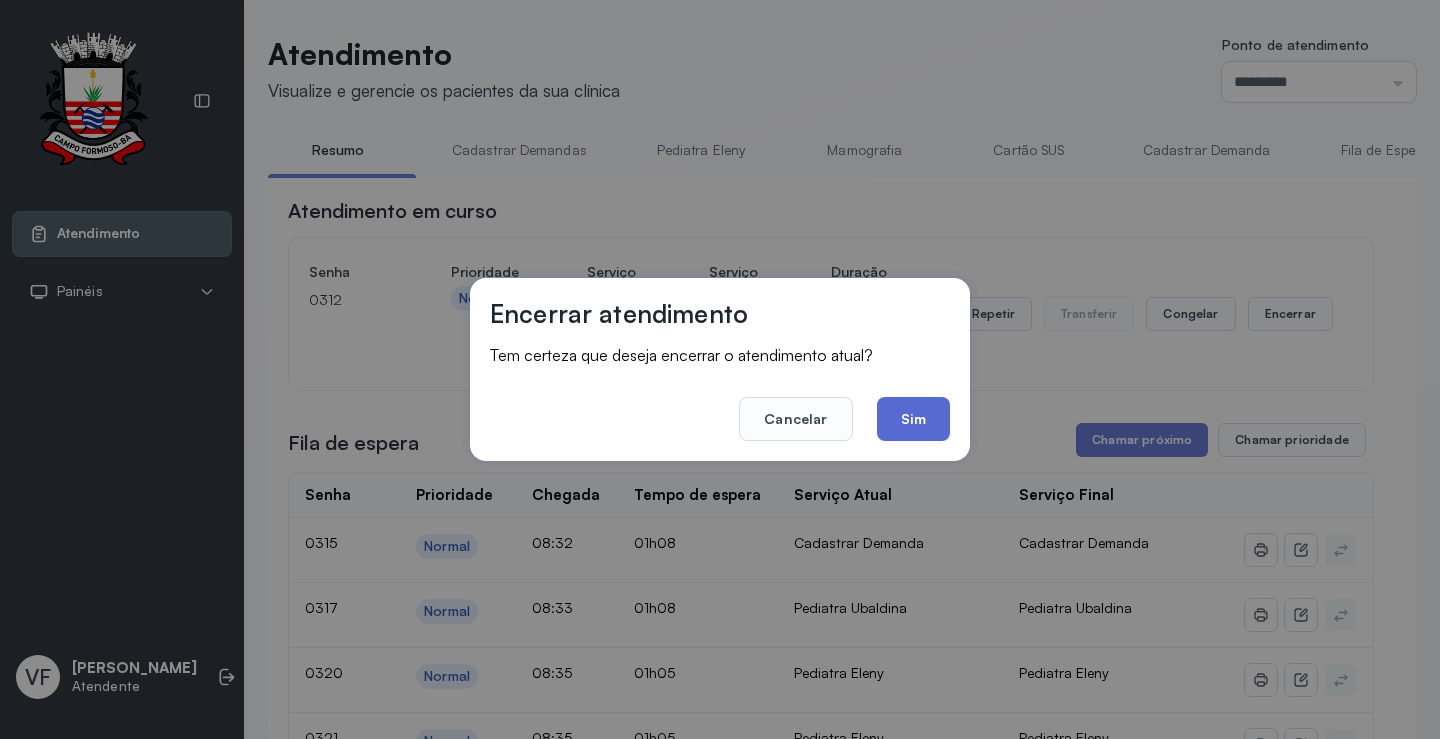 click on "Sim" 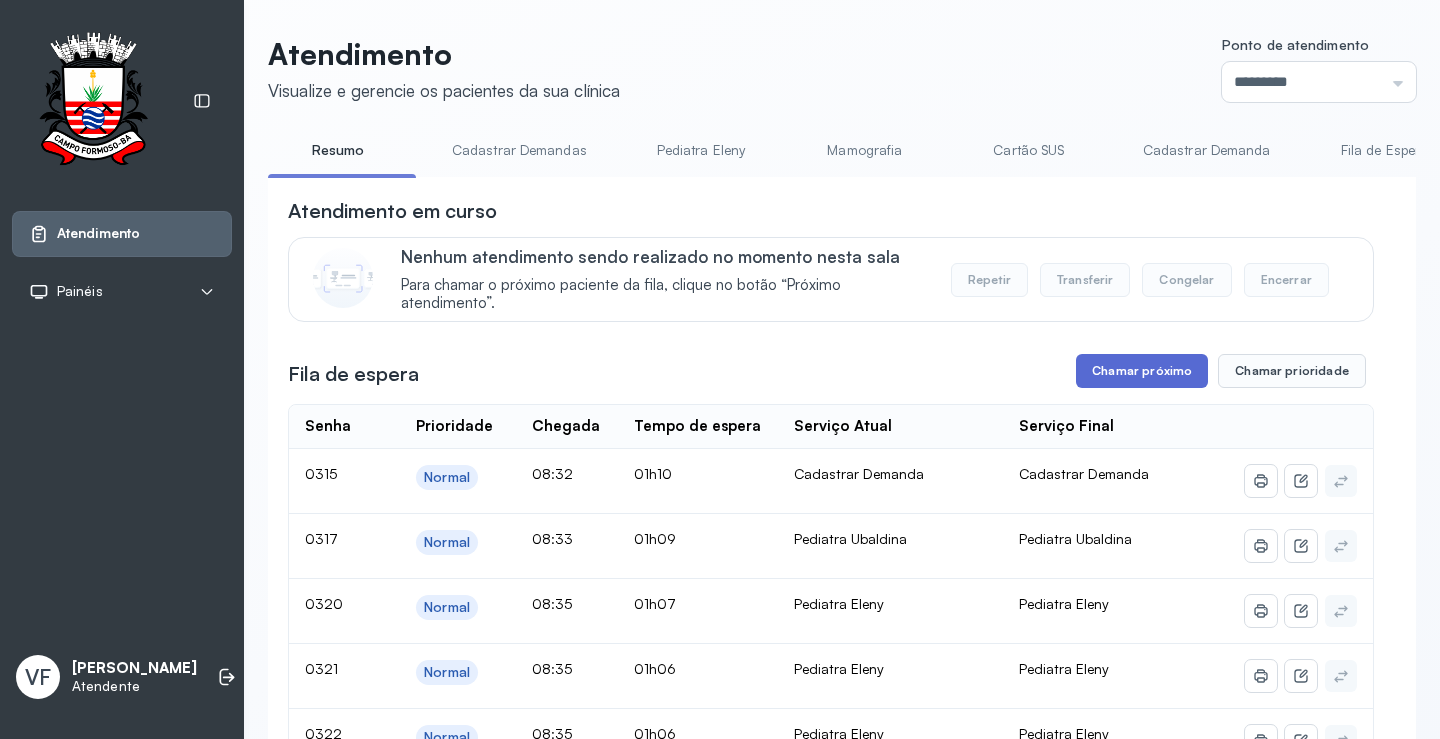 click on "Chamar próximo" at bounding box center (1142, 371) 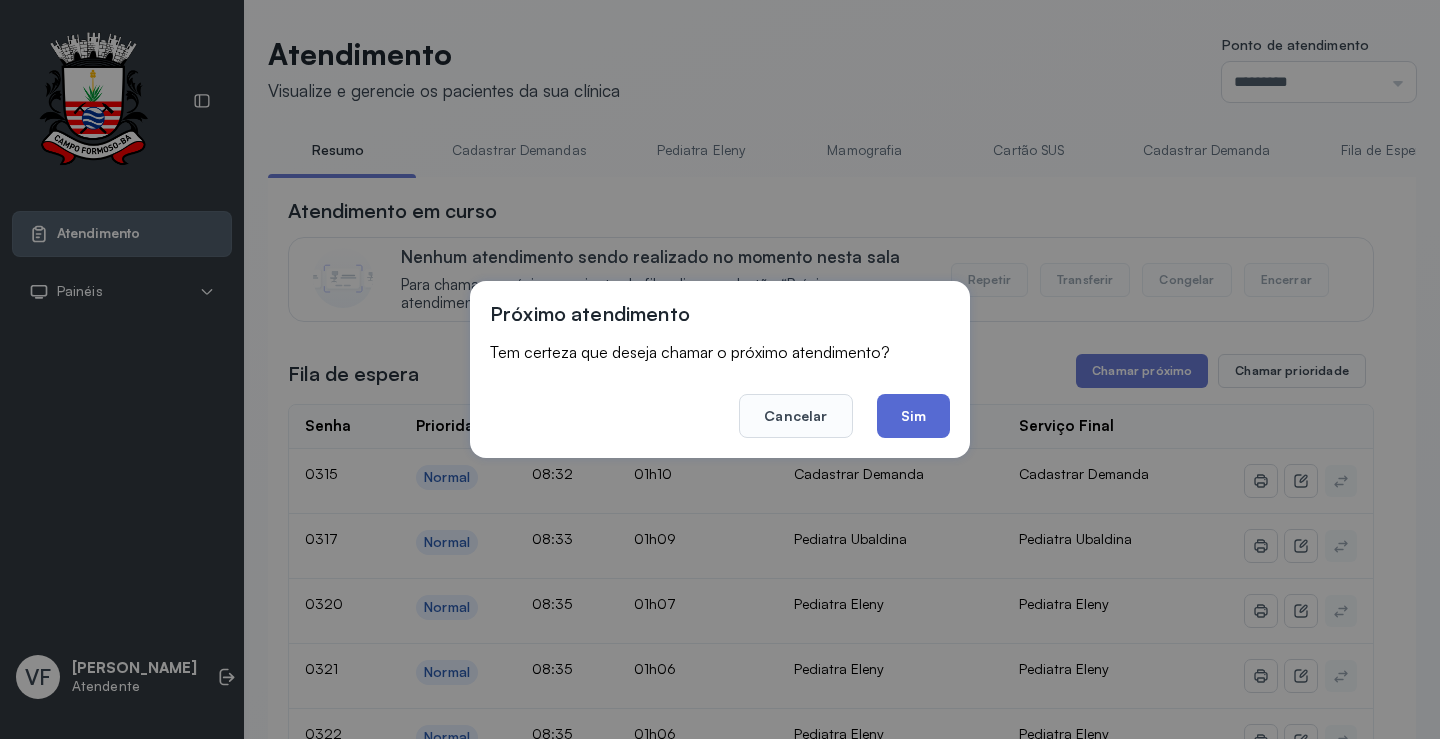 click on "Sim" 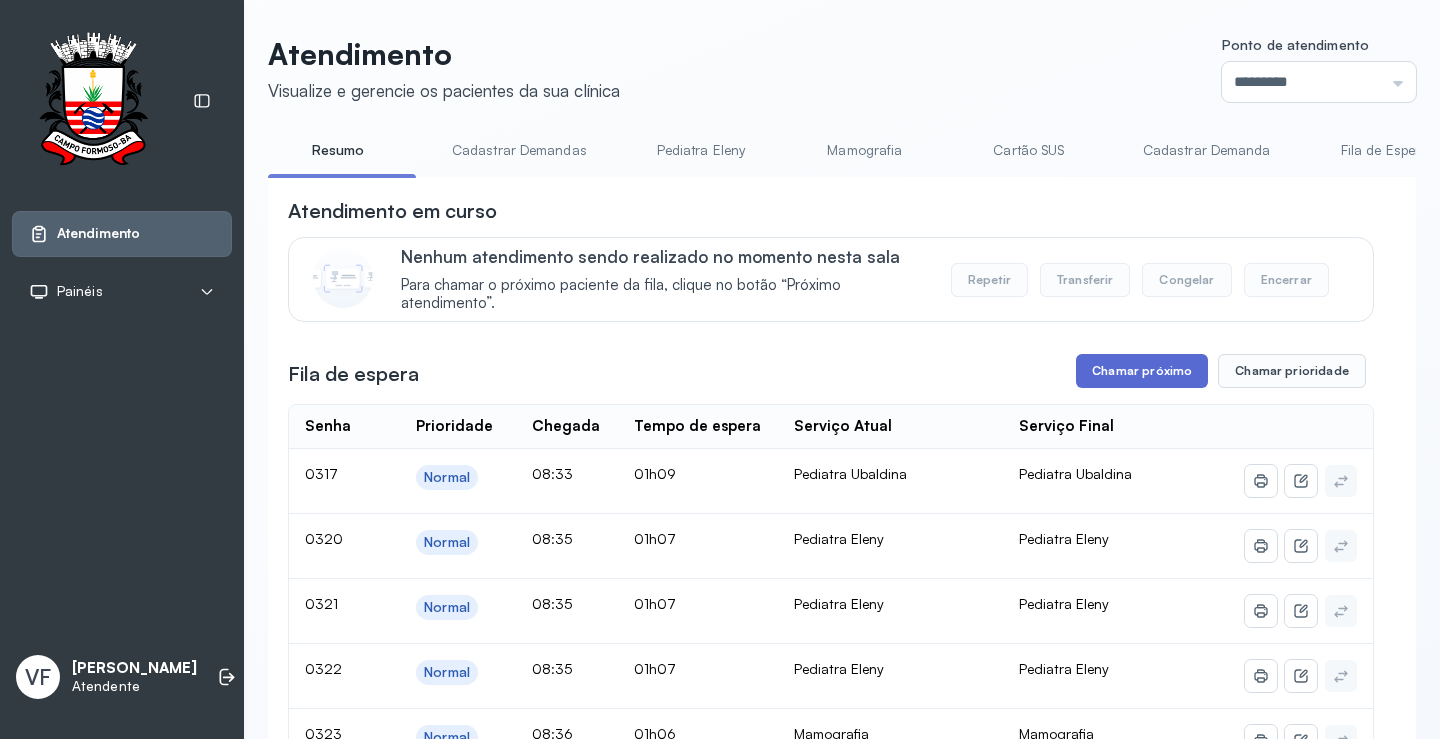 click on "Chamar próximo" at bounding box center (1142, 371) 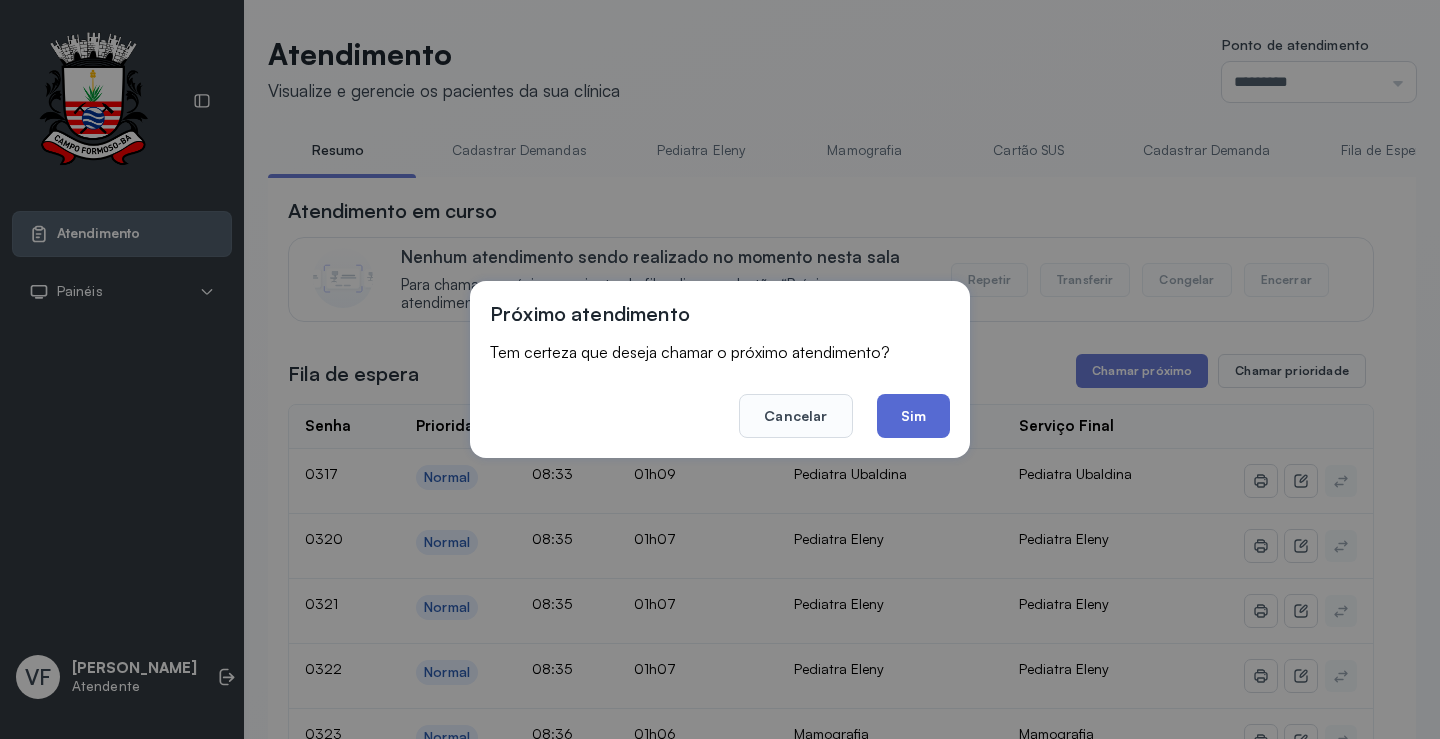 click on "Sim" 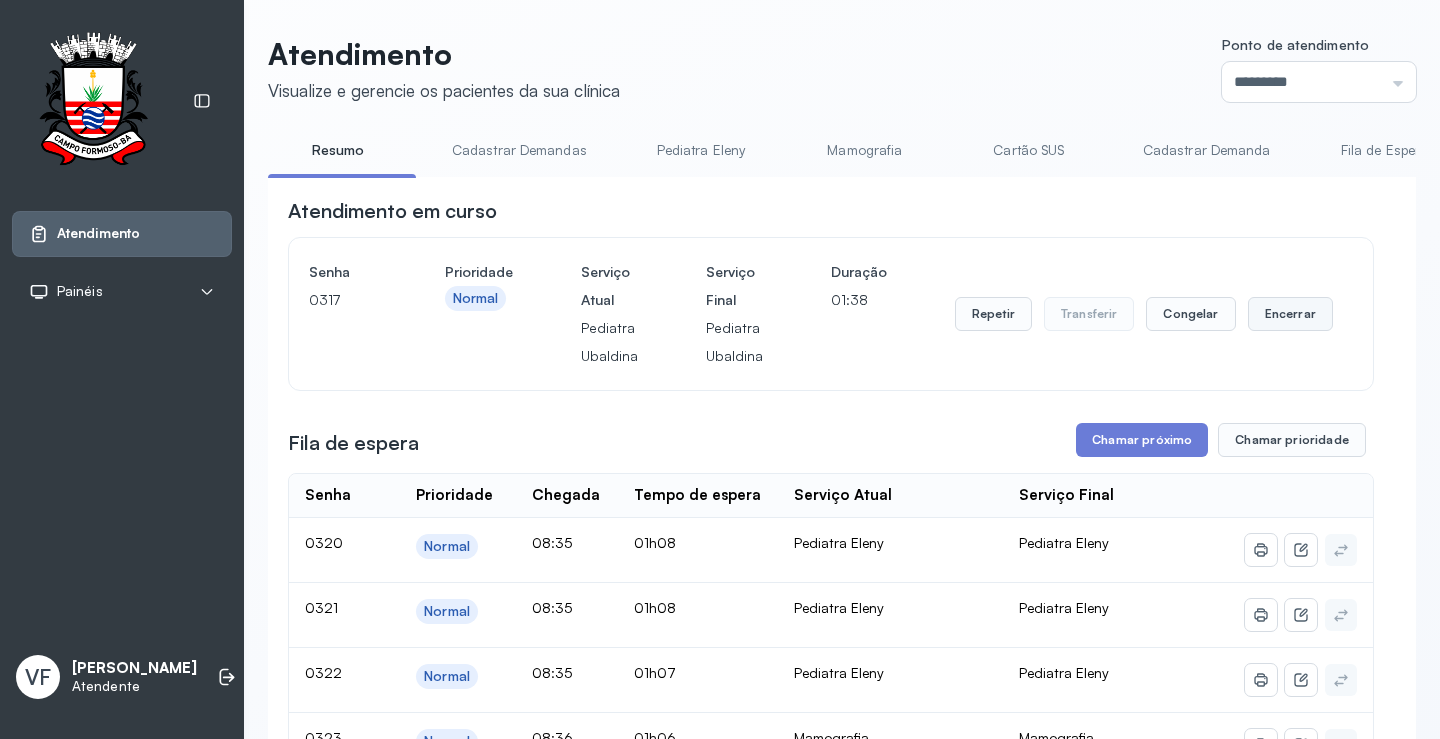 click on "Encerrar" at bounding box center [1290, 314] 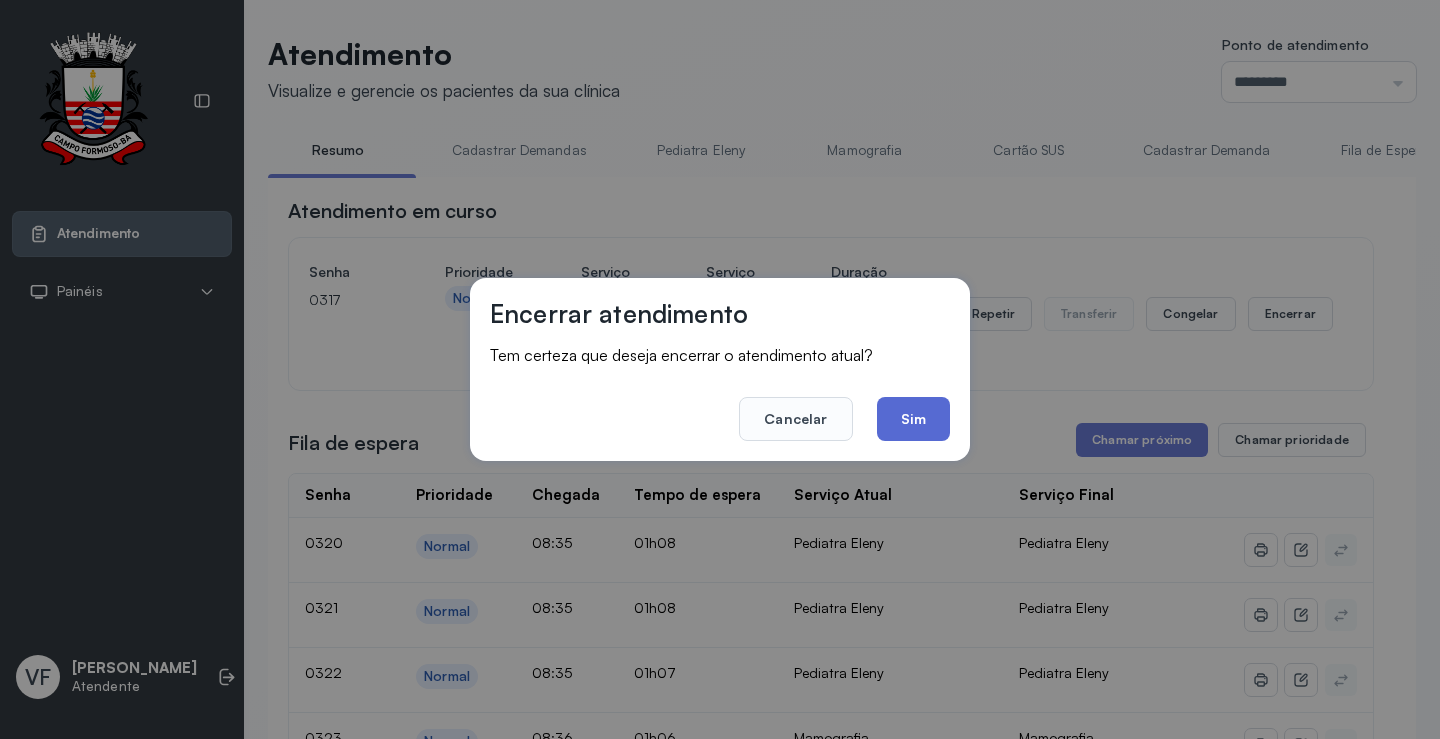 click on "Sim" 